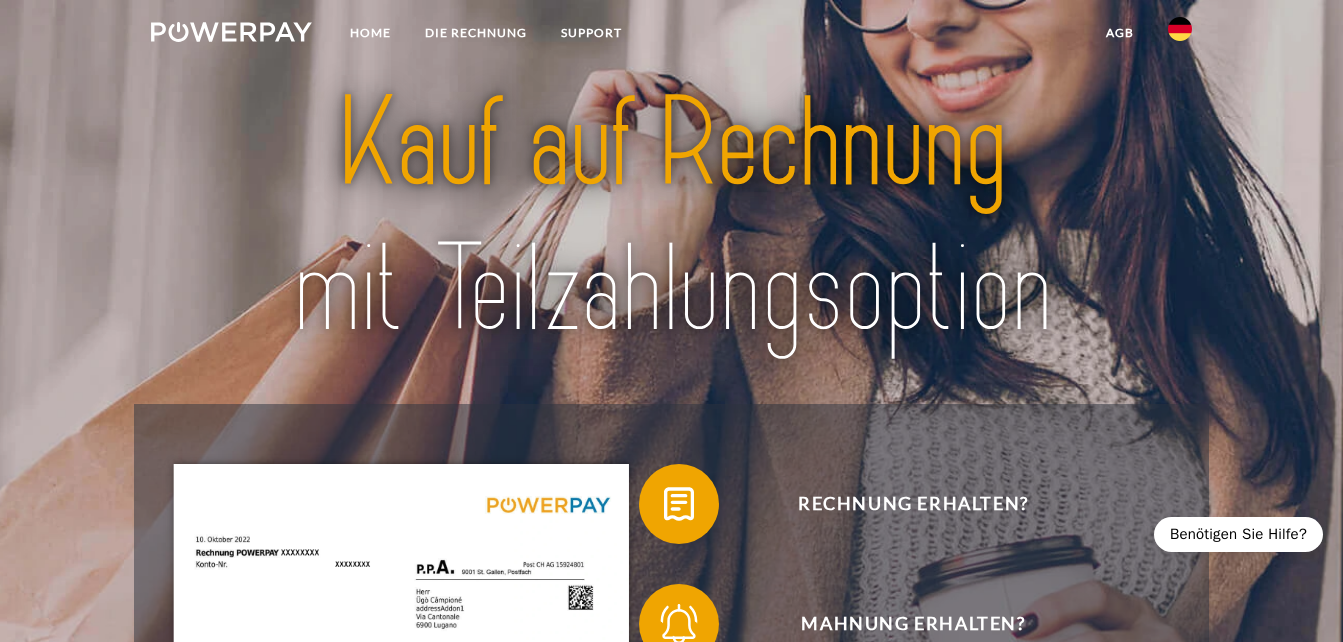 scroll, scrollTop: 0, scrollLeft: 0, axis: both 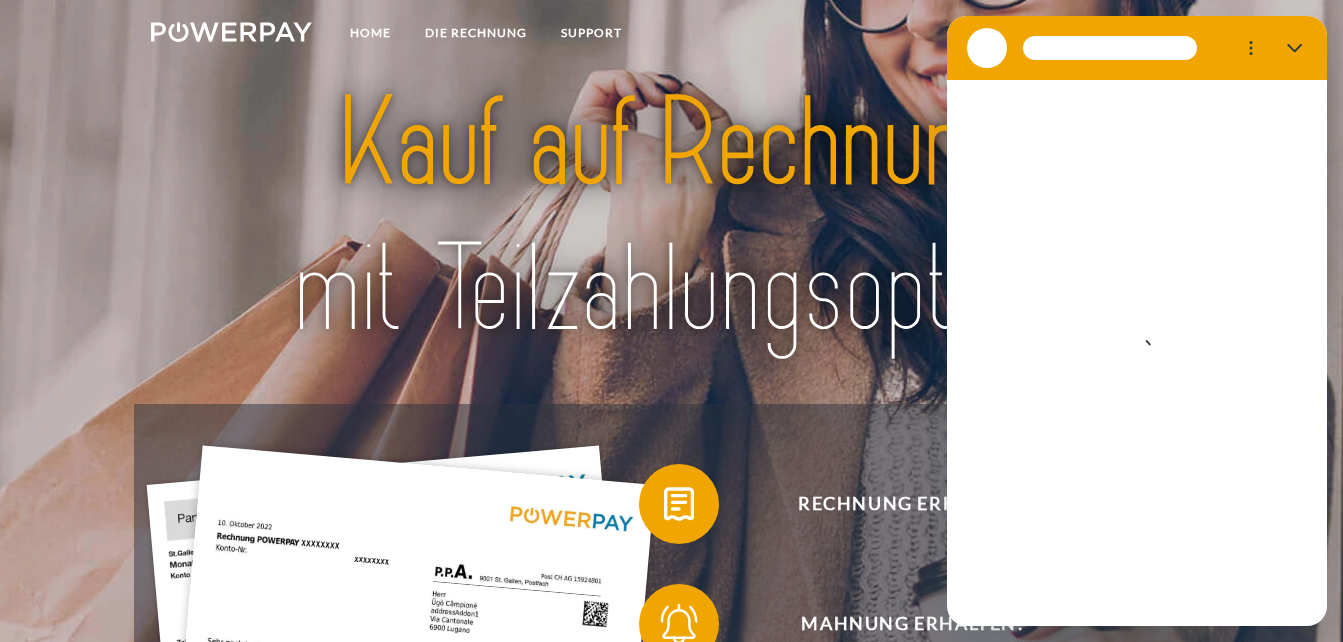 click on "DIE RECHNUNG" at bounding box center [476, 33] 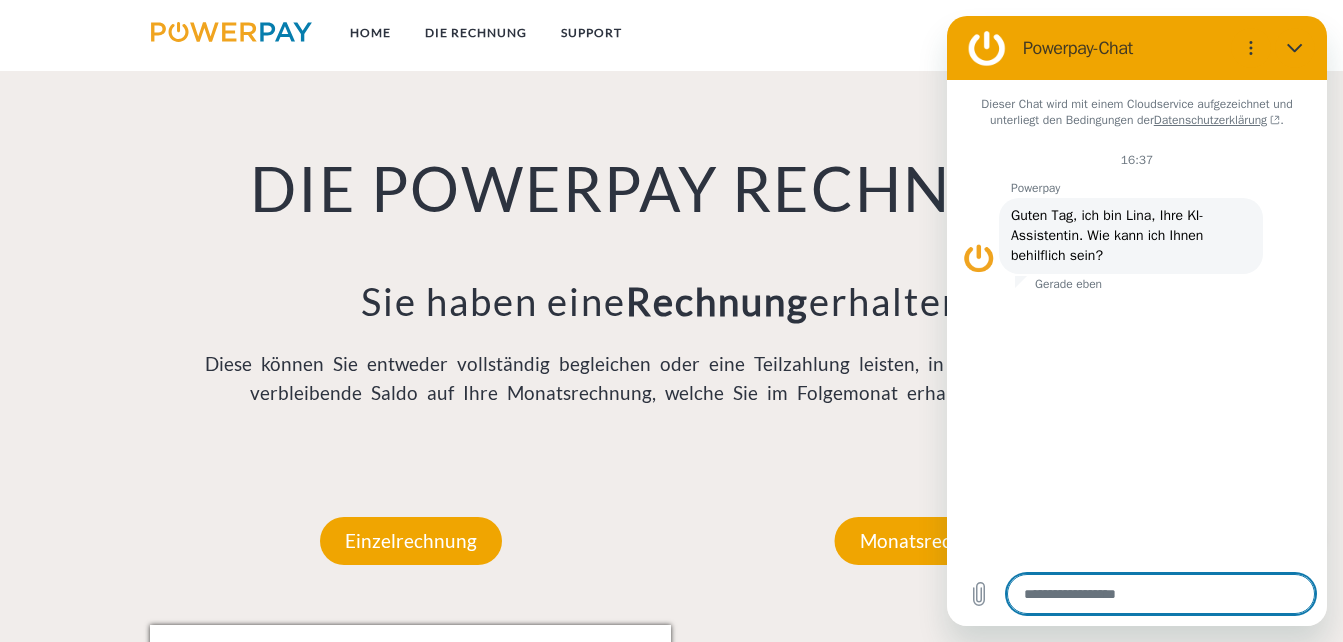 scroll, scrollTop: 1340, scrollLeft: 0, axis: vertical 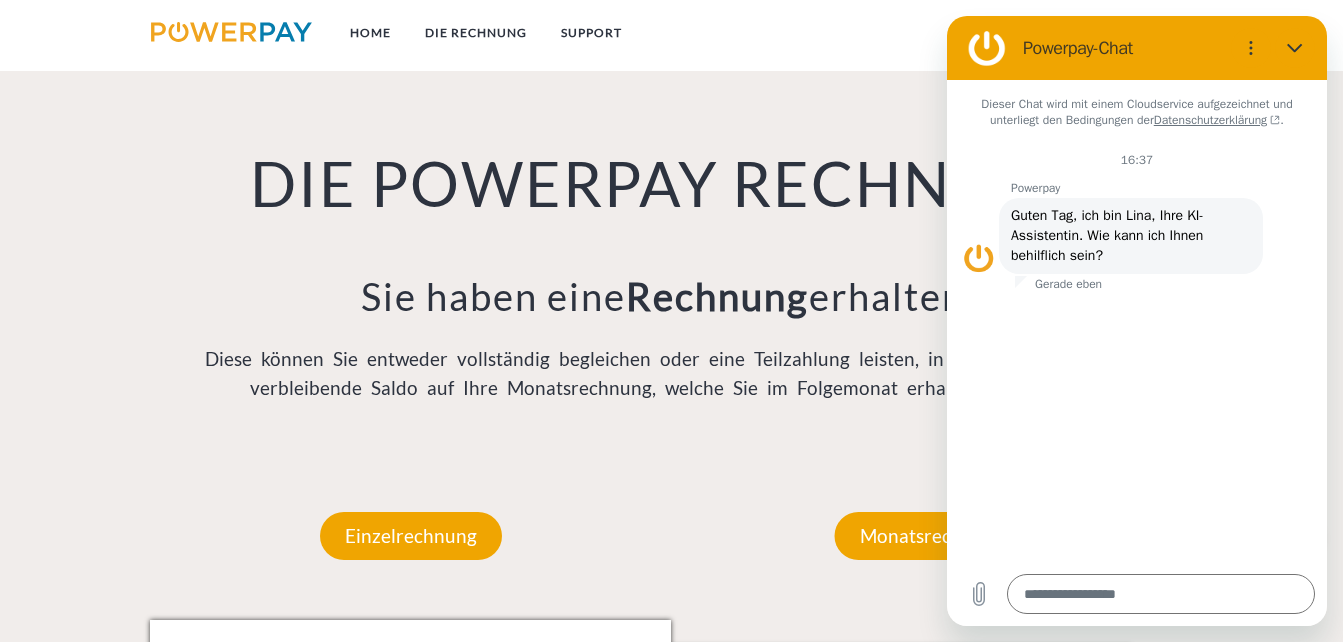 click on "Monatsrechnung" at bounding box center (932, 536) 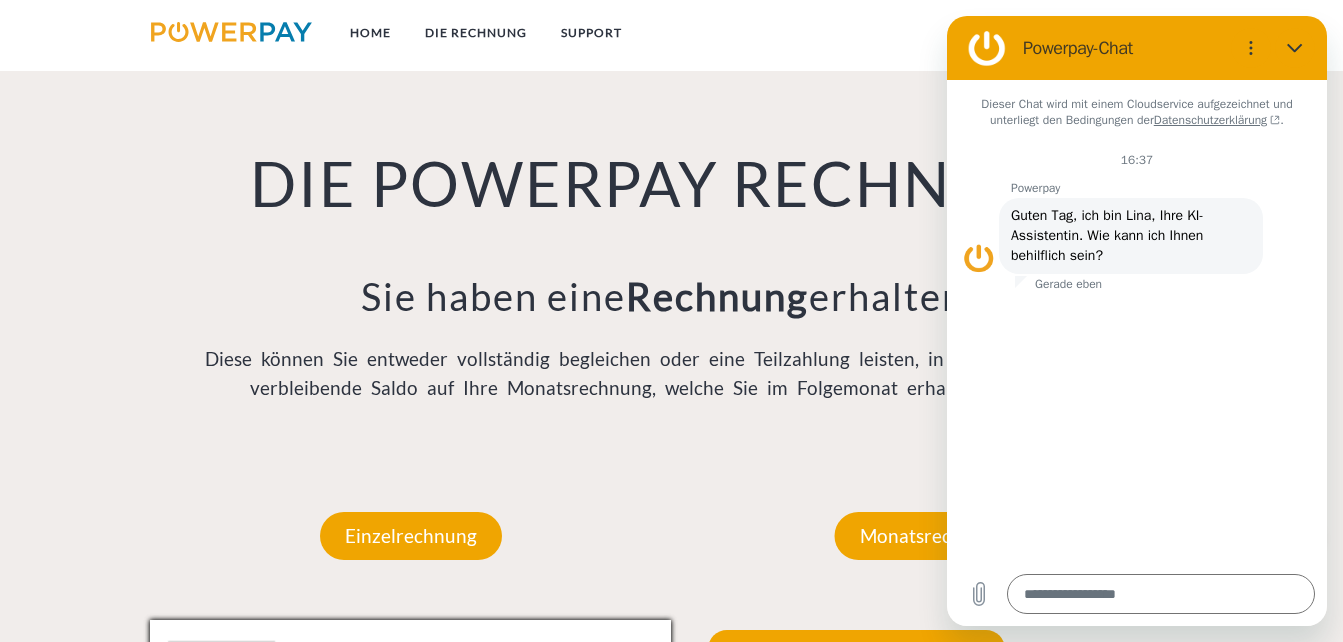 click 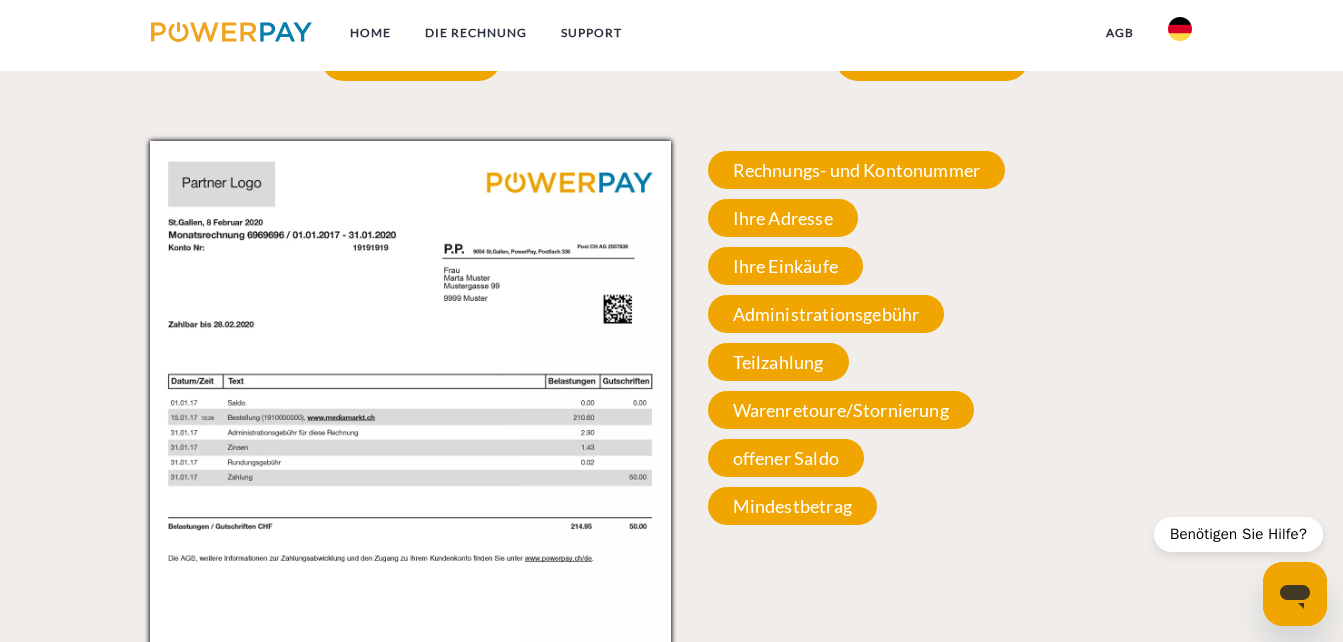 scroll, scrollTop: 1820, scrollLeft: 0, axis: vertical 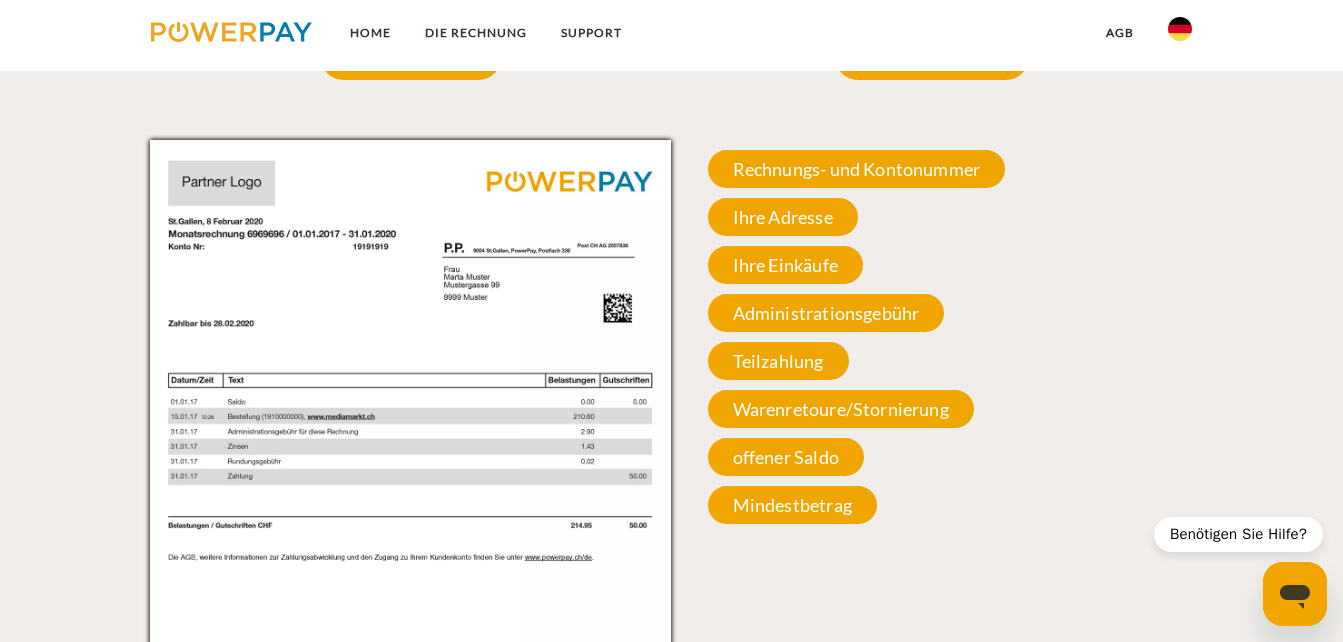 click on "offener Saldo" at bounding box center (786, 457) 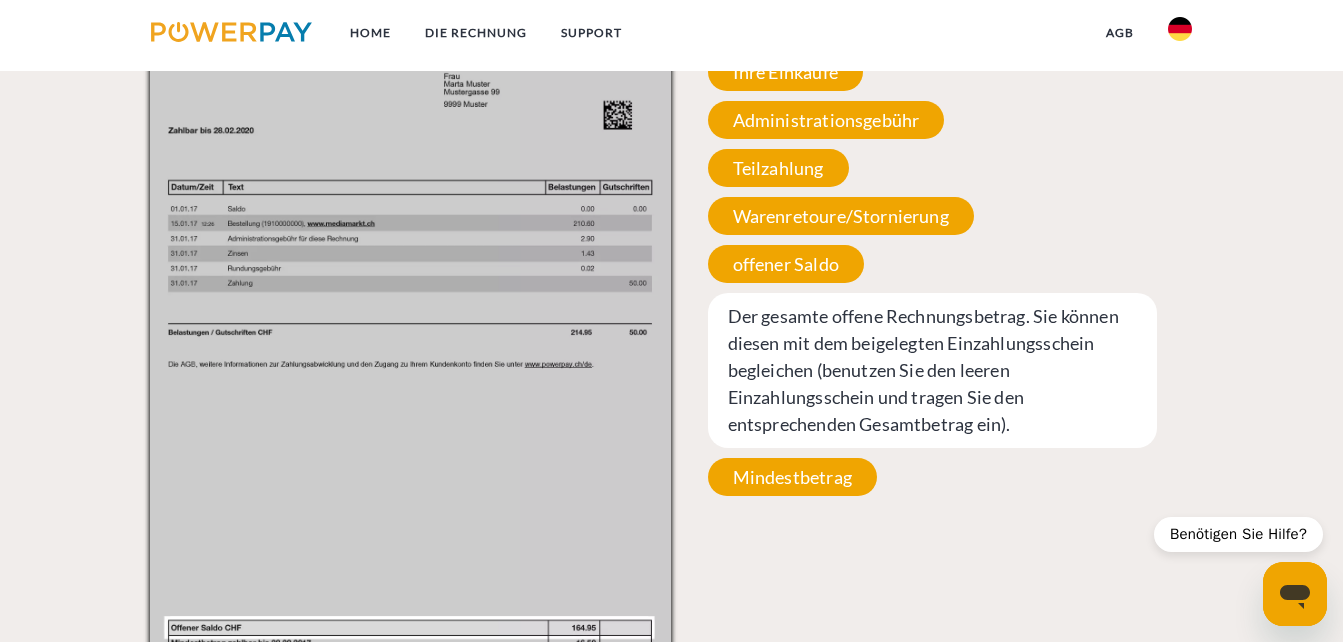 scroll, scrollTop: 2014, scrollLeft: 0, axis: vertical 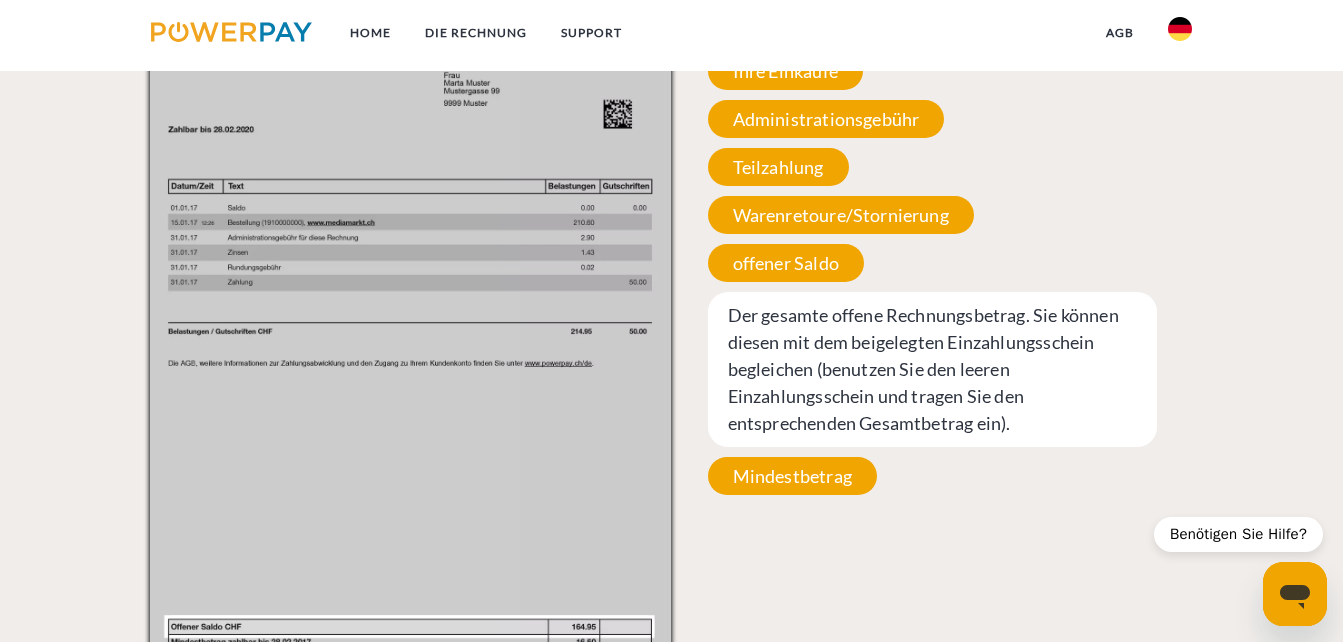 click on "Der gesamte offene Rechnungsbetrag. Sie können diesen mit dem beigelegten Einzahlungsschein begleichen (benutzen Sie den leeren Einzahlungsschein und tragen Sie den entsprechenden Gesamtbetrag ein)." at bounding box center (932, 369) 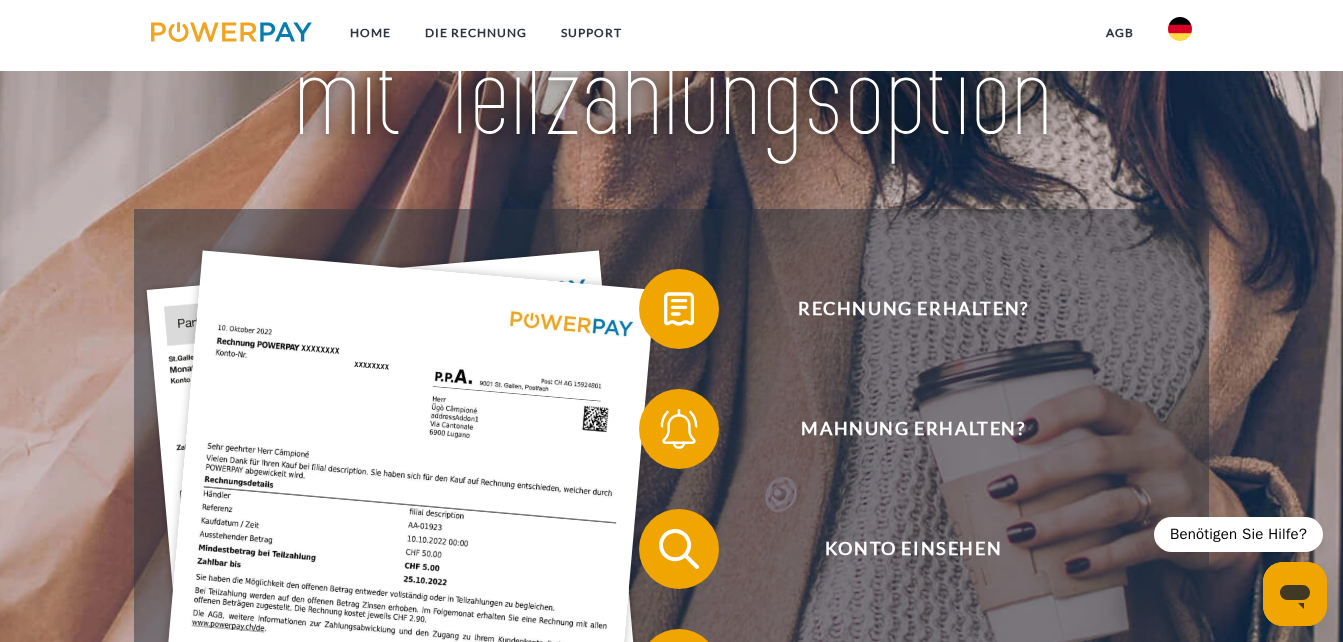 scroll, scrollTop: 196, scrollLeft: 0, axis: vertical 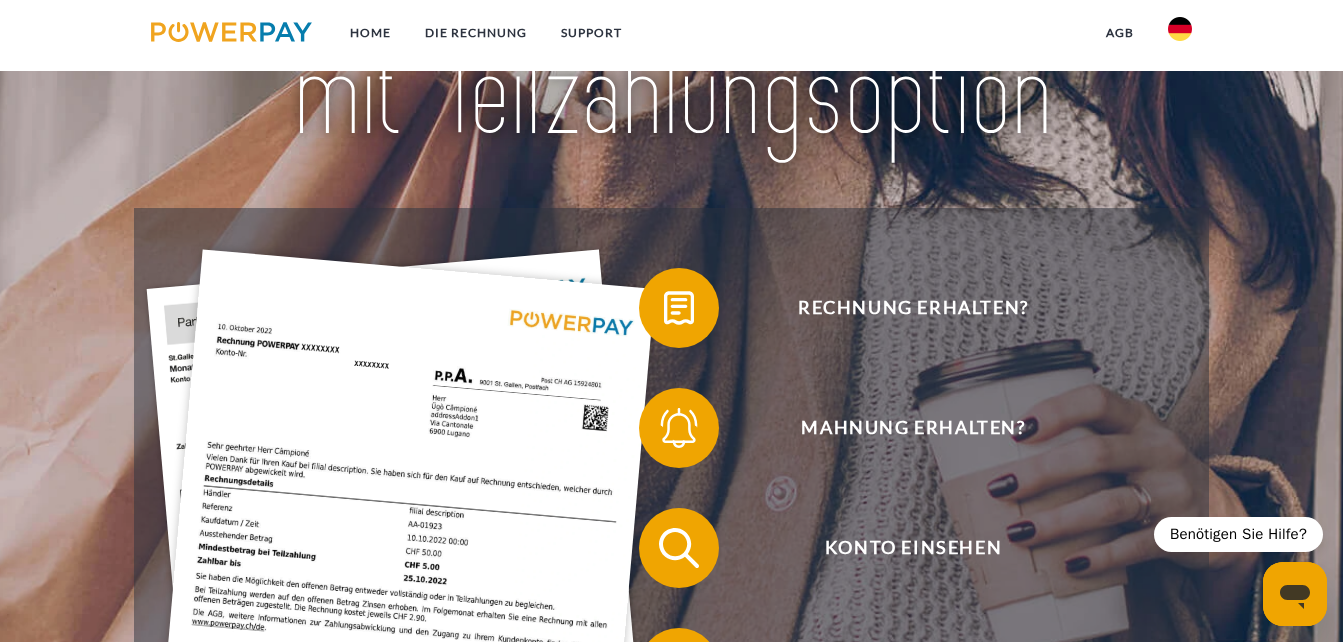 click on "DIE RECHNUNG" at bounding box center [476, 33] 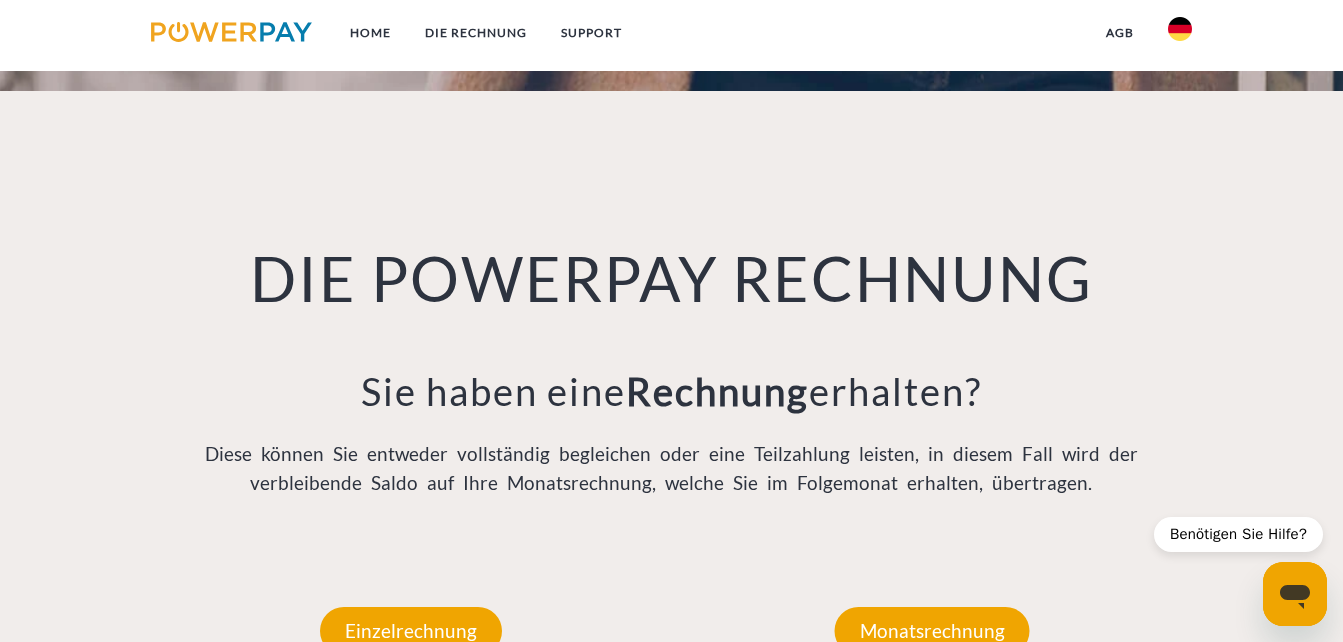 scroll, scrollTop: 1340, scrollLeft: 0, axis: vertical 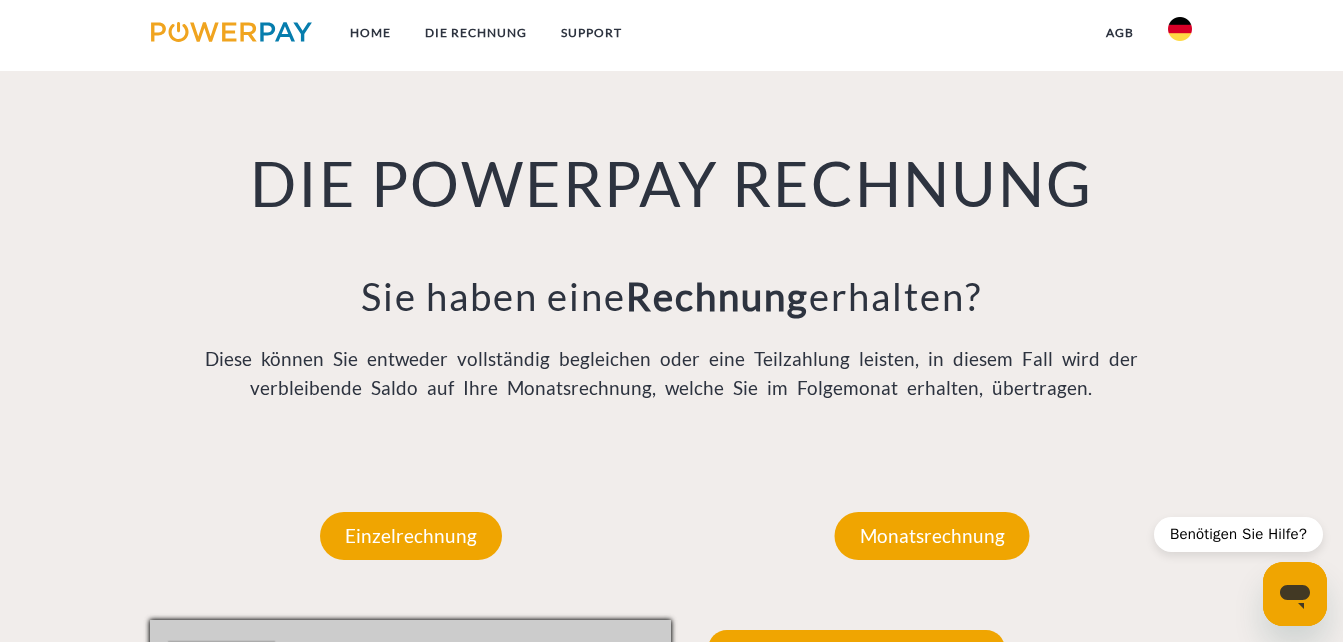 click on "Einzelrechnung" at bounding box center (411, 536) 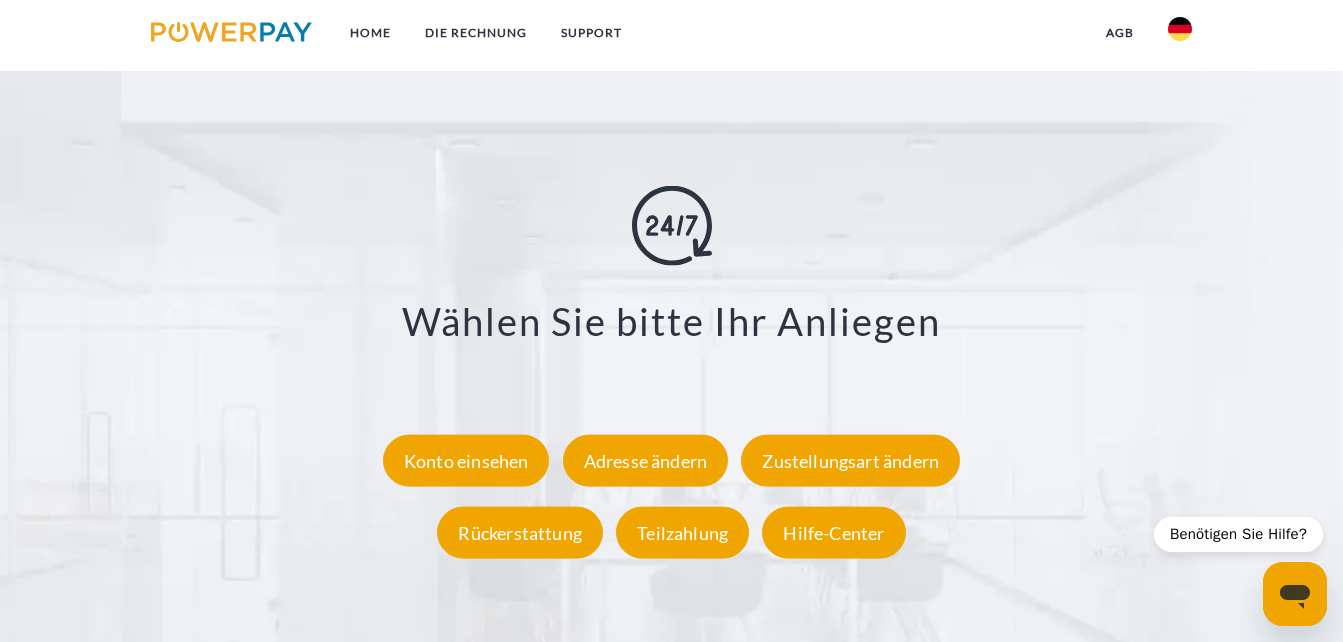 scroll, scrollTop: 3350, scrollLeft: 0, axis: vertical 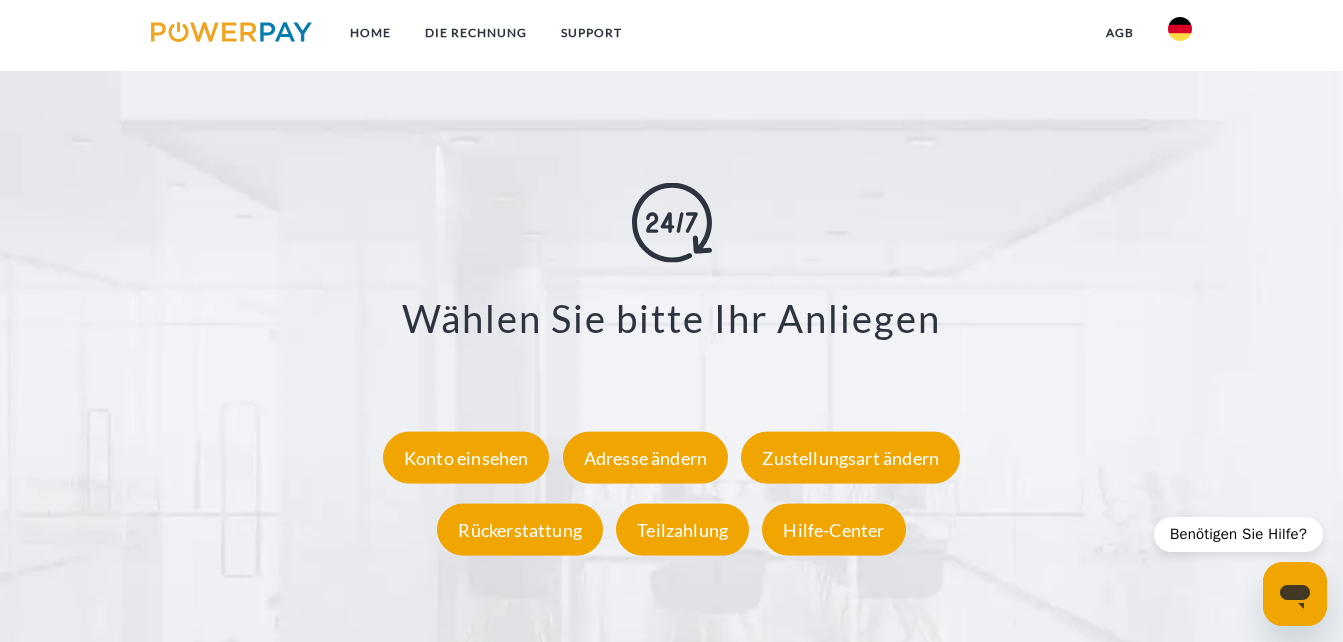click on "Konto einsehen" at bounding box center [466, 457] 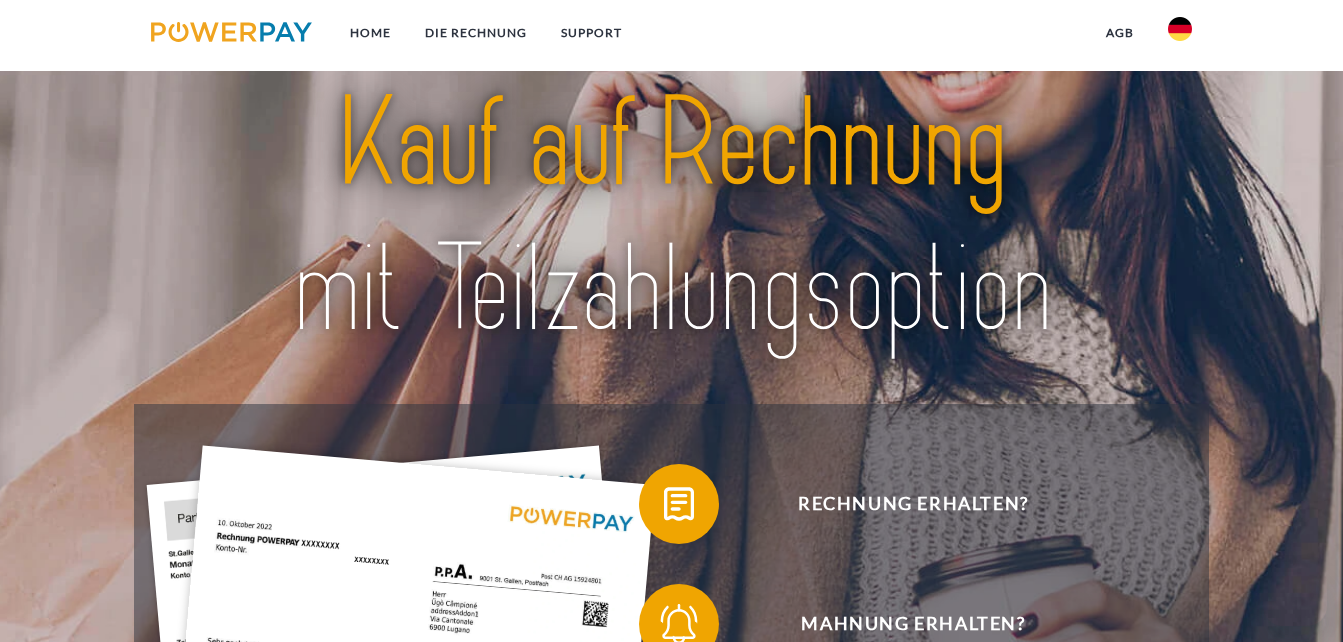 scroll, scrollTop: 3491, scrollLeft: 0, axis: vertical 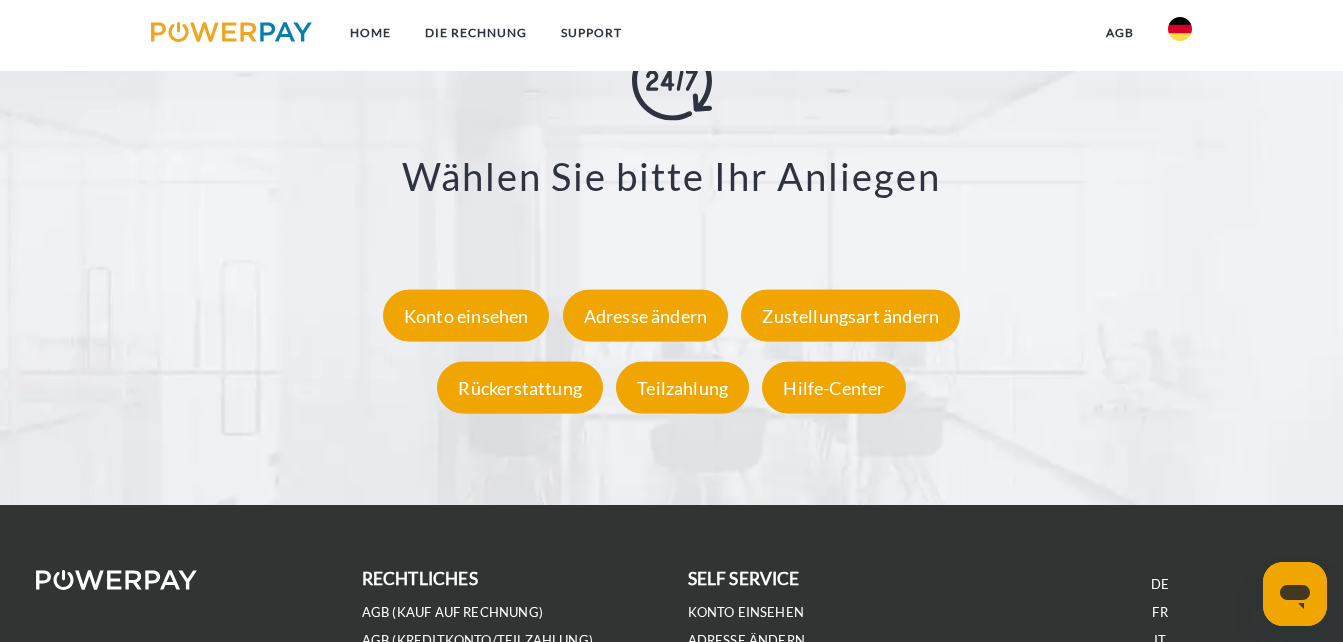 click on "Hilfe-Center" at bounding box center (833, 387) 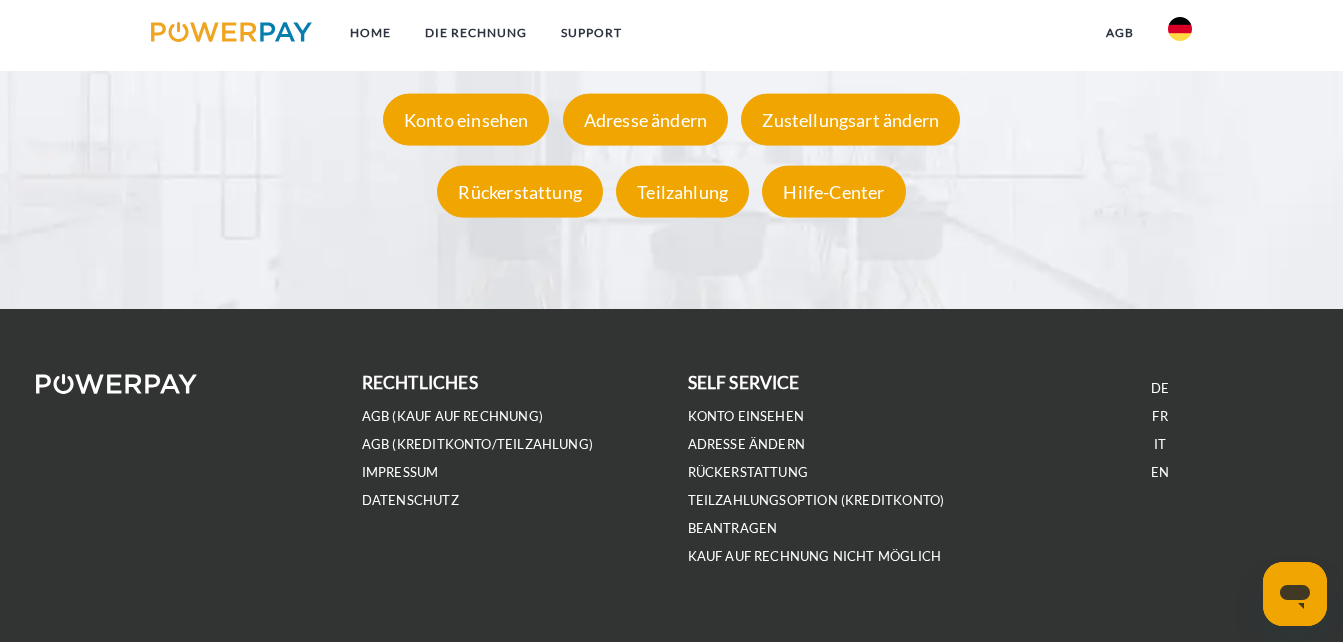 scroll, scrollTop: 3729, scrollLeft: 0, axis: vertical 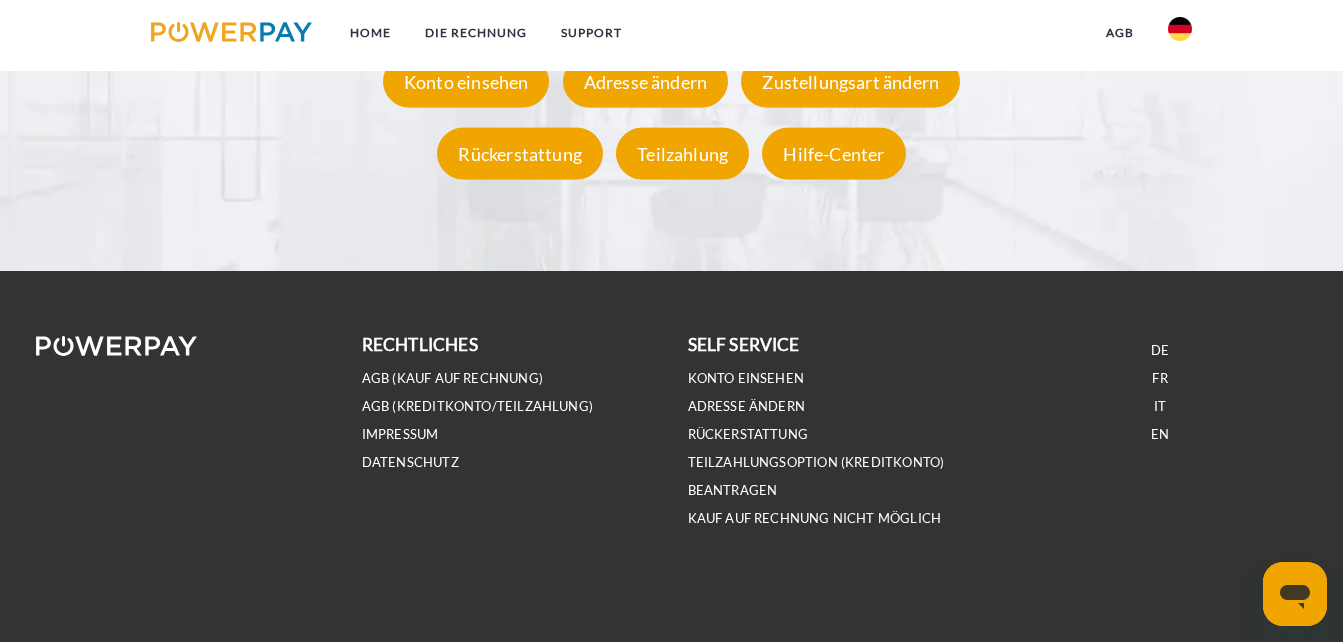 click at bounding box center (1295, 594) 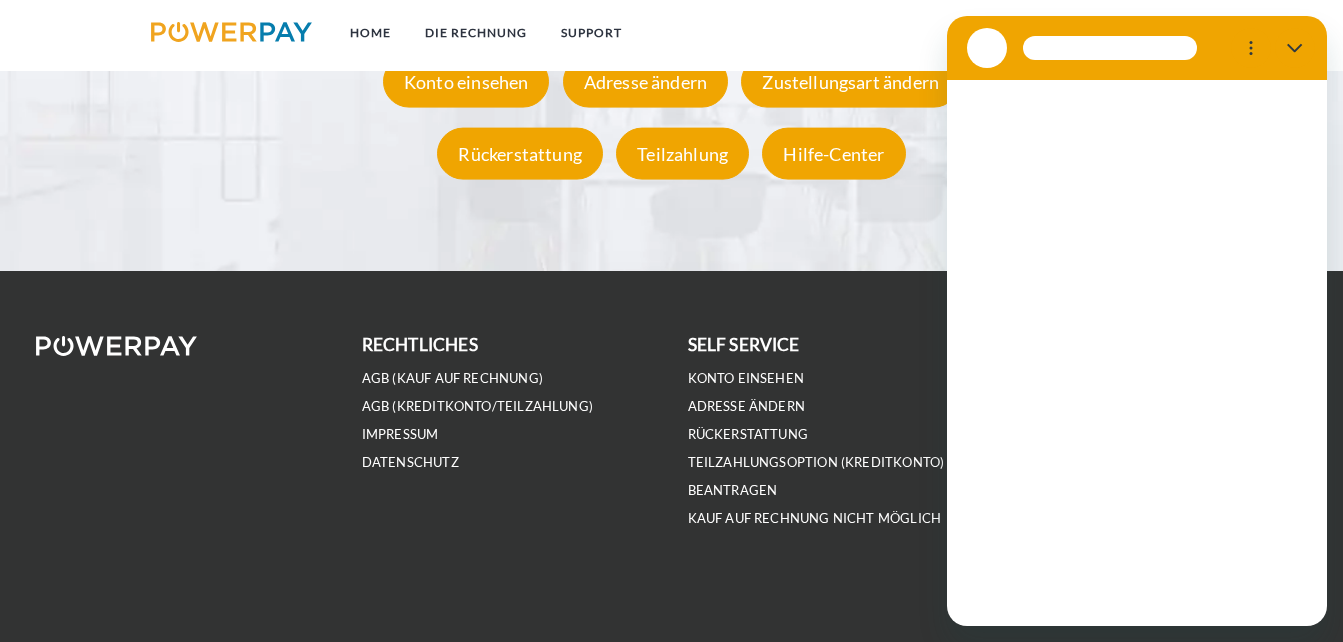 scroll, scrollTop: 0, scrollLeft: 0, axis: both 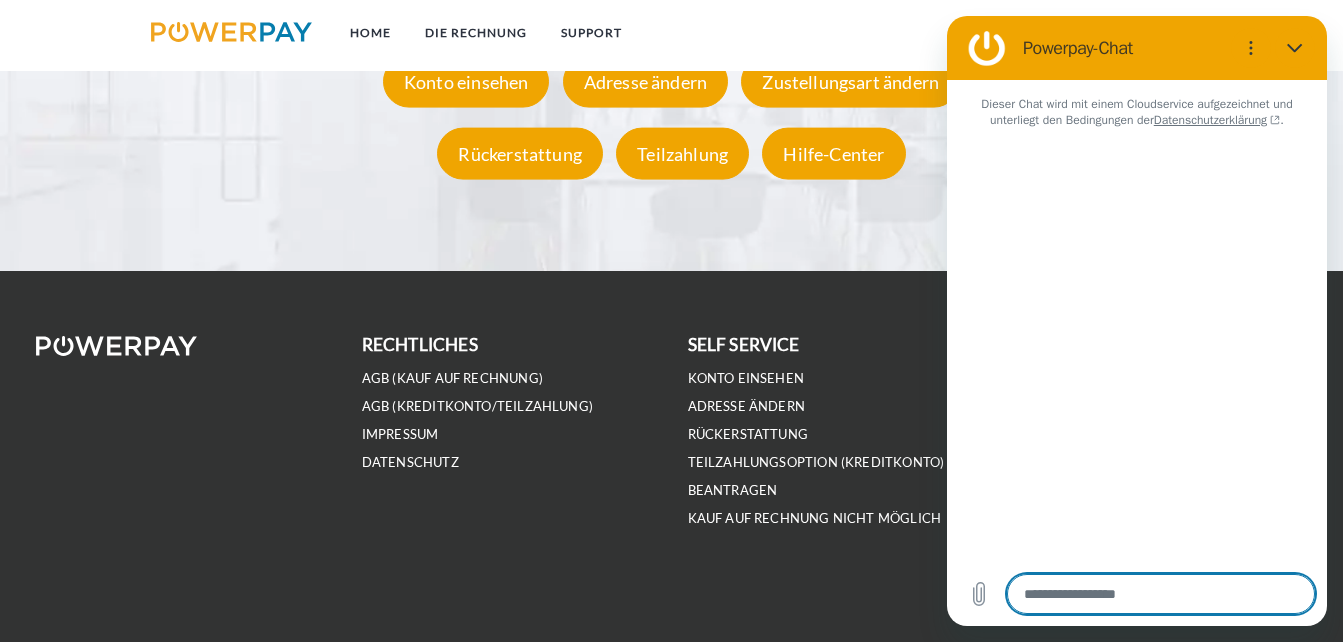 type on "*" 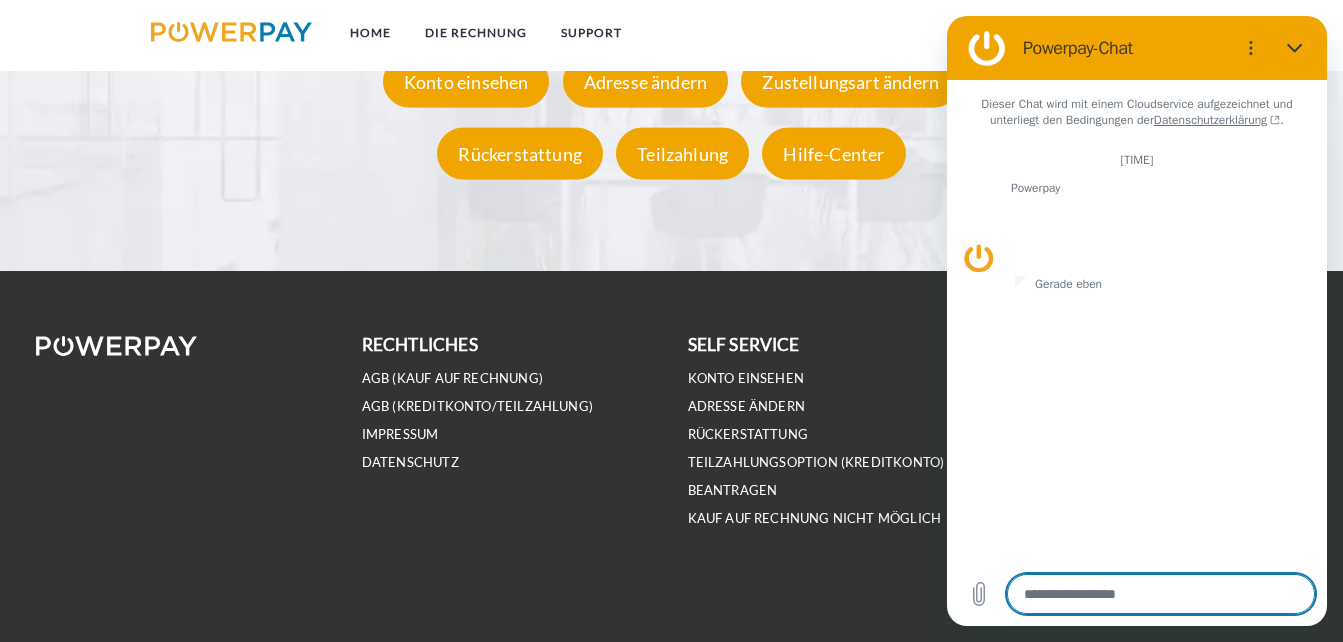 click at bounding box center [1161, 594] 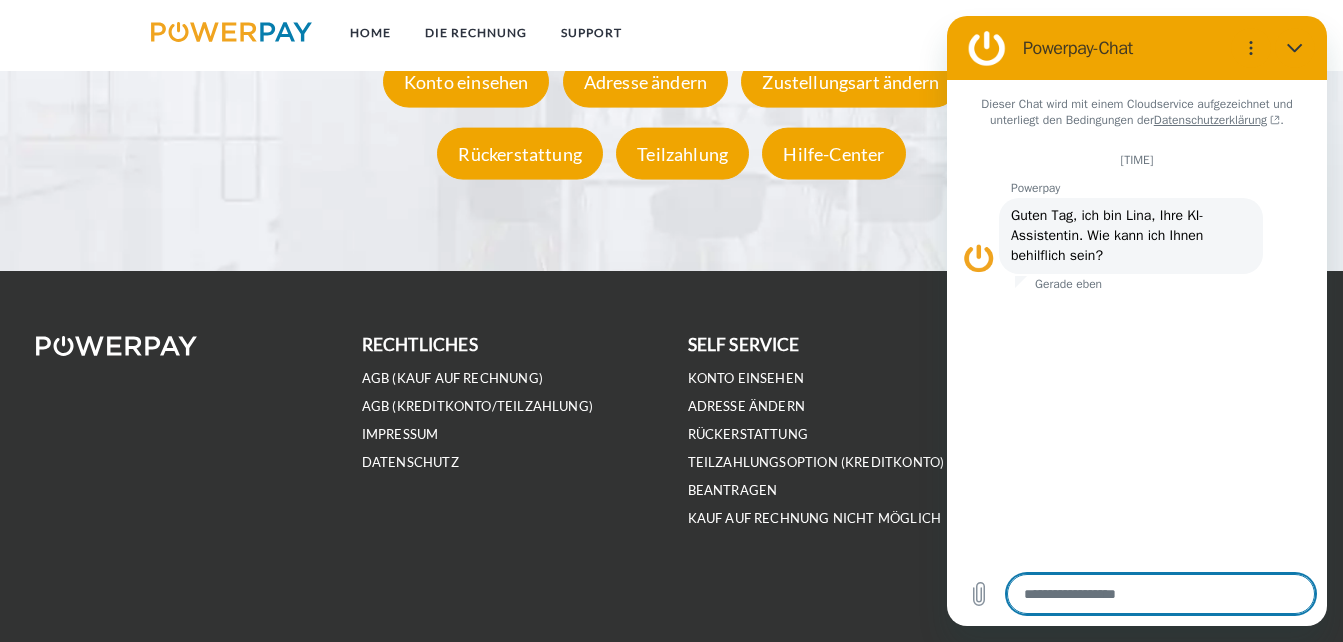 type on "*" 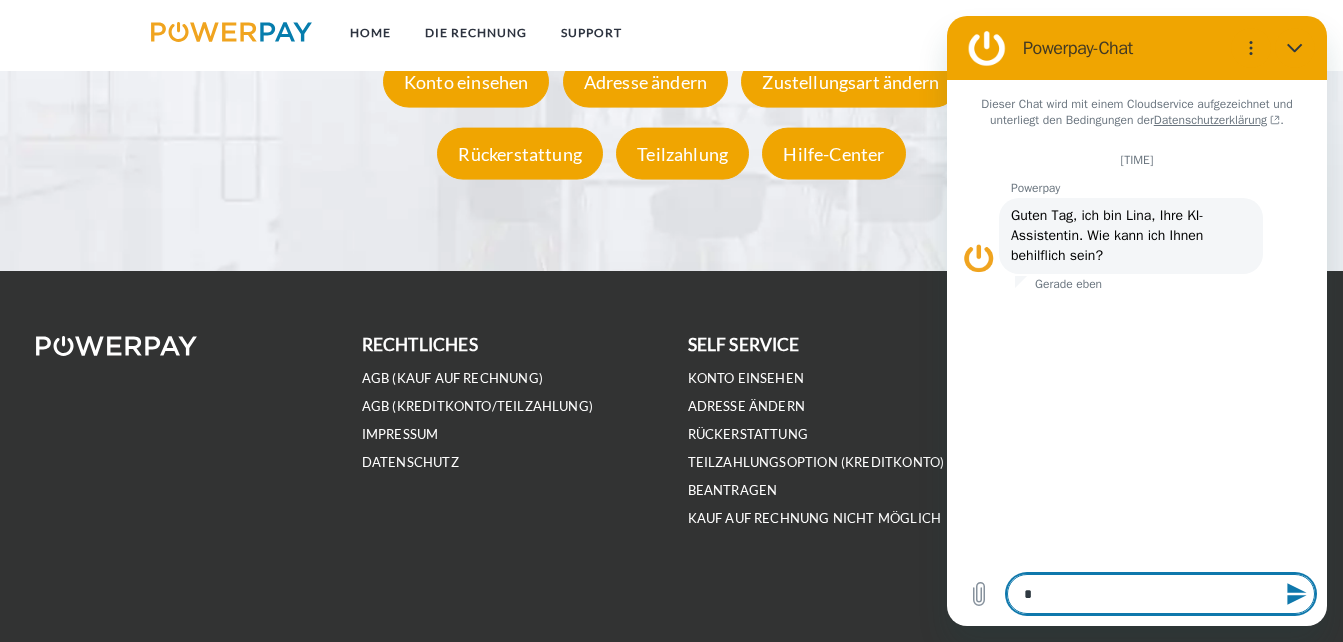 type on "**" 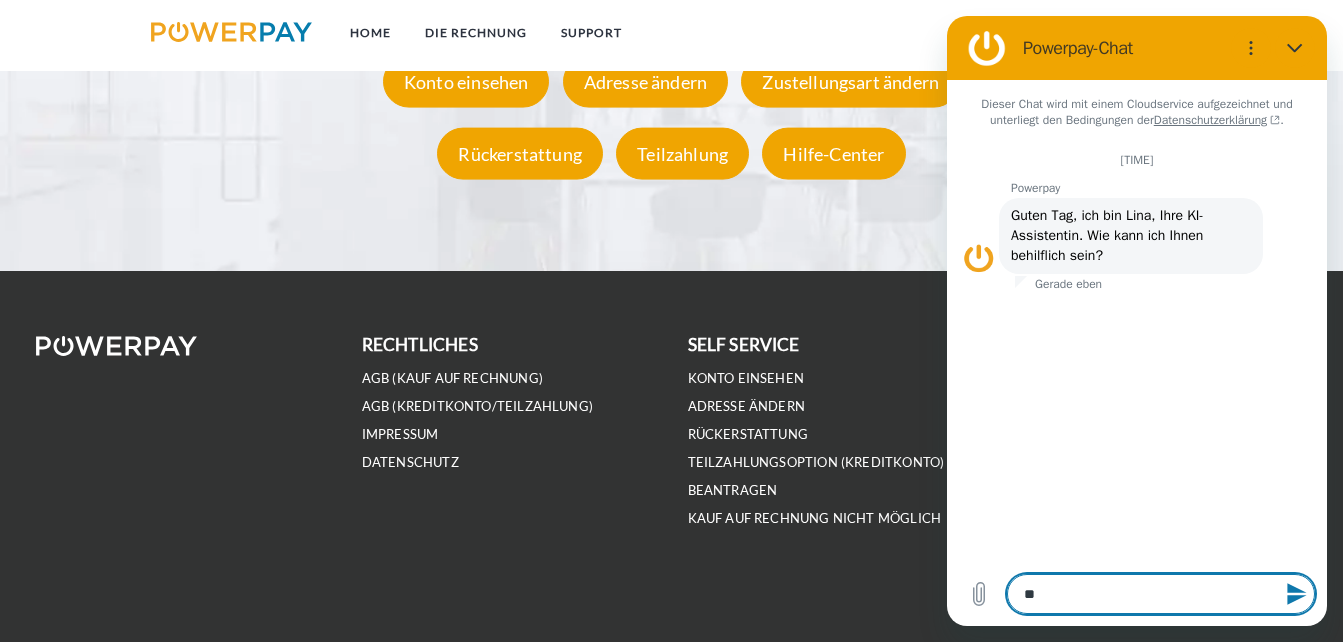 type on "***" 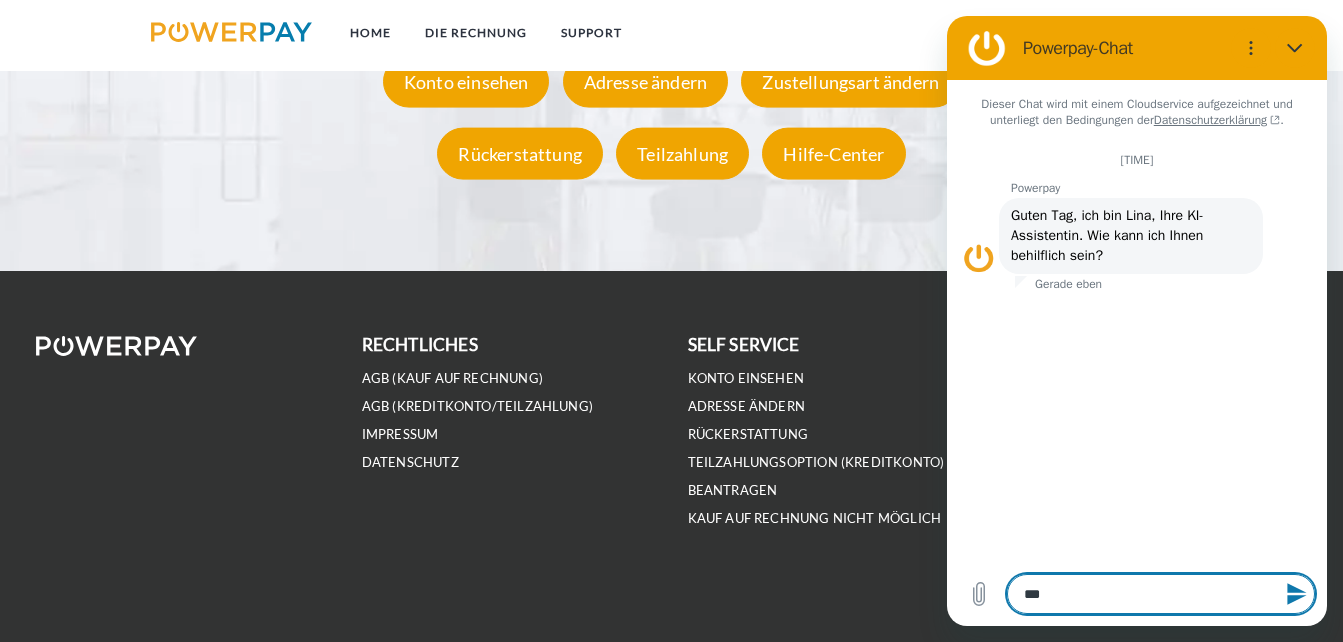 type on "****" 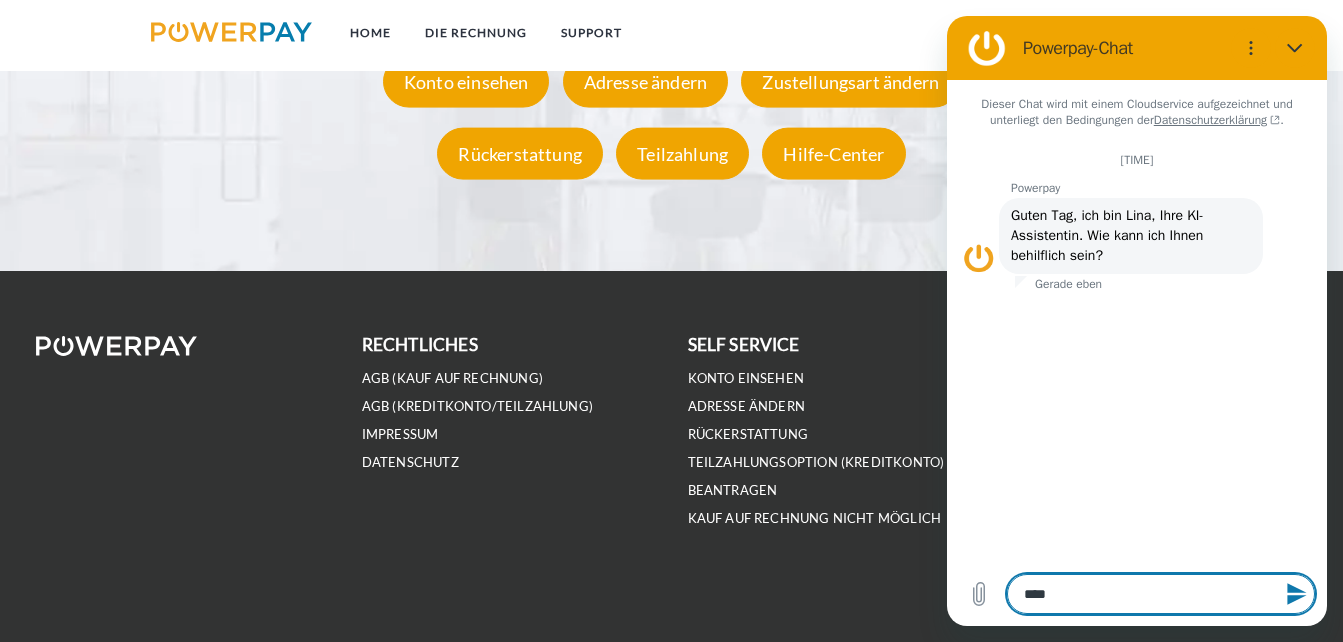 type on "*" 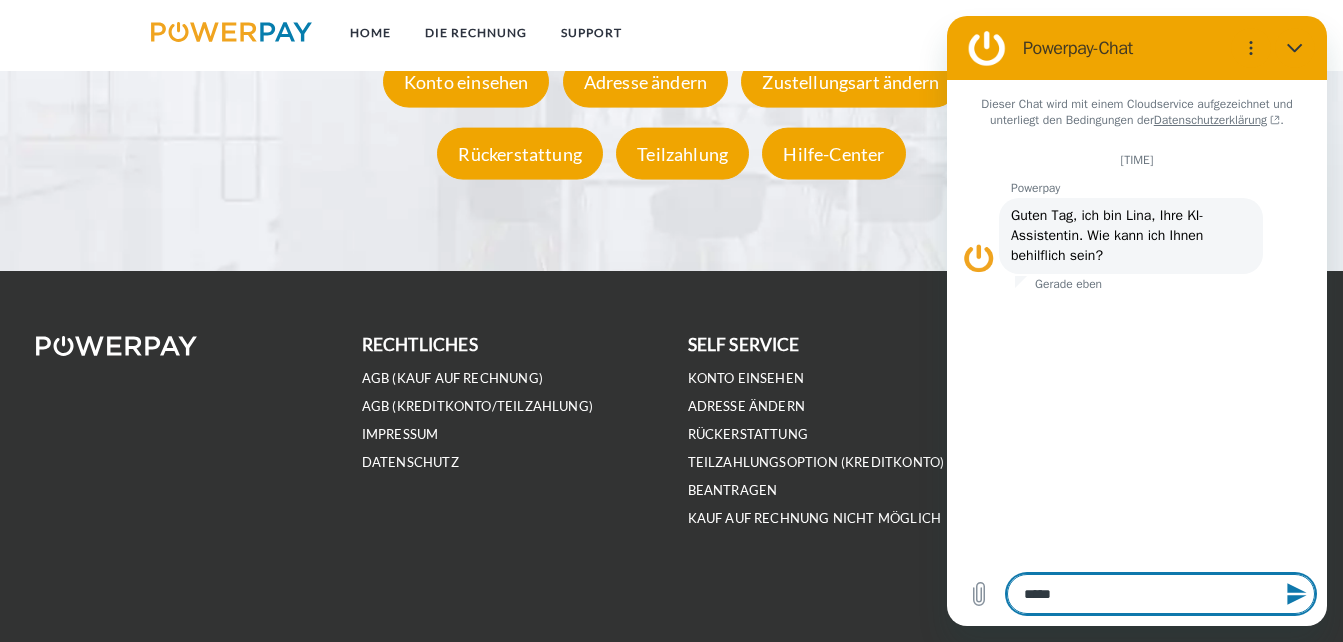 type on "******" 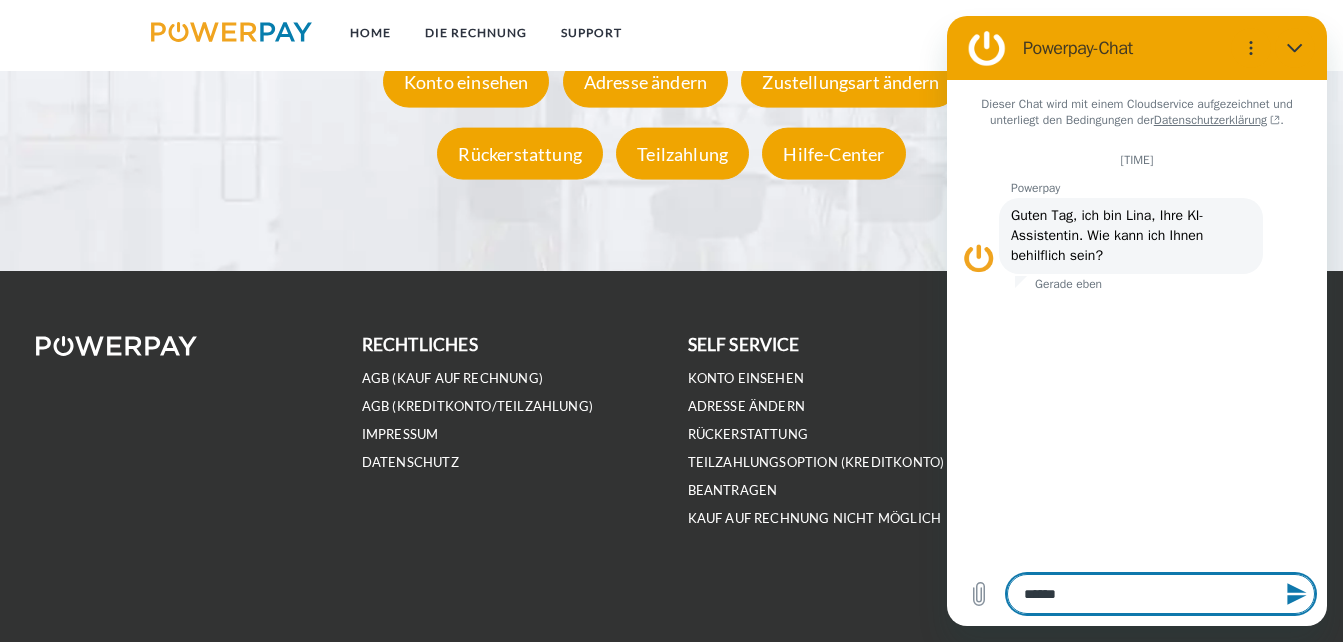 type on "*" 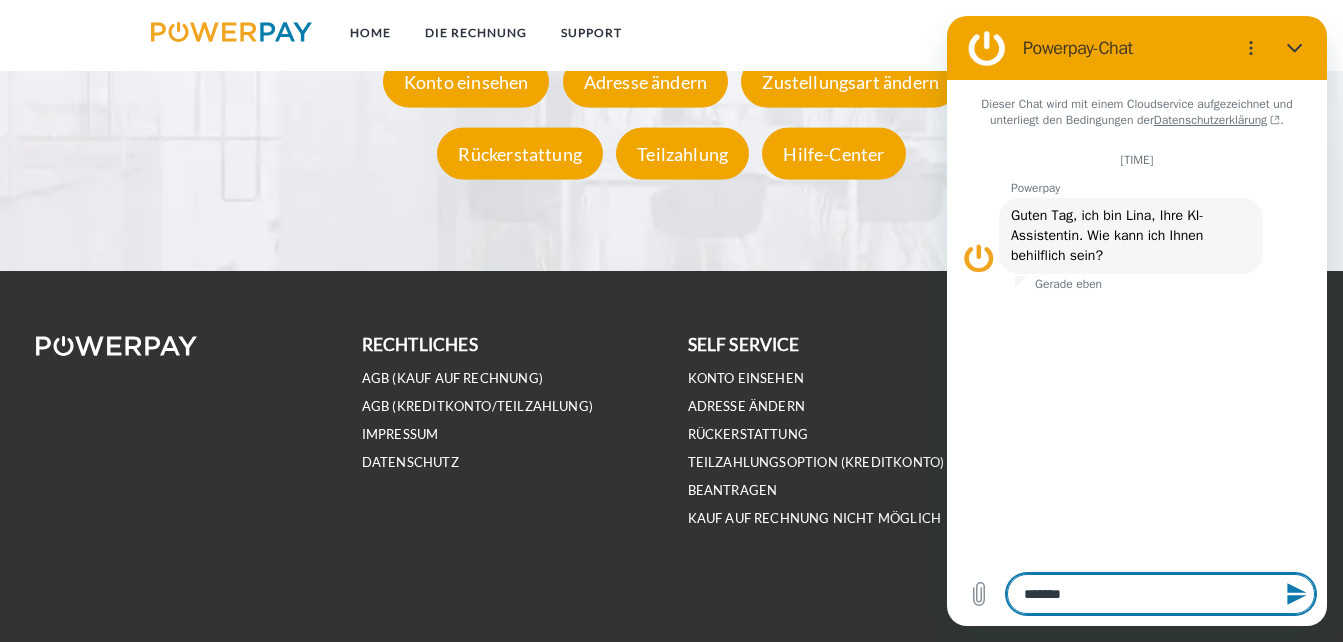 type on "********" 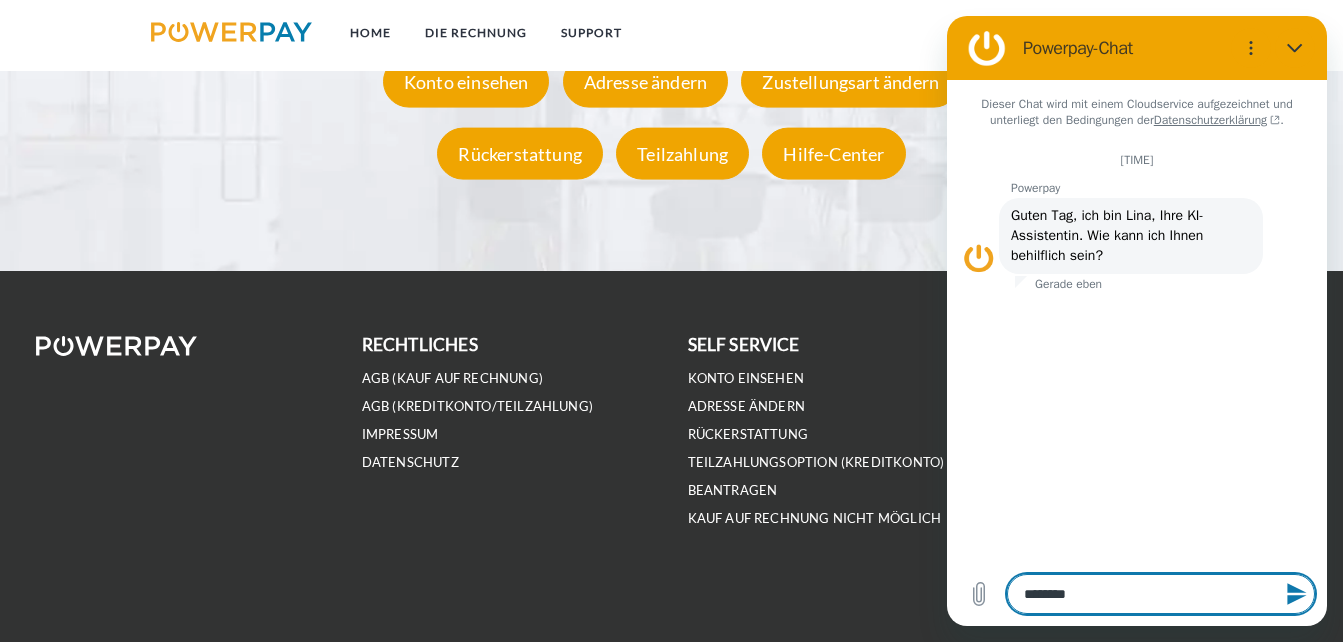 type on "********" 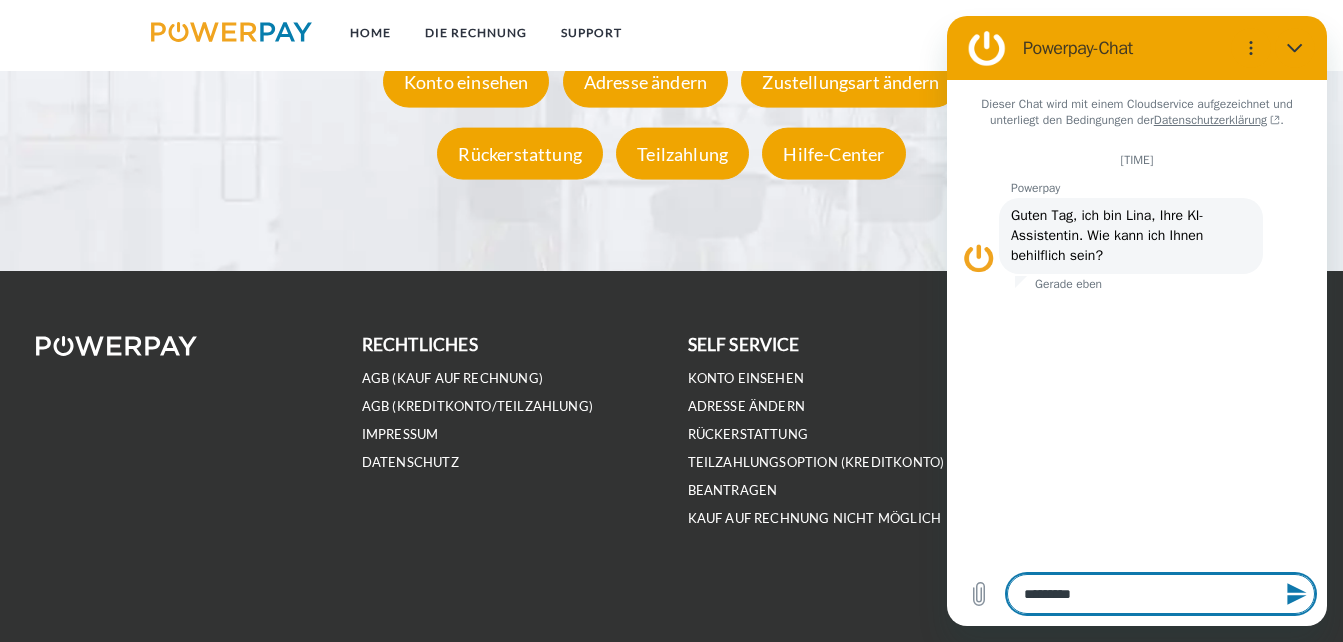 type on "**********" 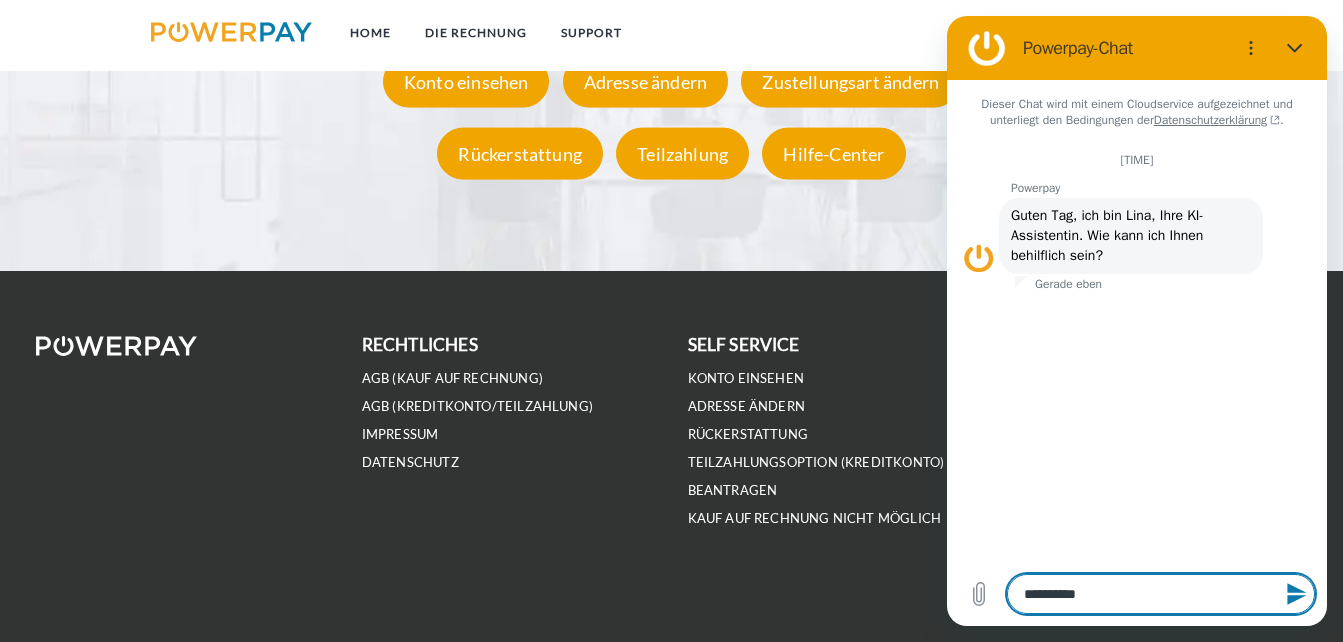 type on "**********" 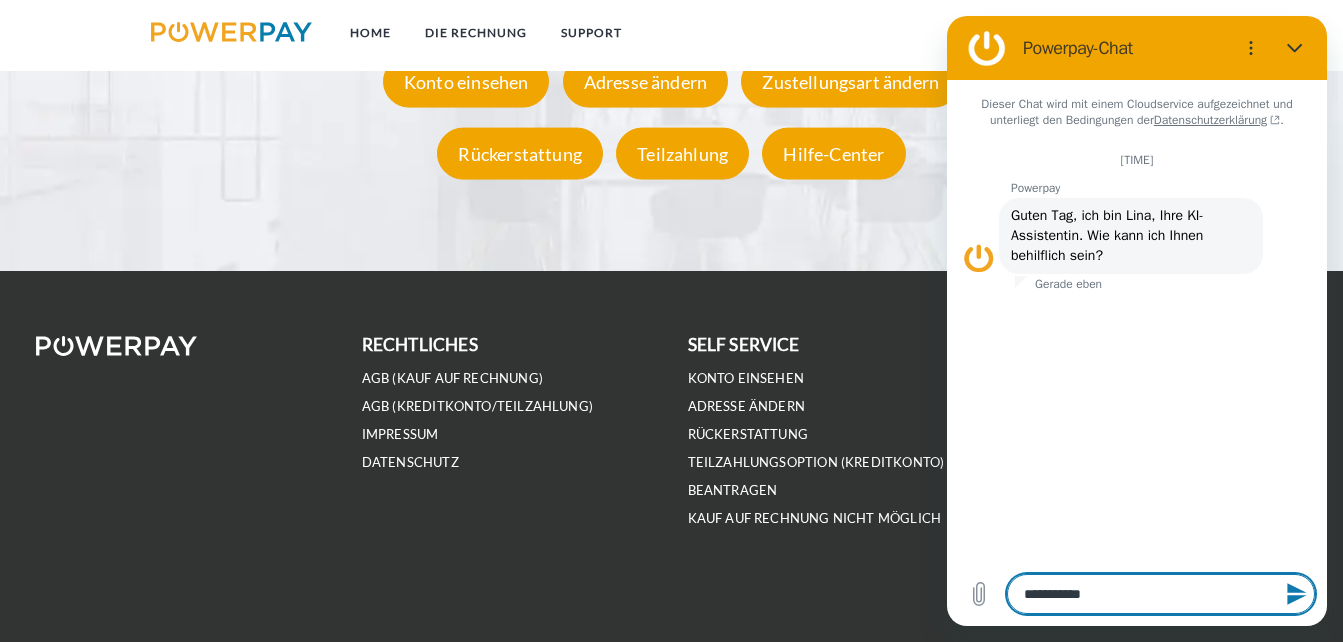 type on "**********" 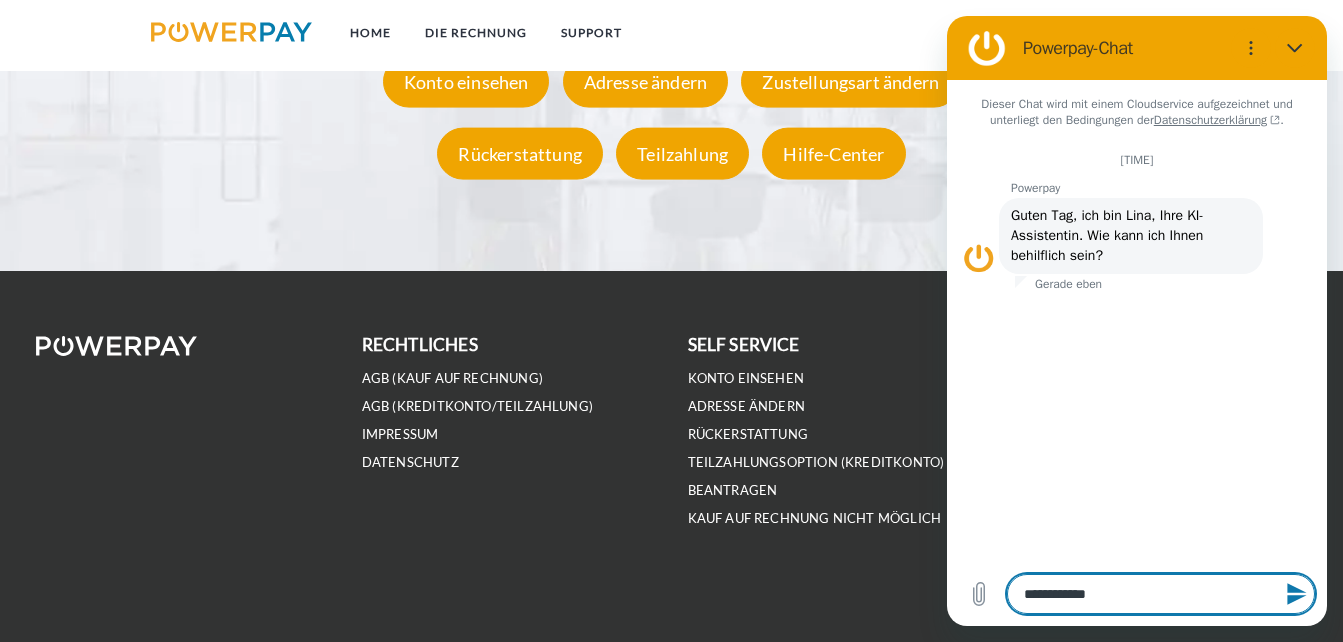 type on "**********" 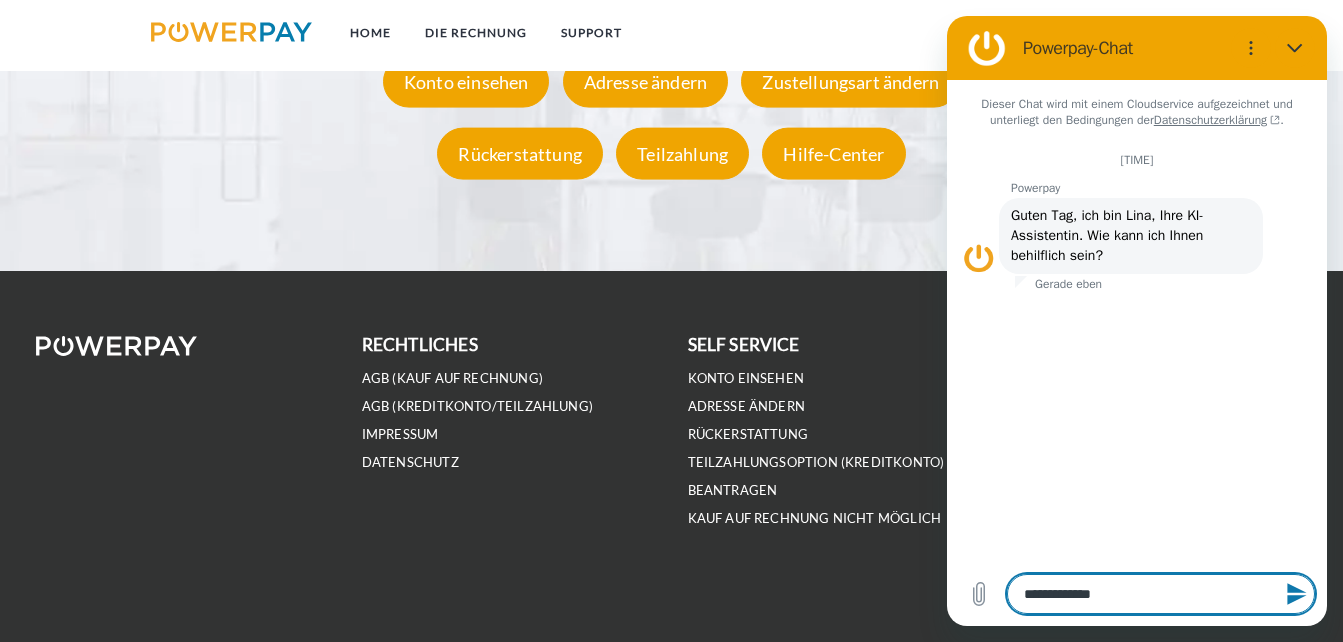 type on "**********" 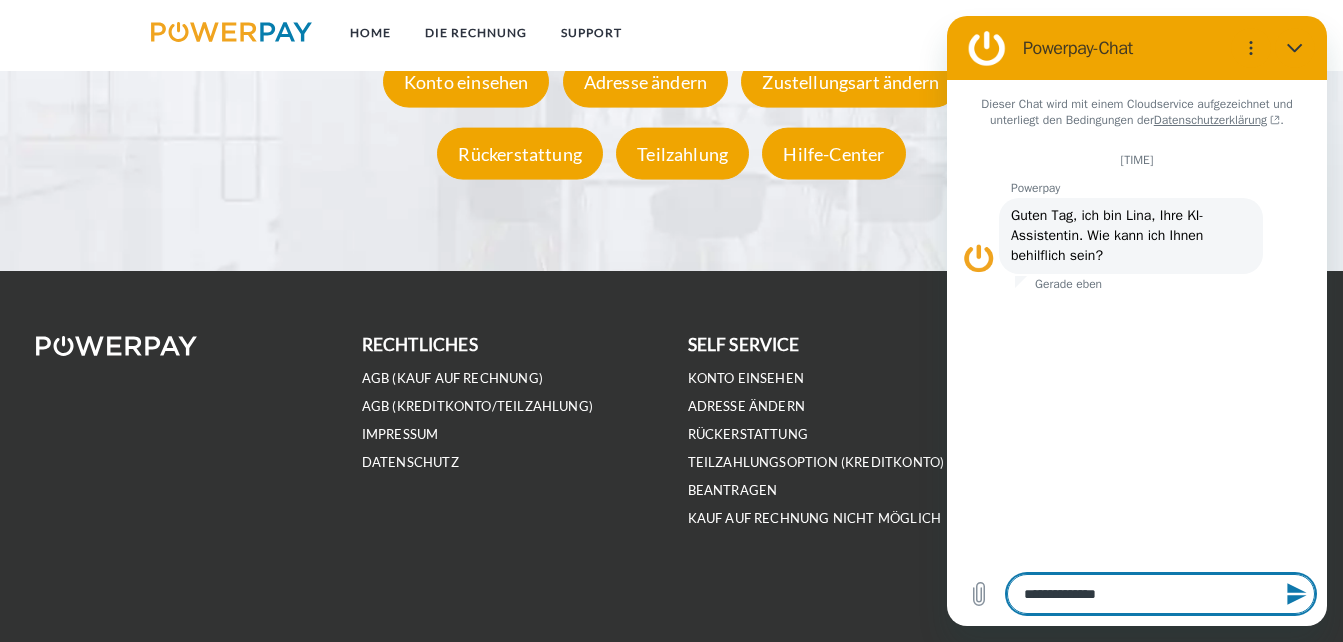type on "**********" 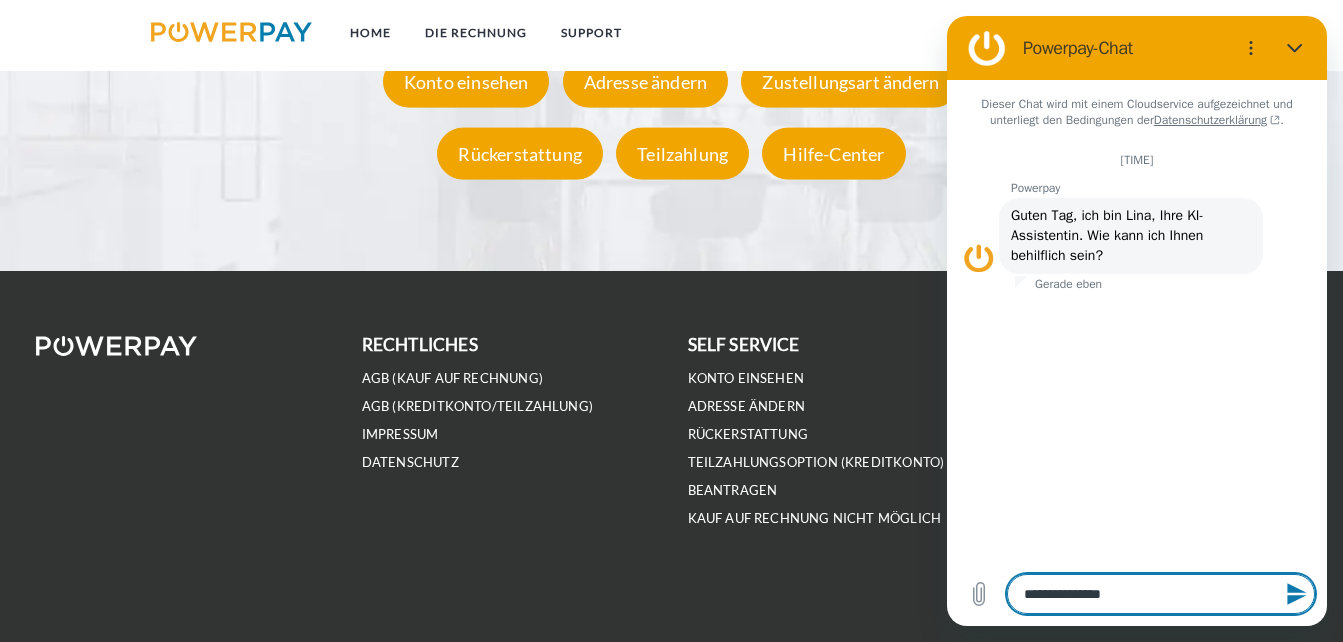 type on "*" 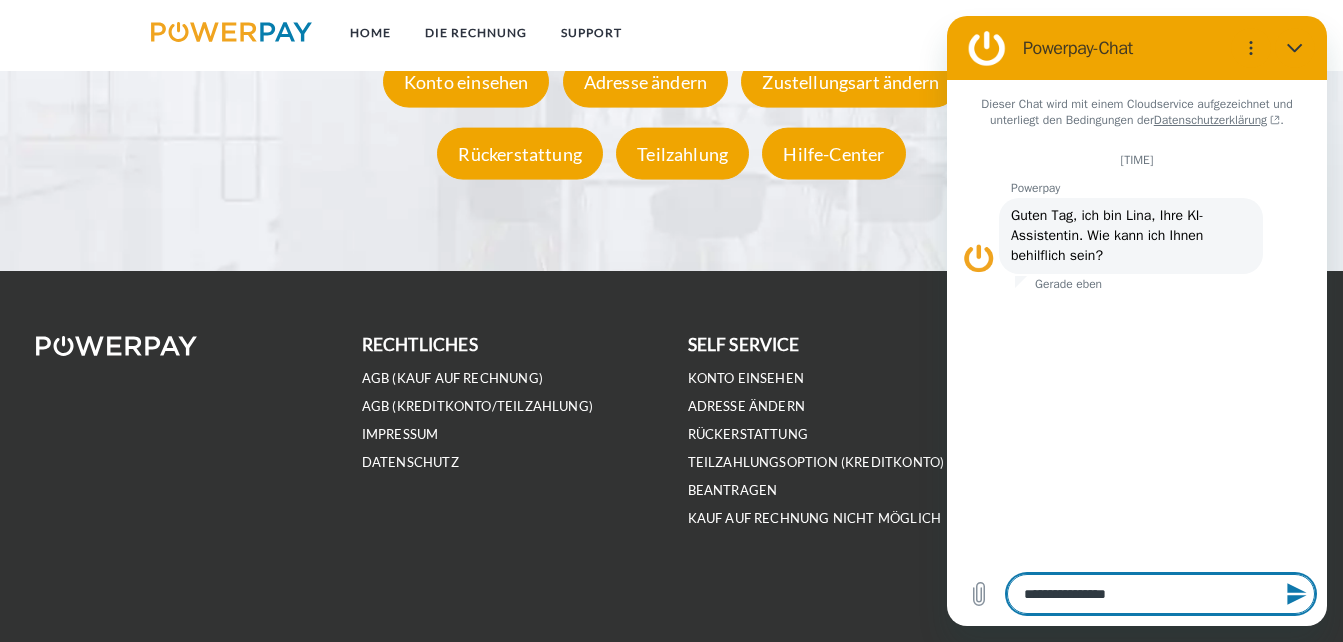 type on "**********" 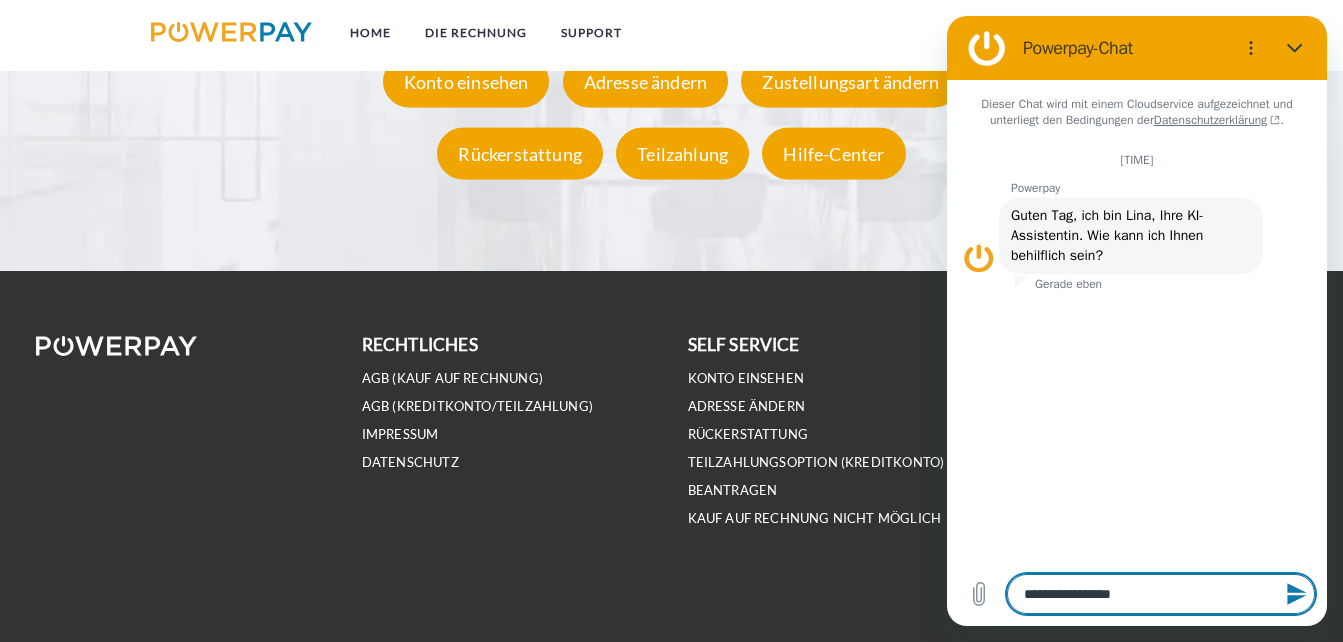 type on "**********" 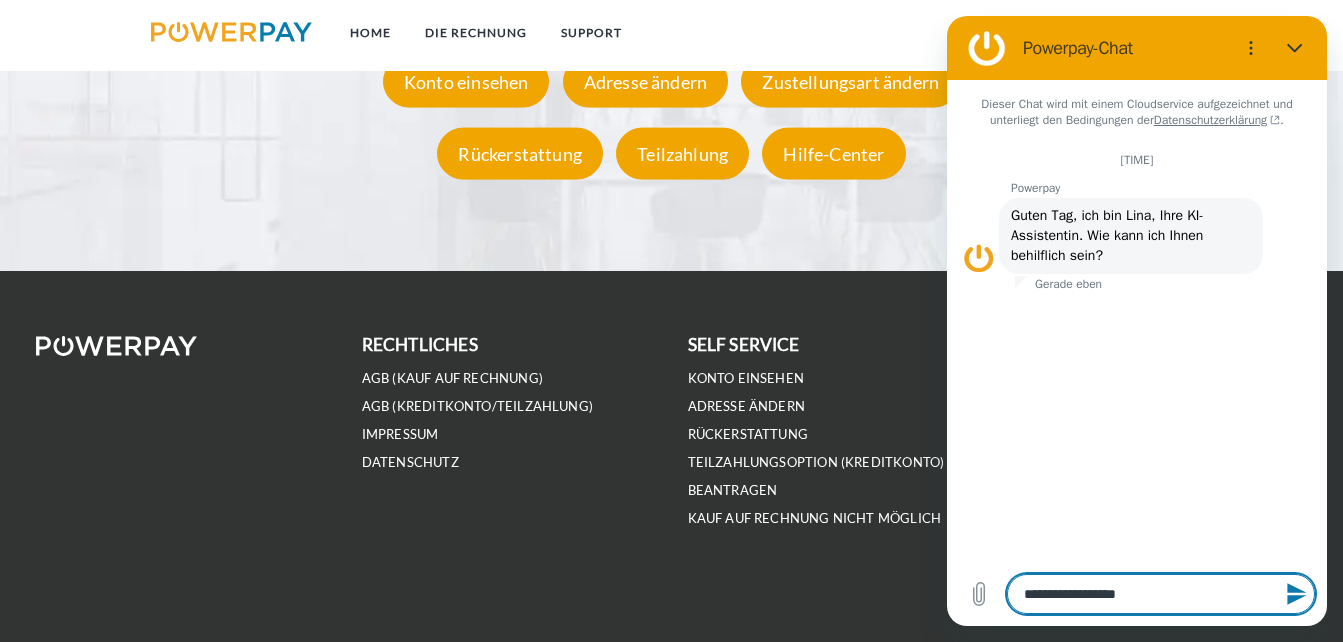 type on "**********" 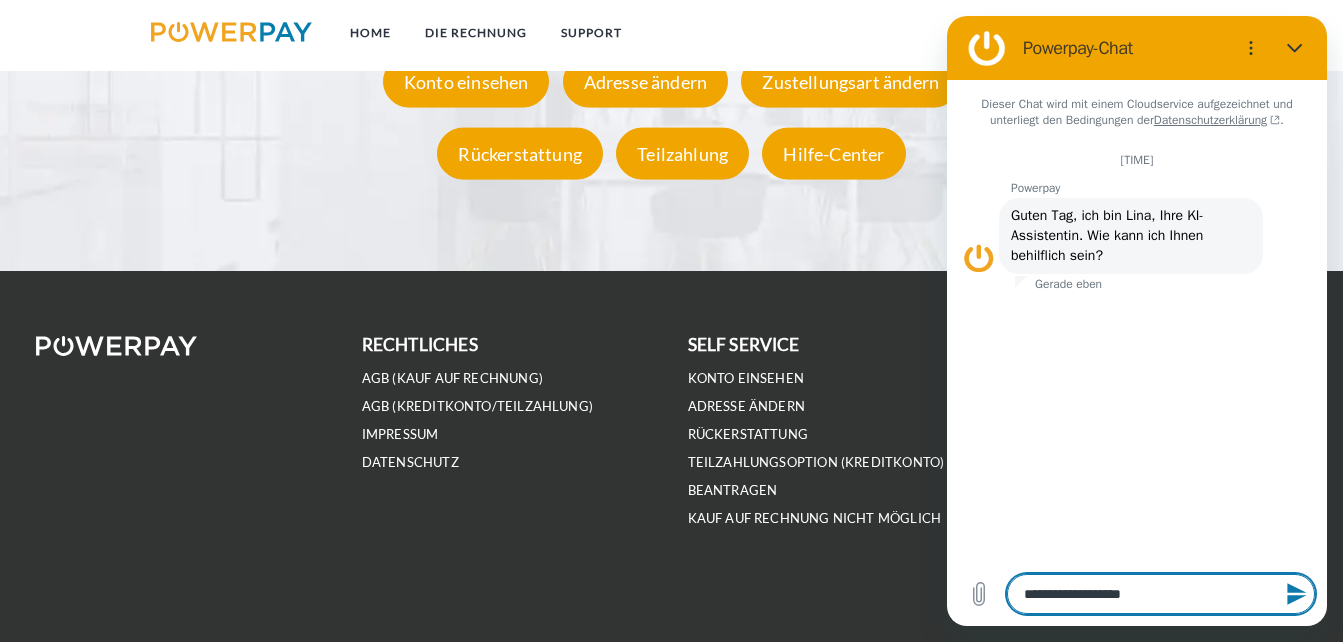 type on "**********" 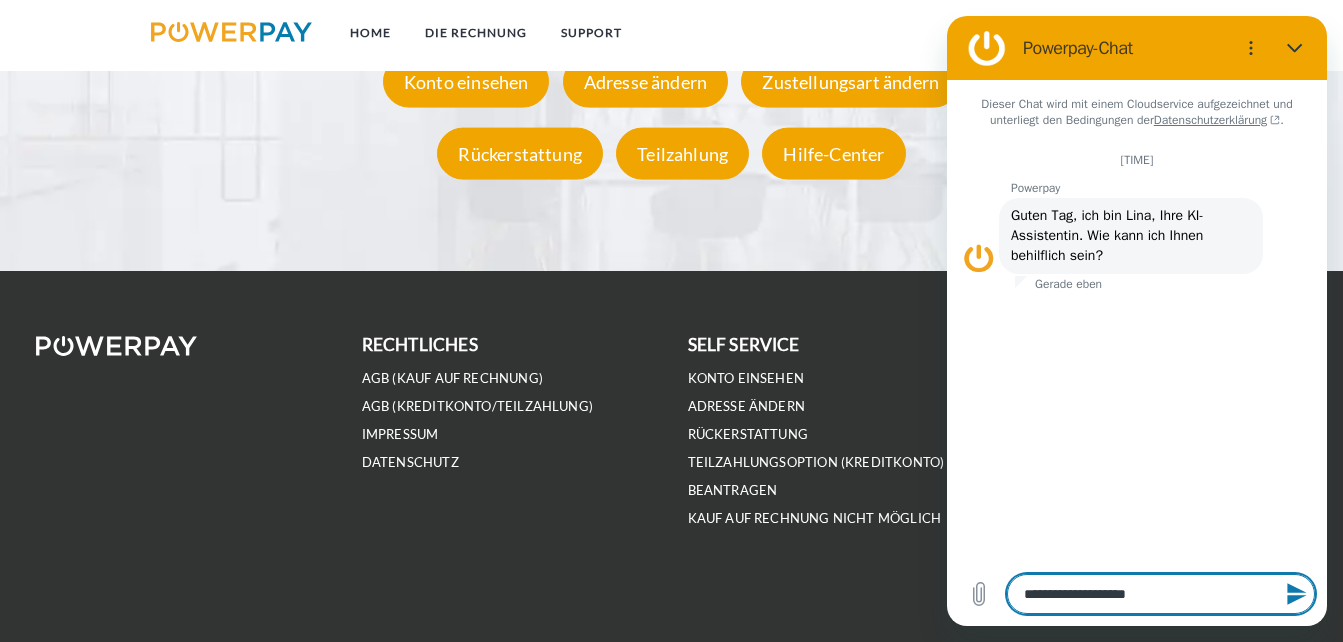 type on "**********" 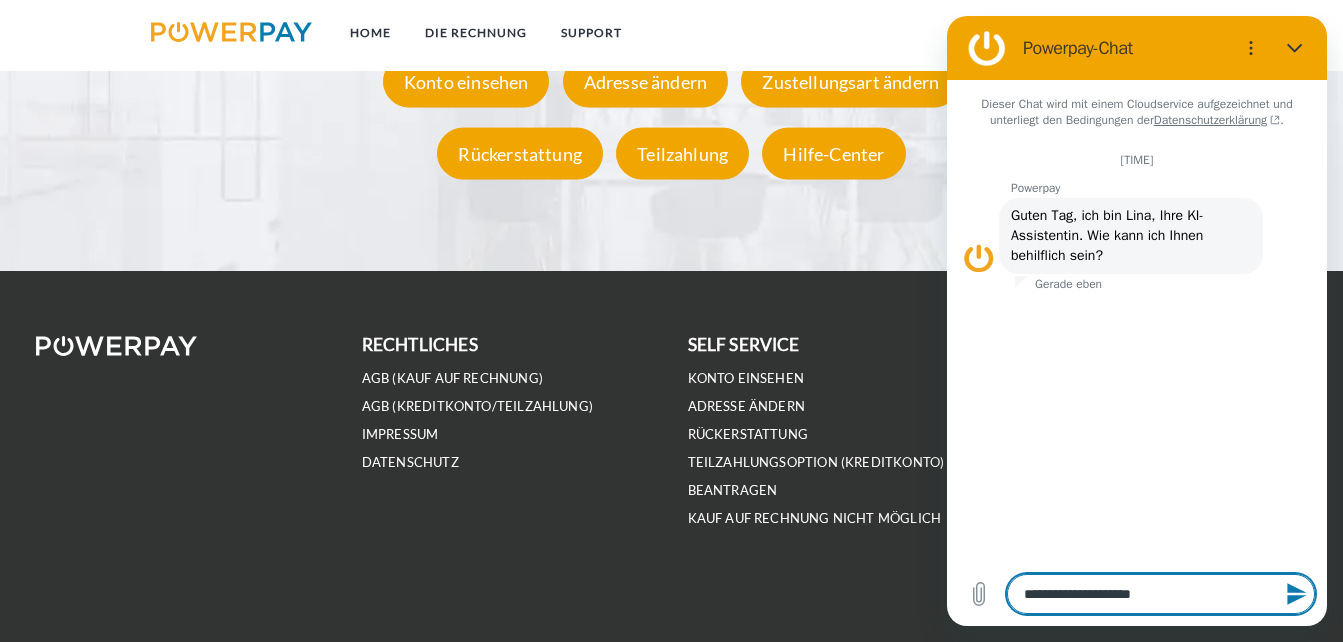 type on "**********" 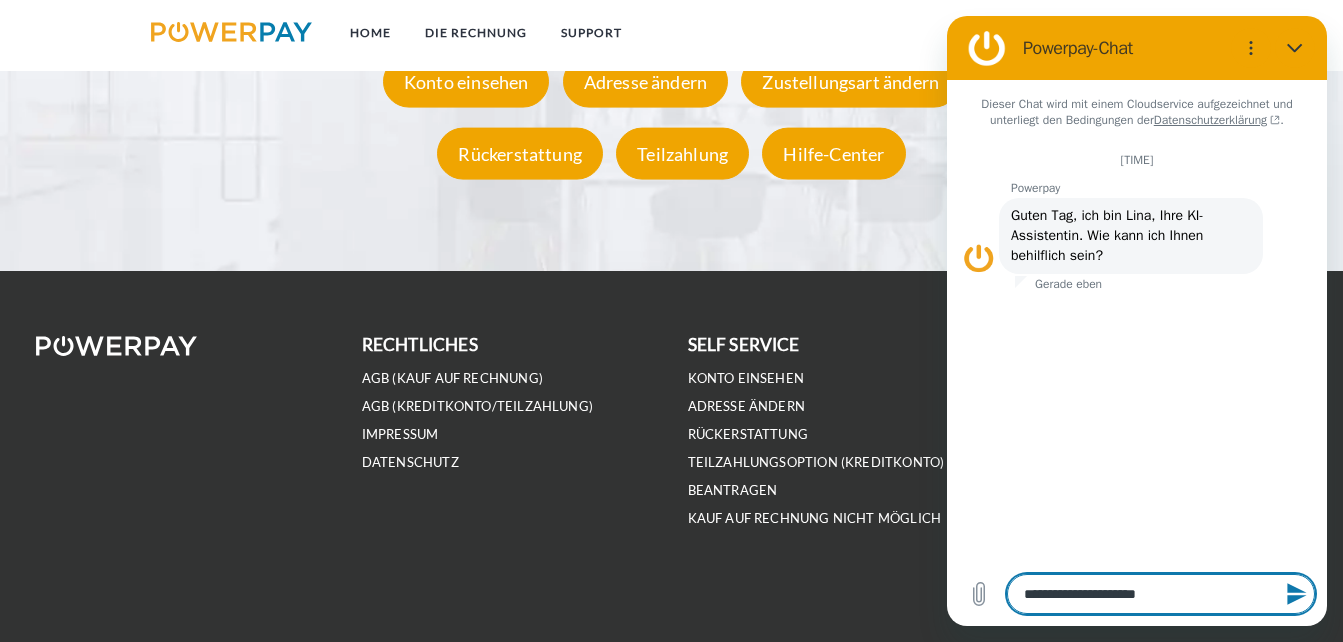 type on "**********" 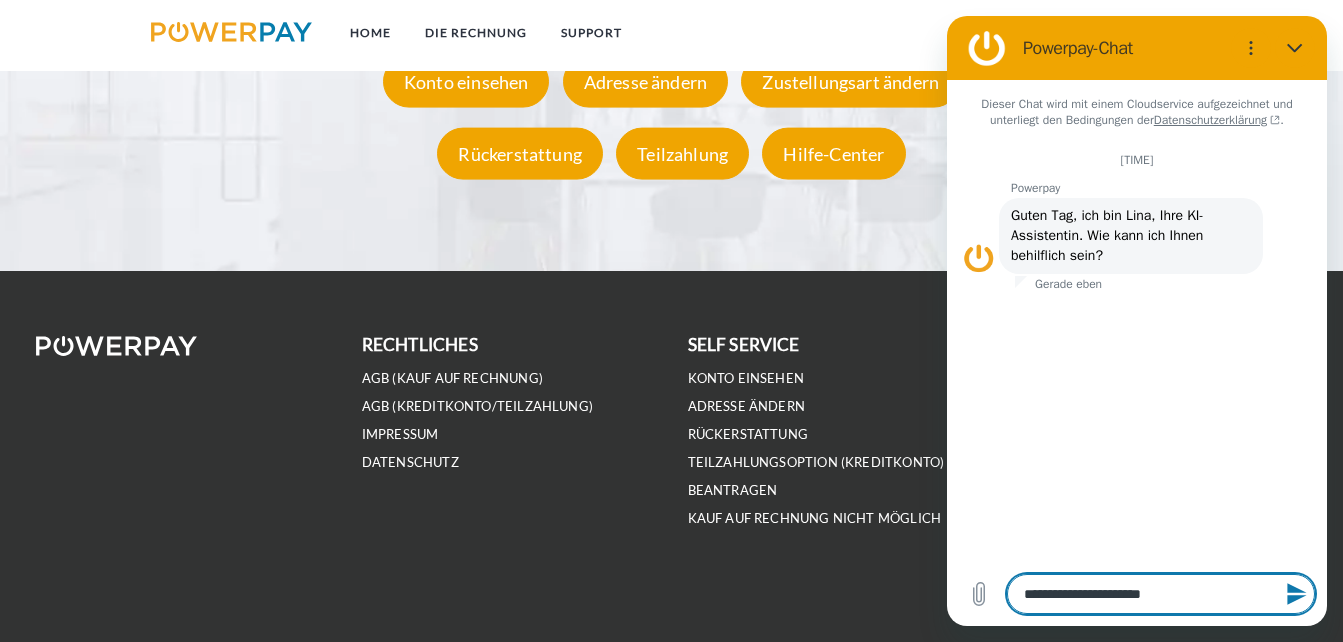 type on "**********" 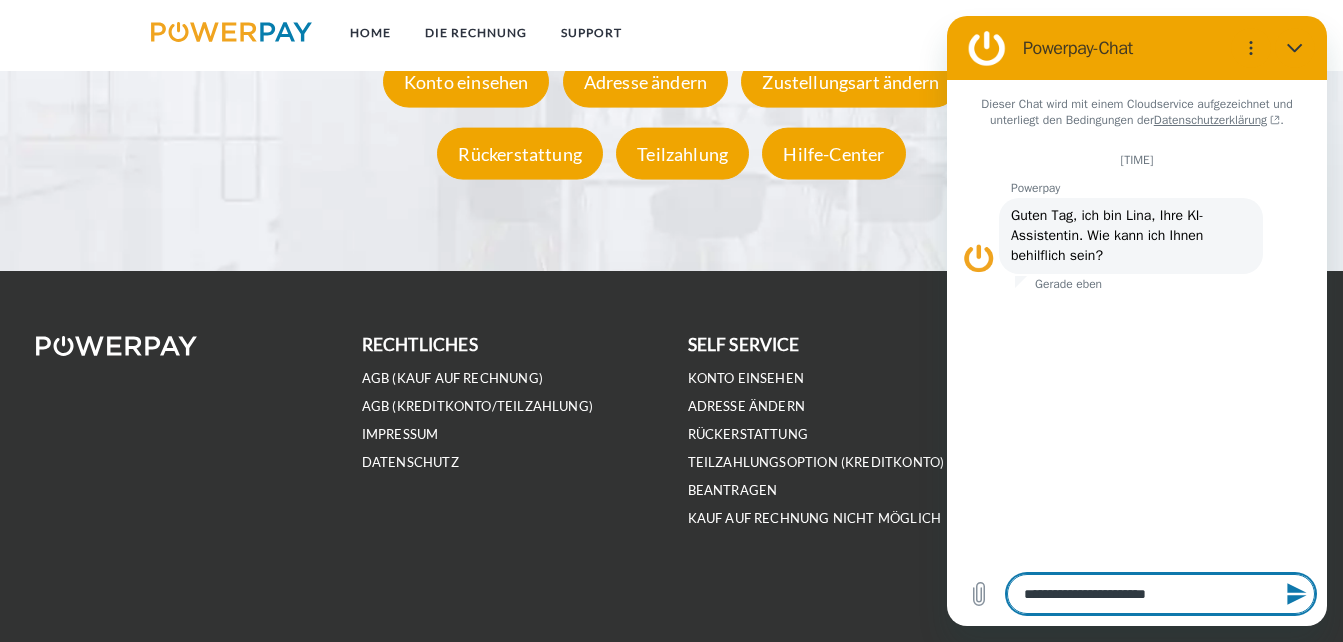 type on "**********" 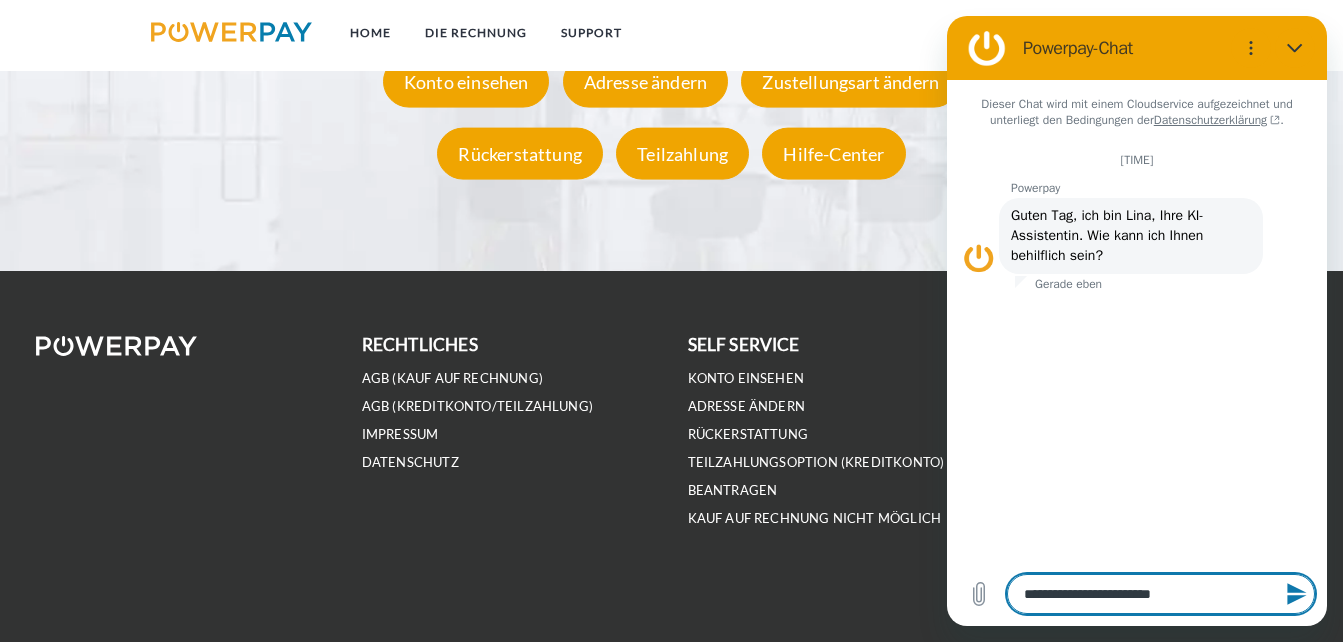 type on "**********" 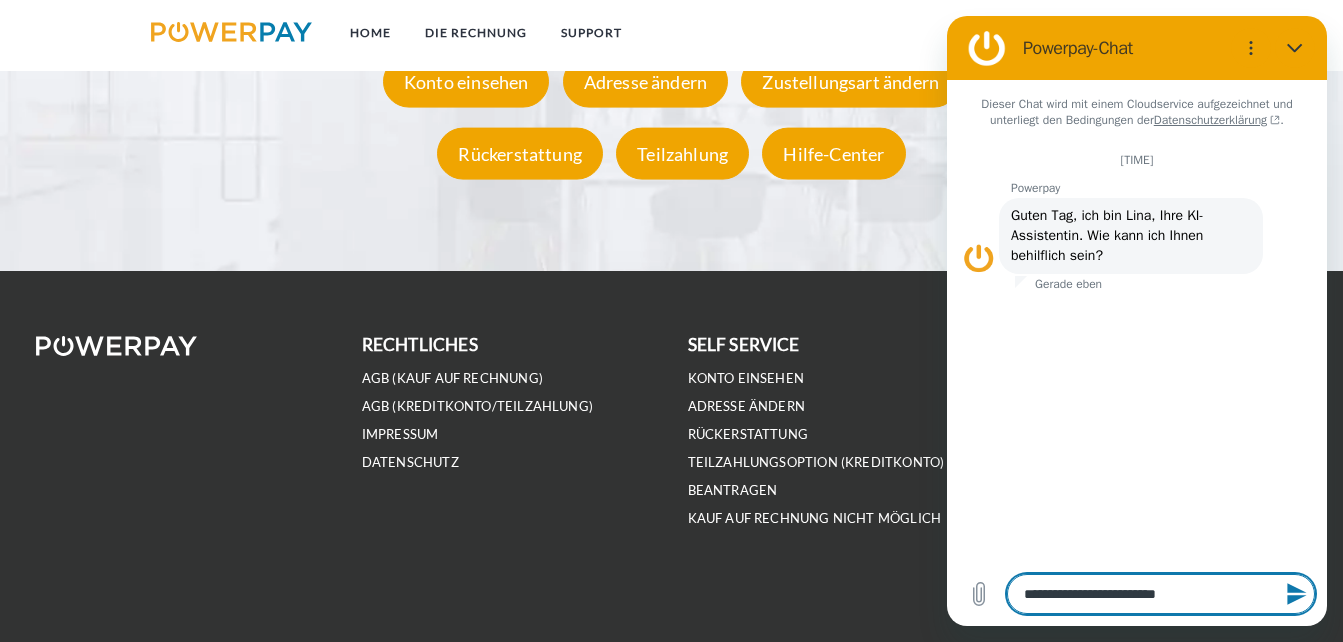 type on "**********" 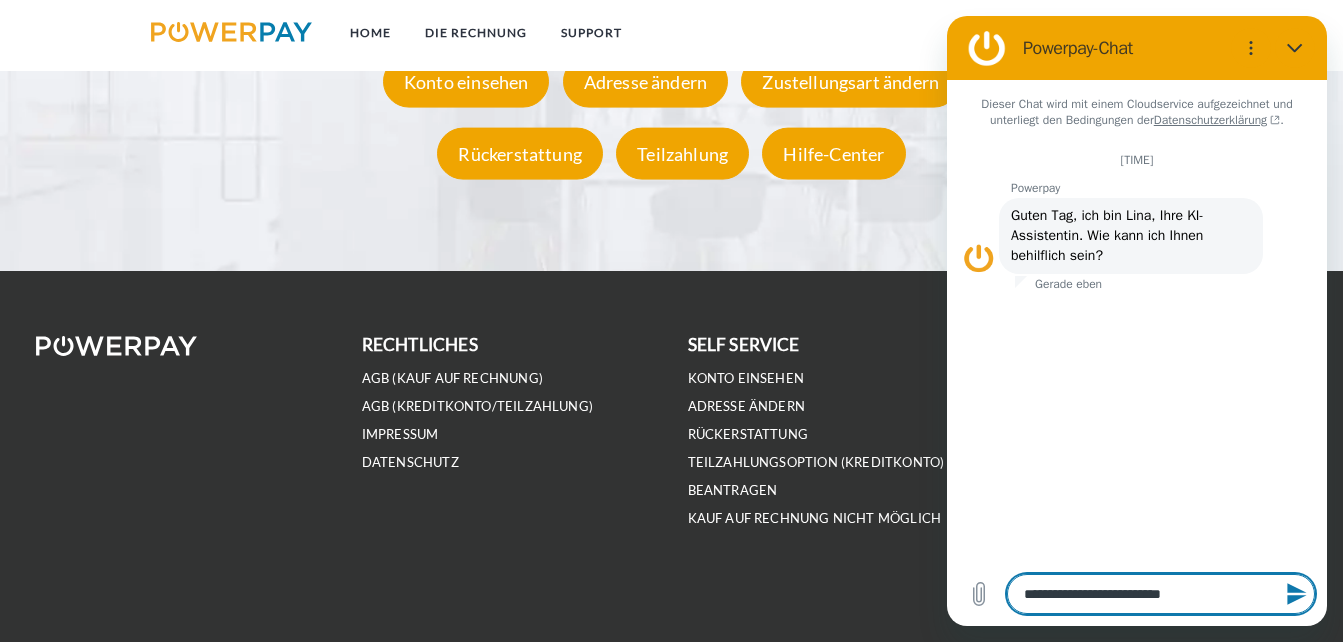 type on "**********" 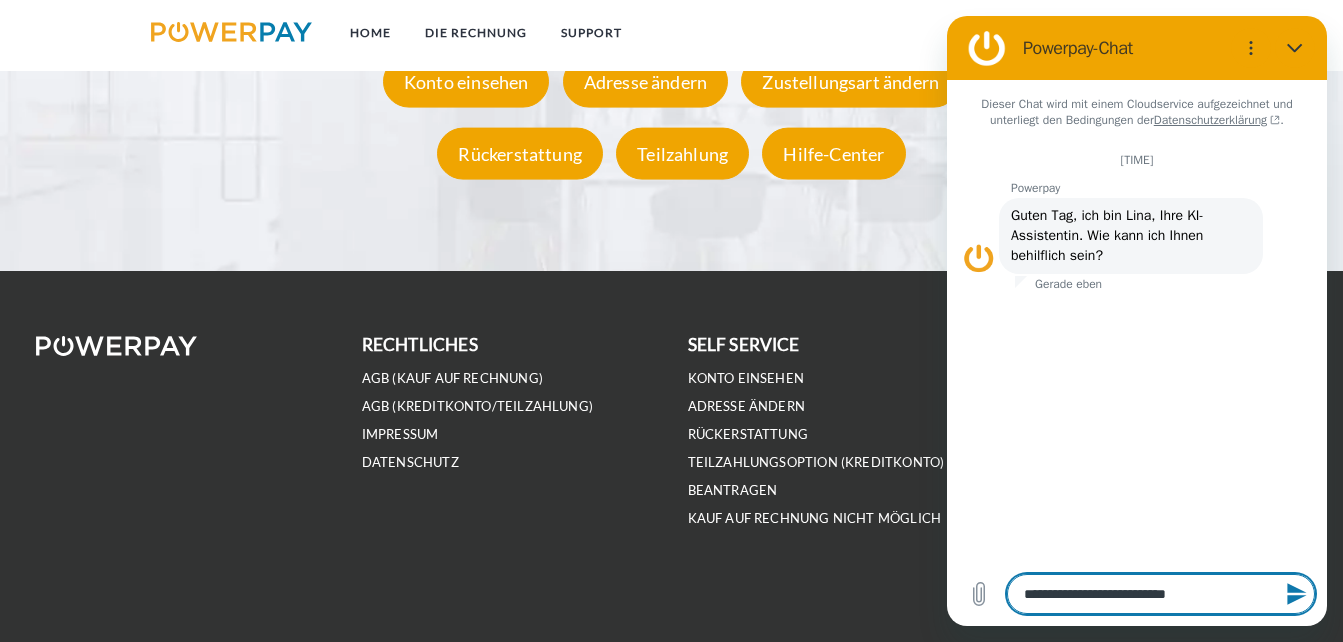 type on "**********" 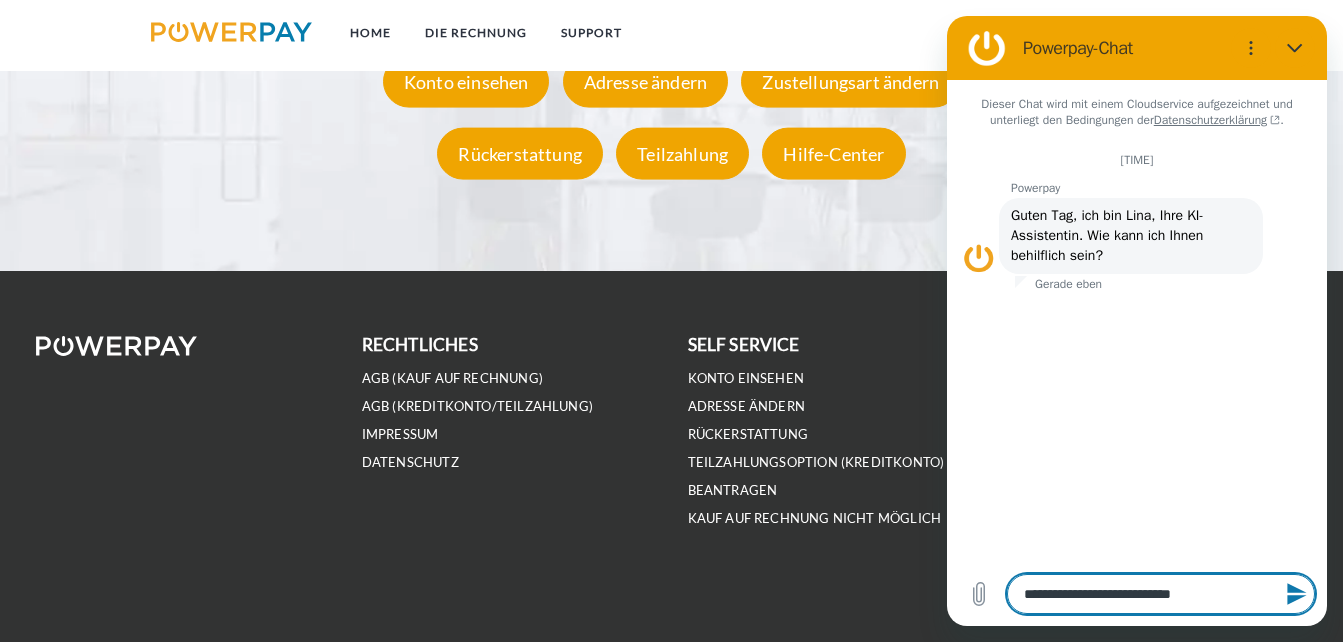 type on "**********" 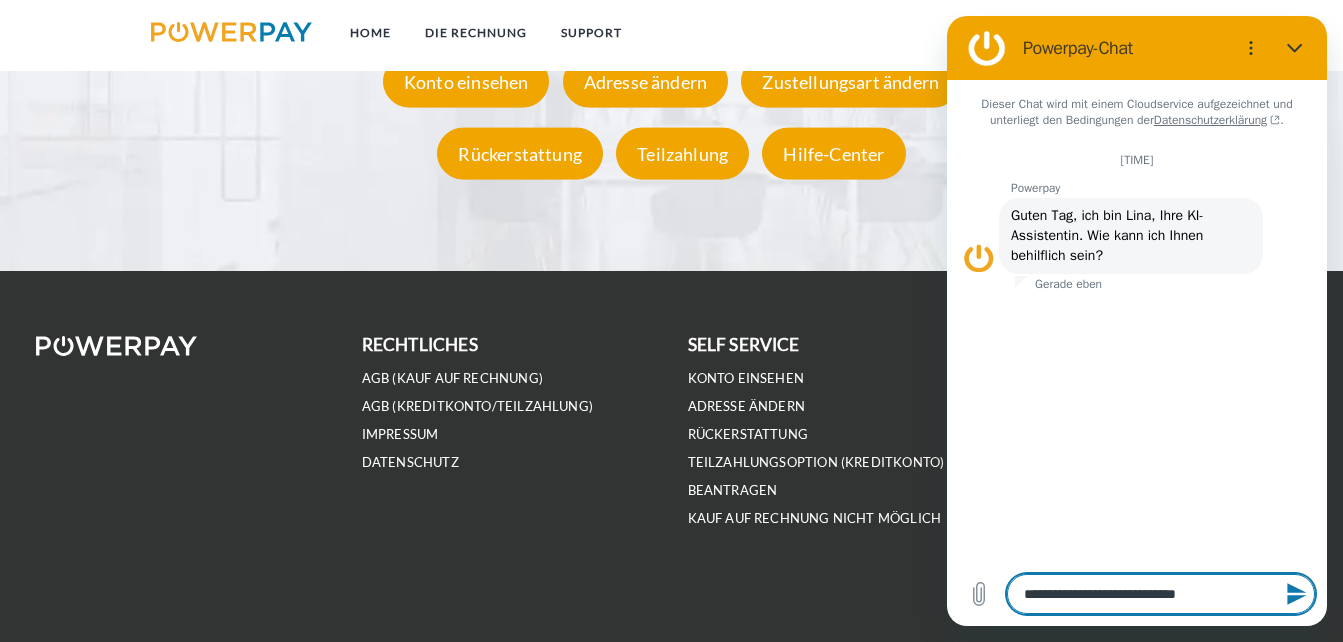 type on "**********" 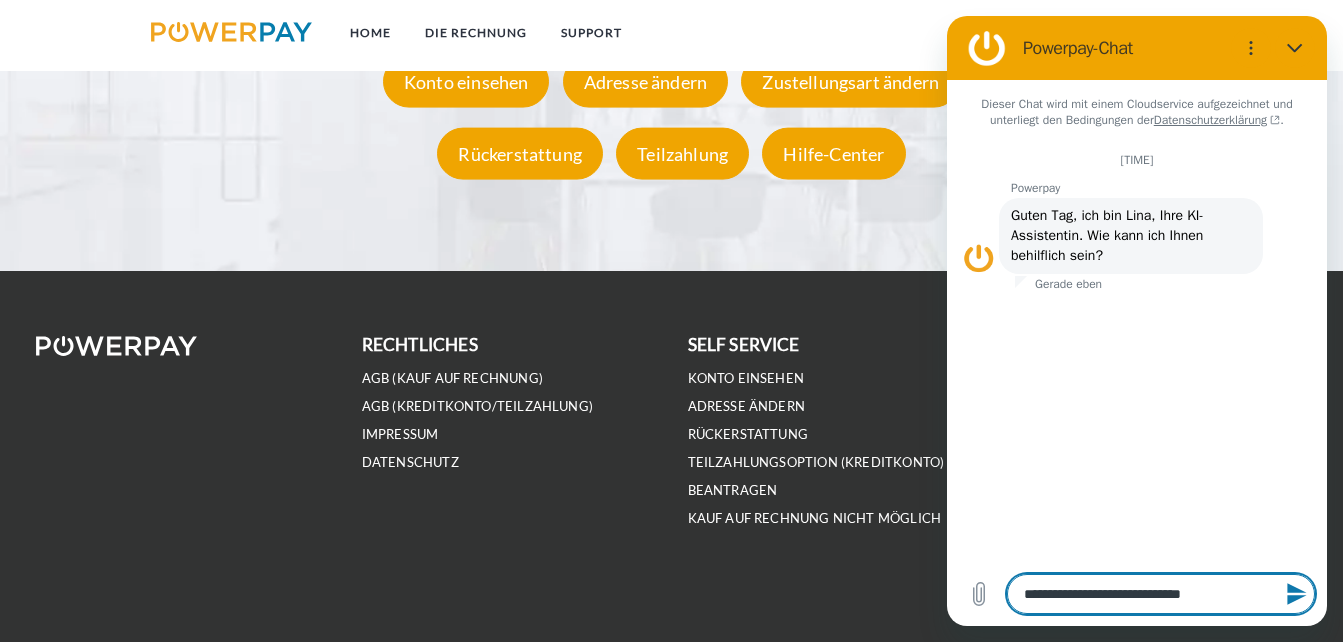 type on "**********" 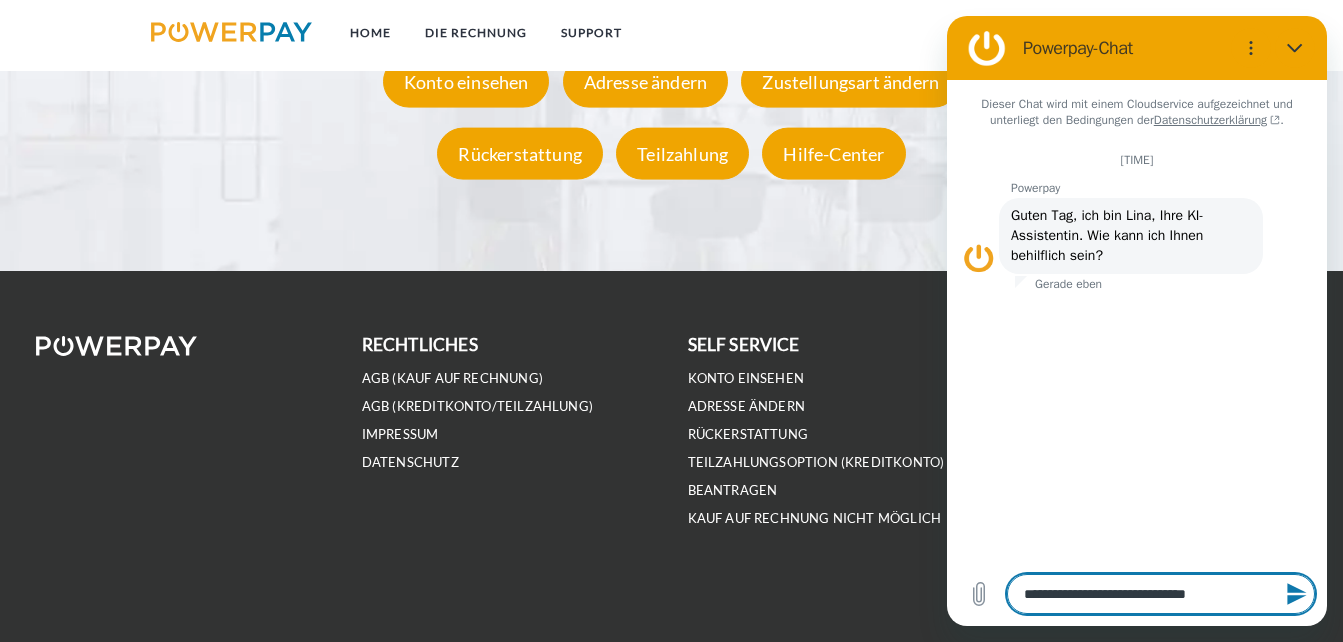 type on "**********" 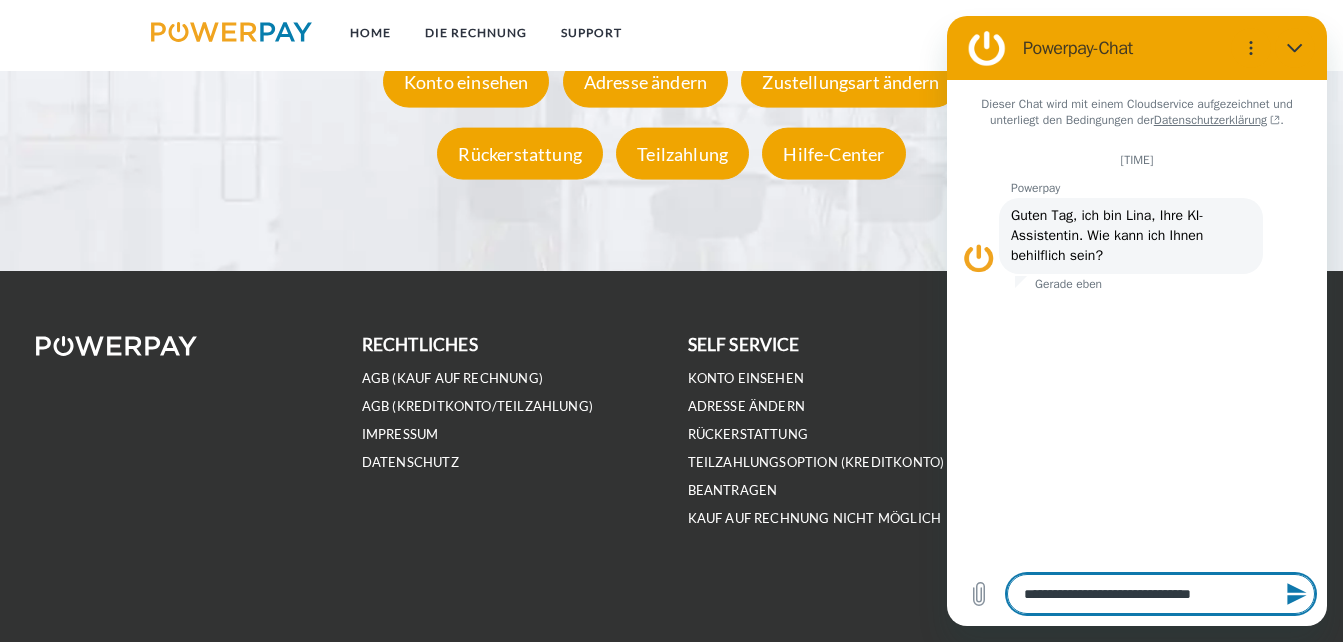 type on "**********" 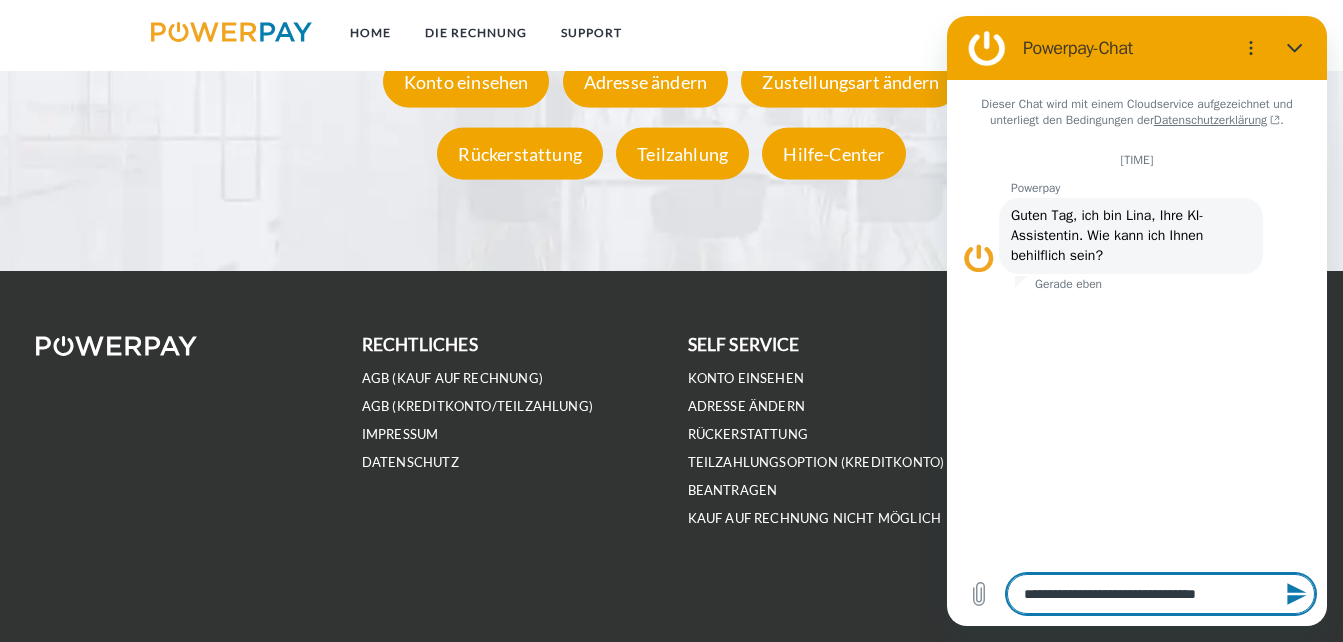 type on "**********" 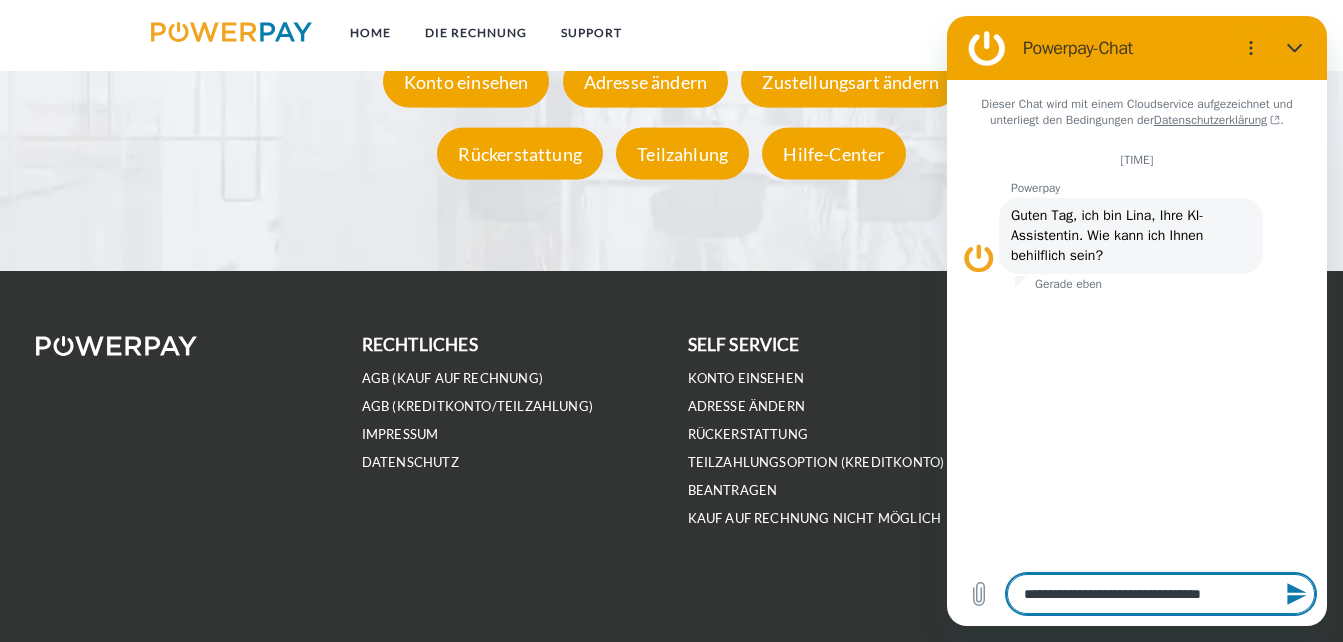 type on "**********" 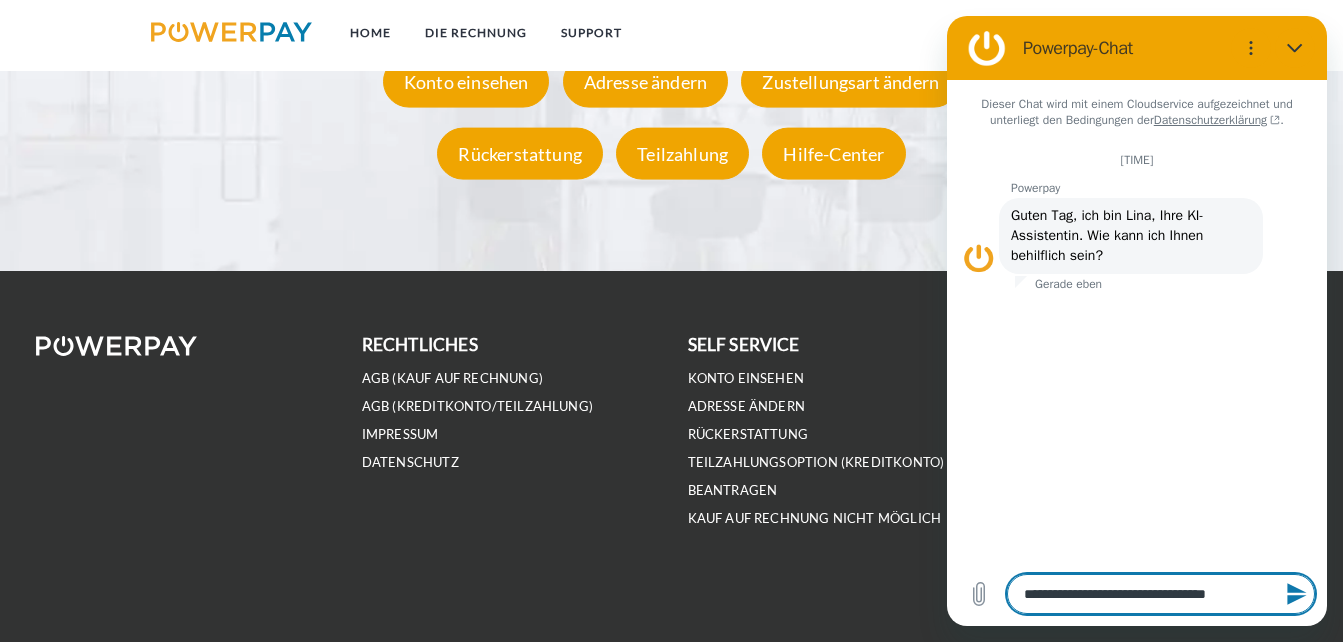 type on "**********" 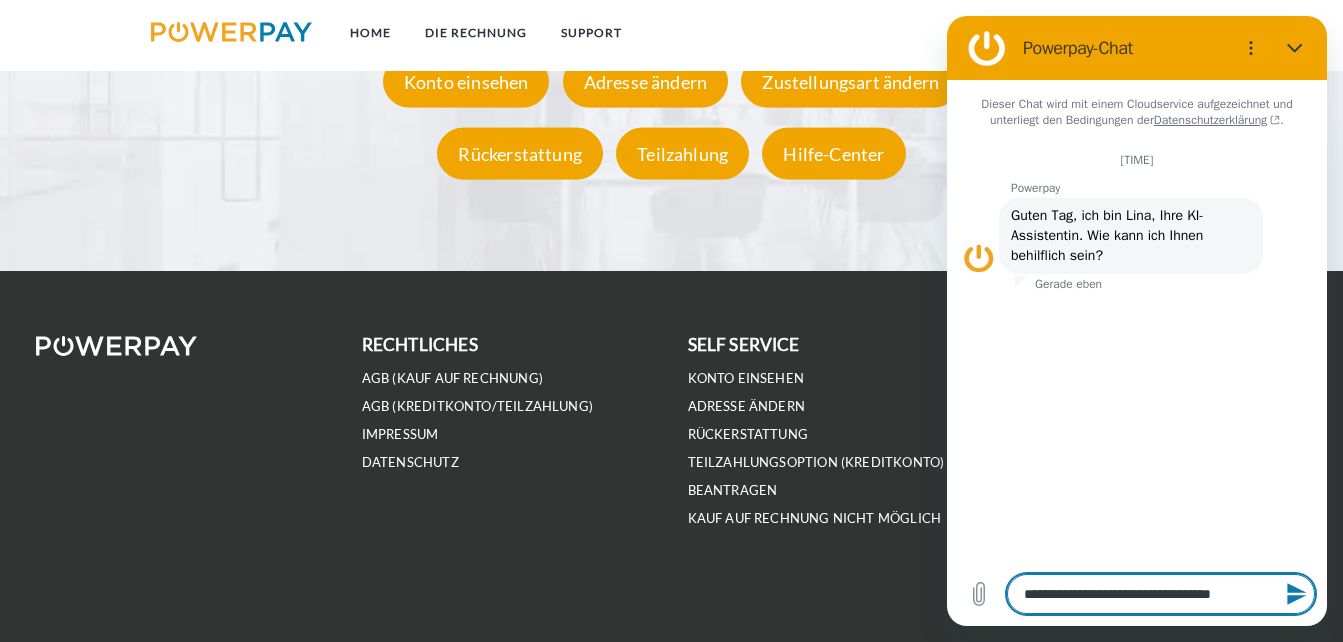 type on "**********" 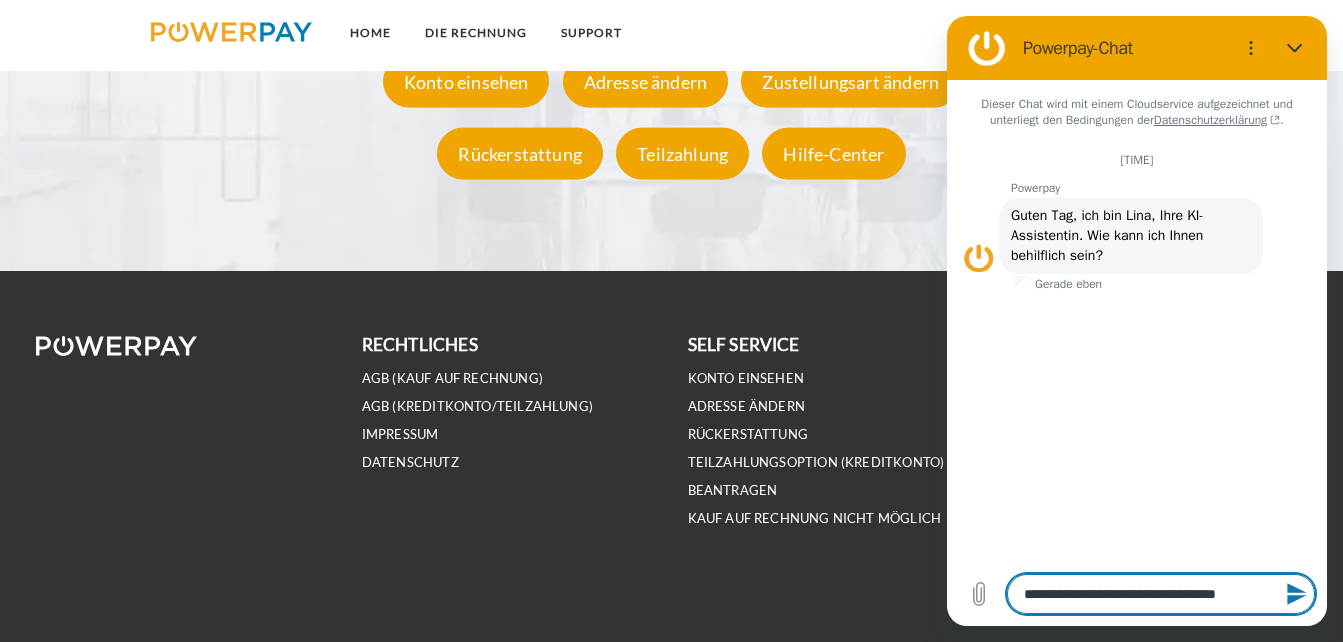 type on "**********" 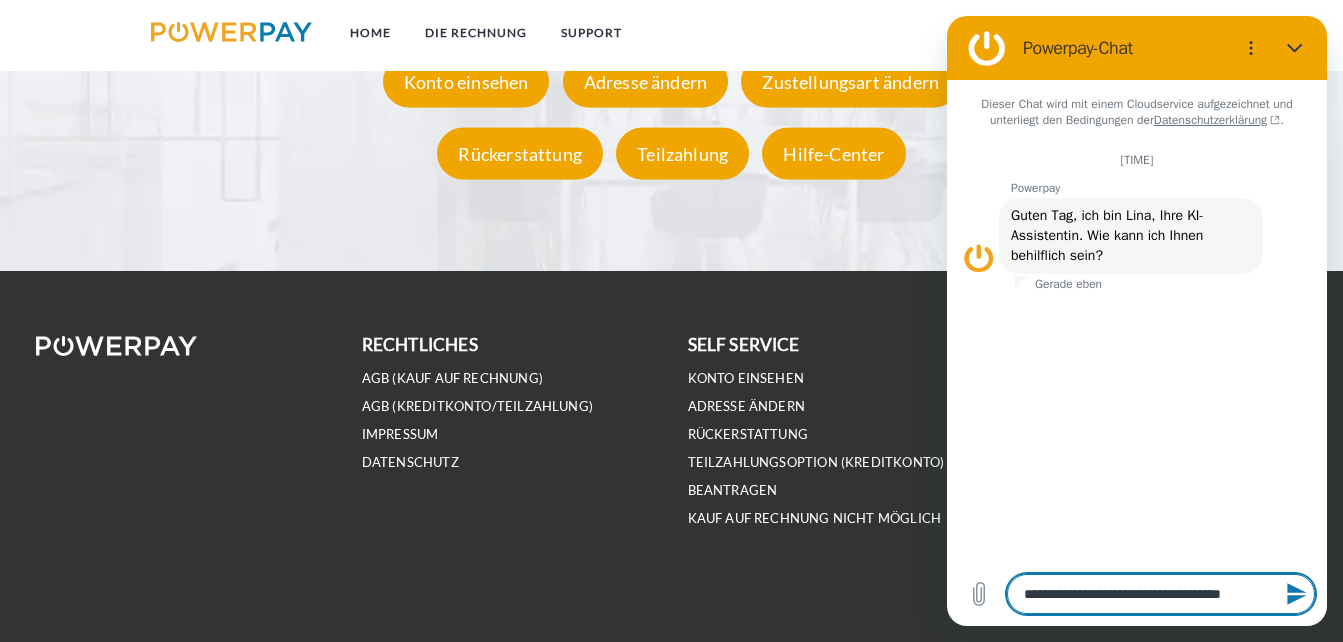 type on "*" 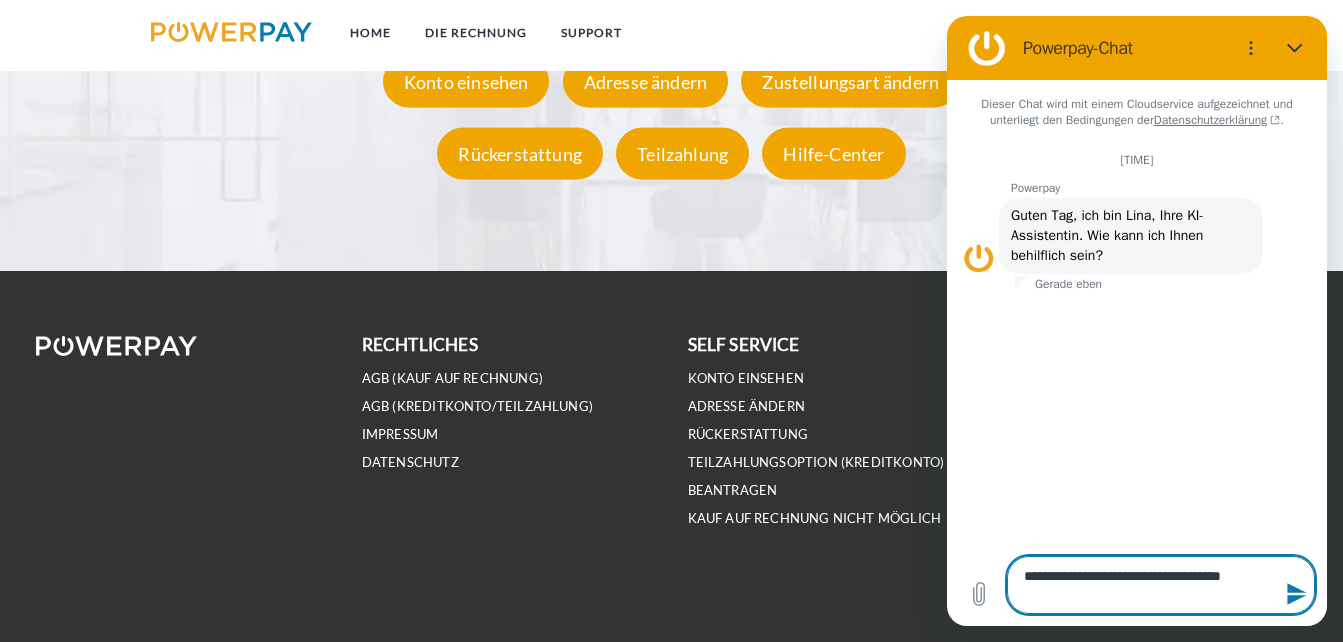 type on "**********" 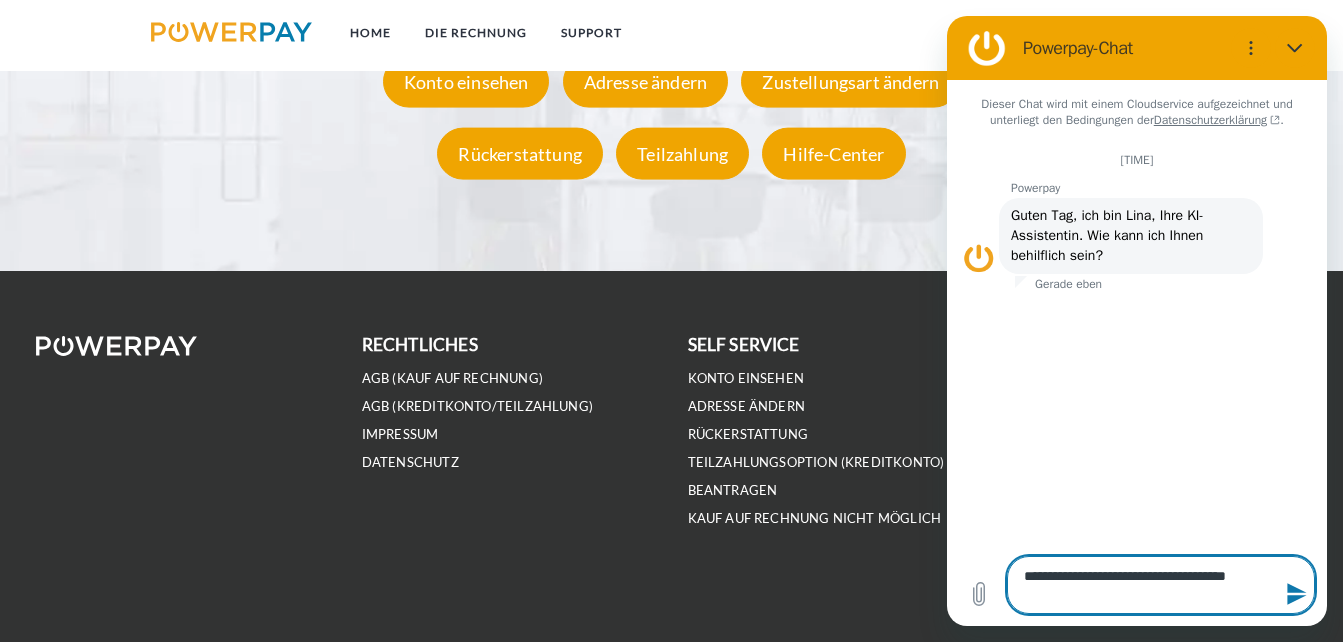 type on "**********" 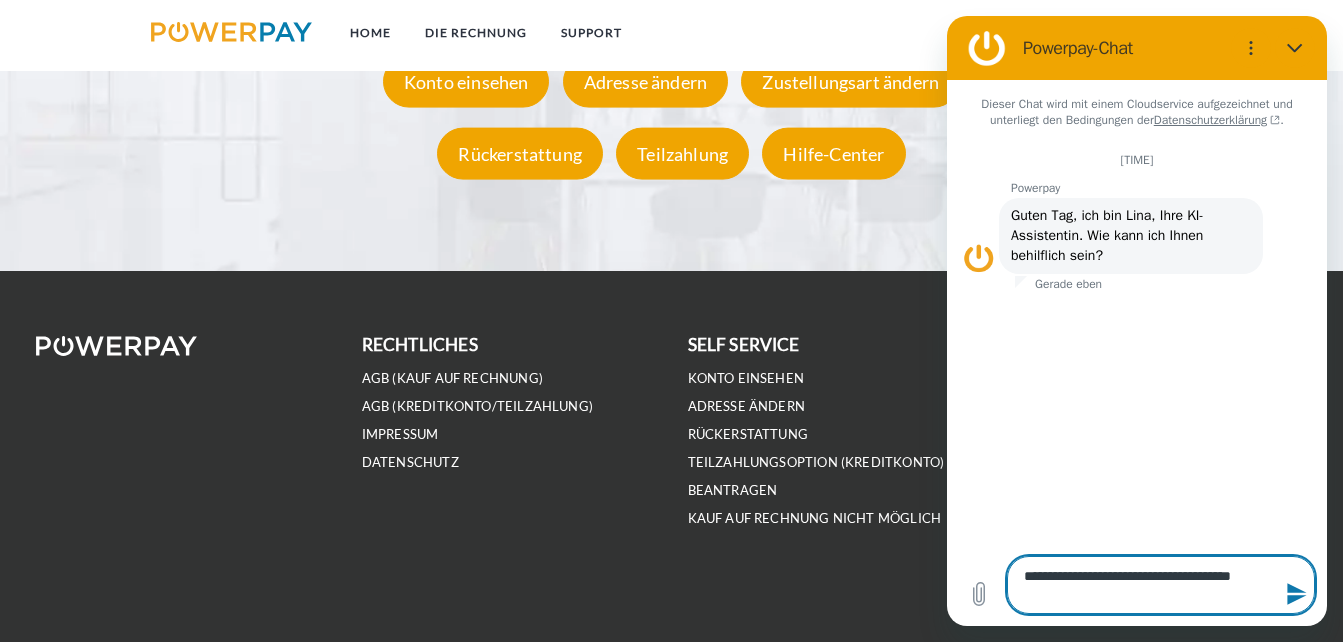 type on "*" 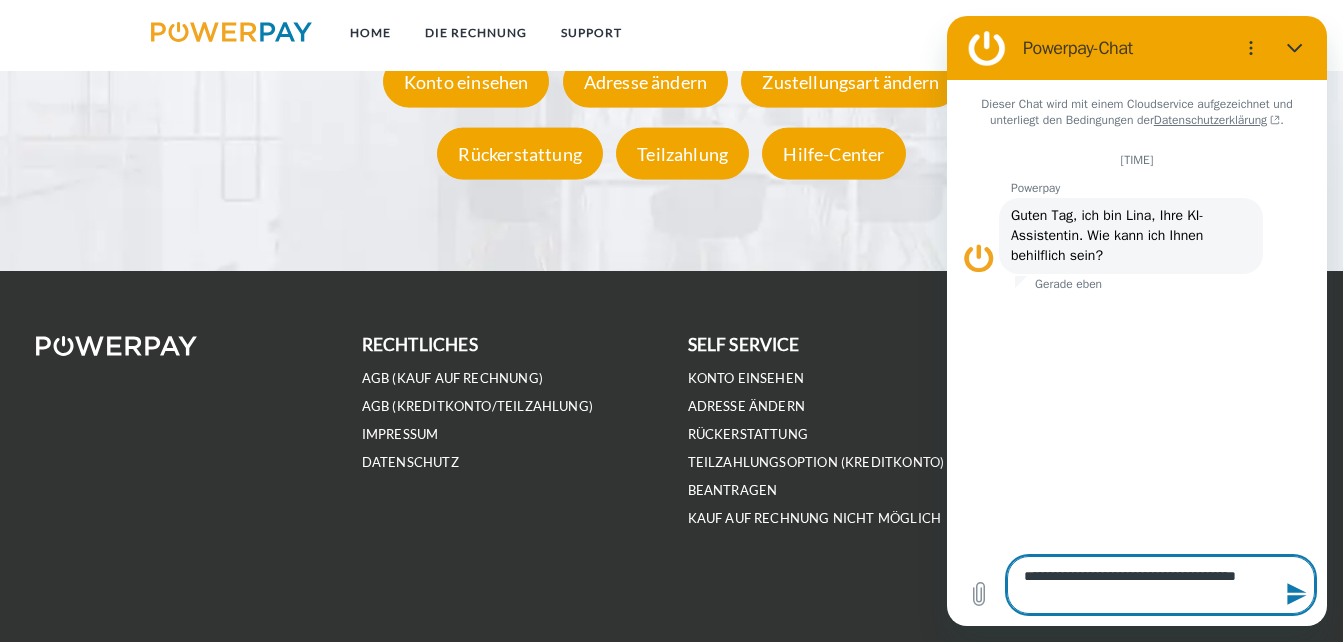 type on "**********" 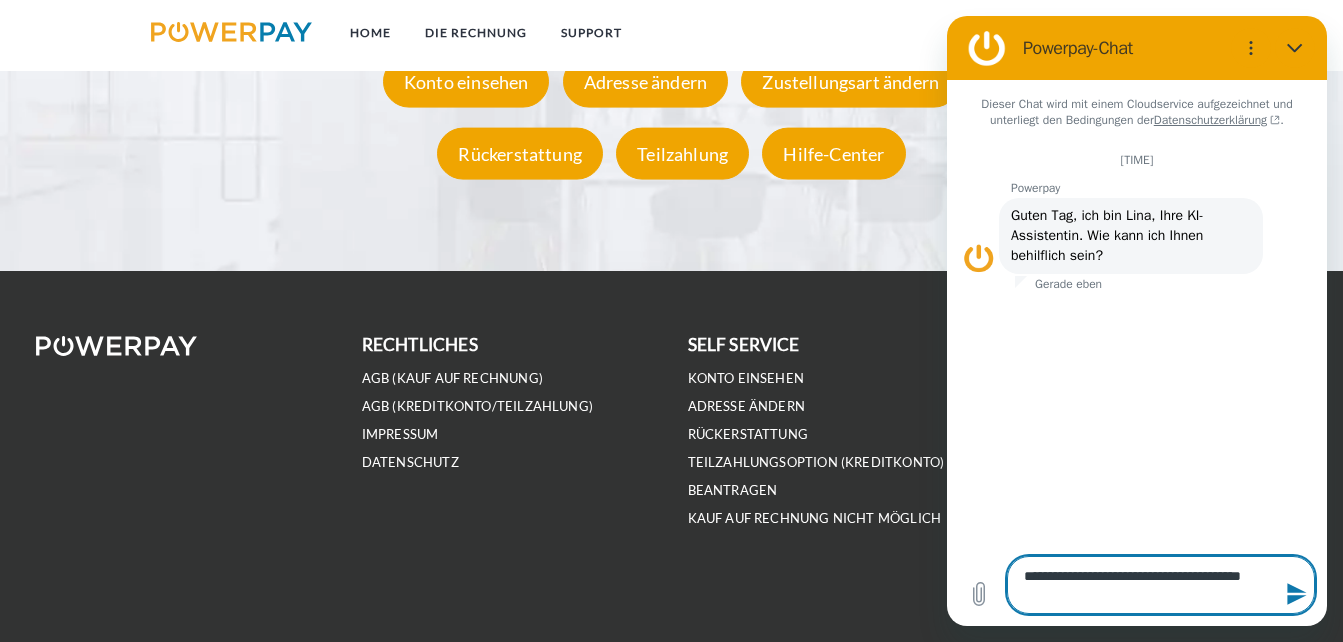 type on "**********" 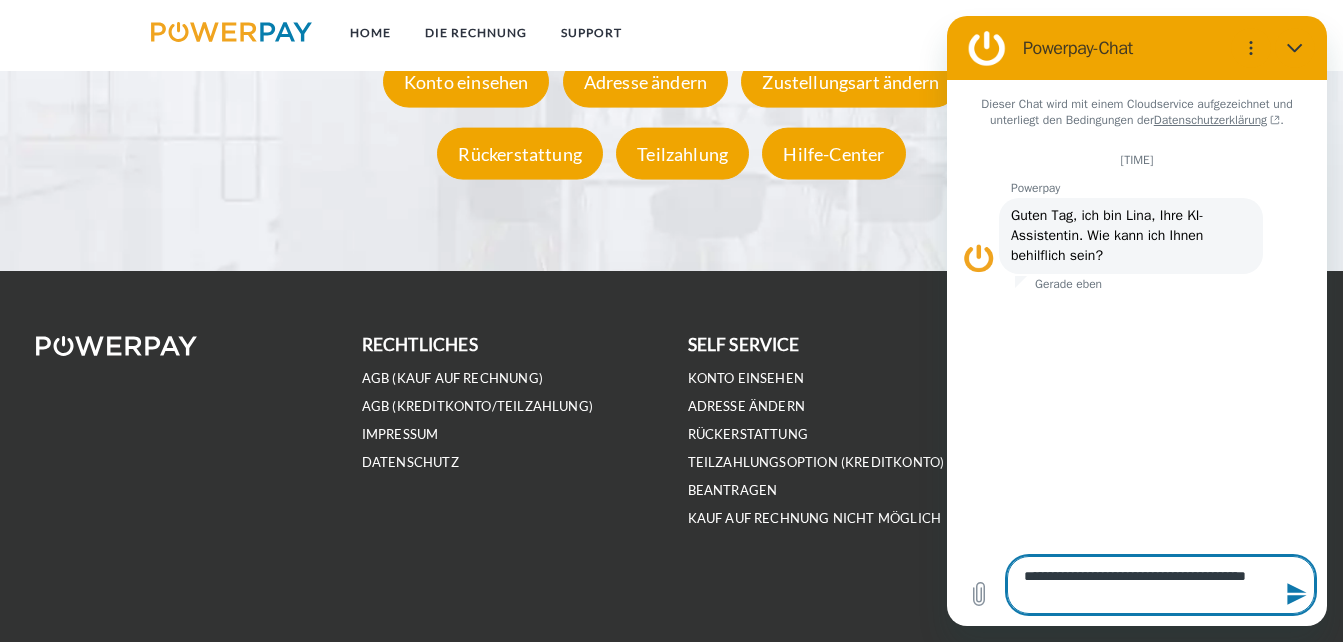 type on "**********" 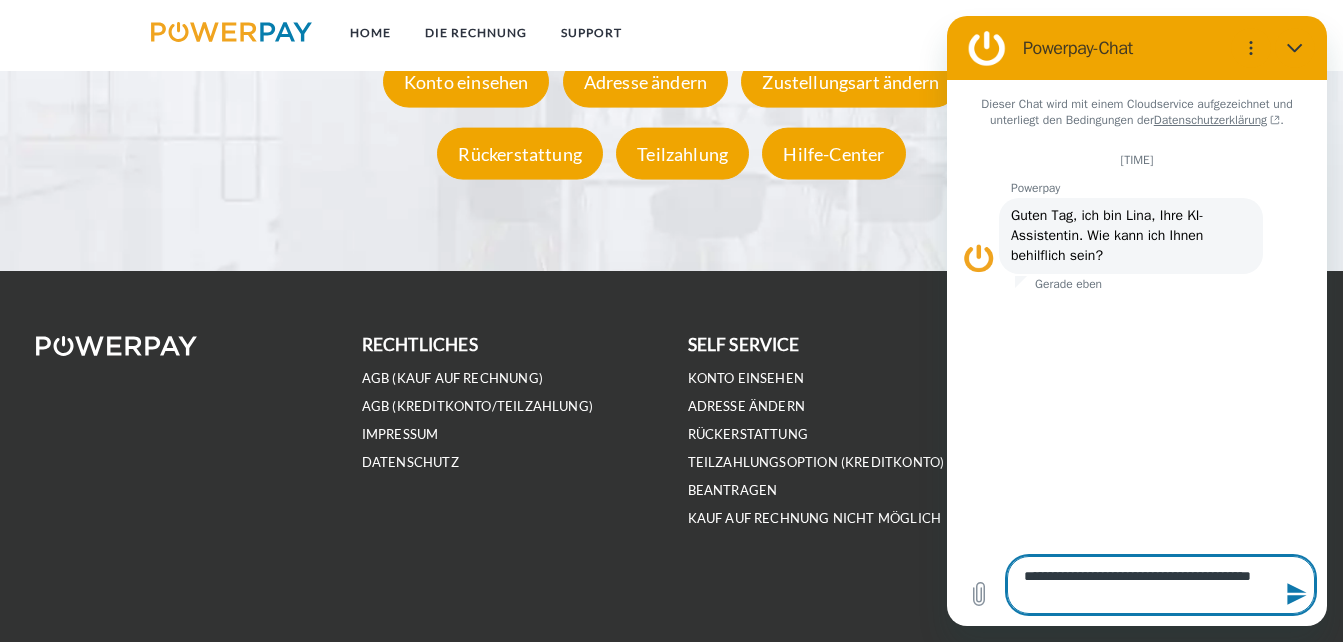 type on "**********" 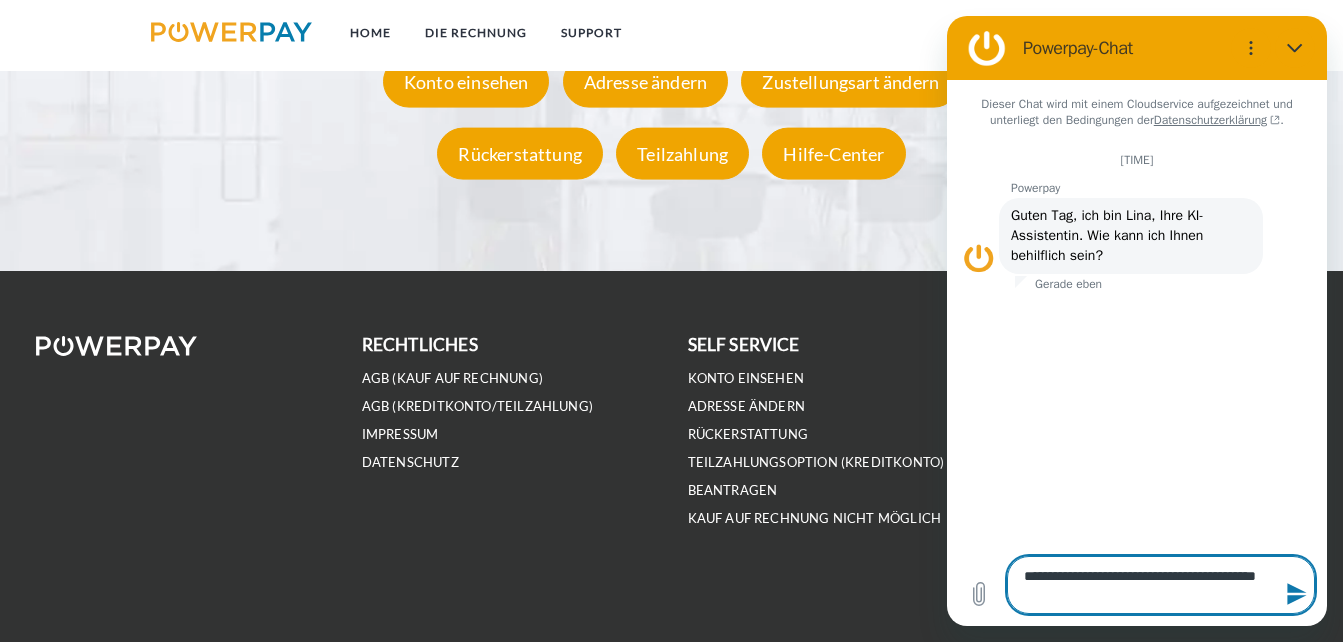type on "**********" 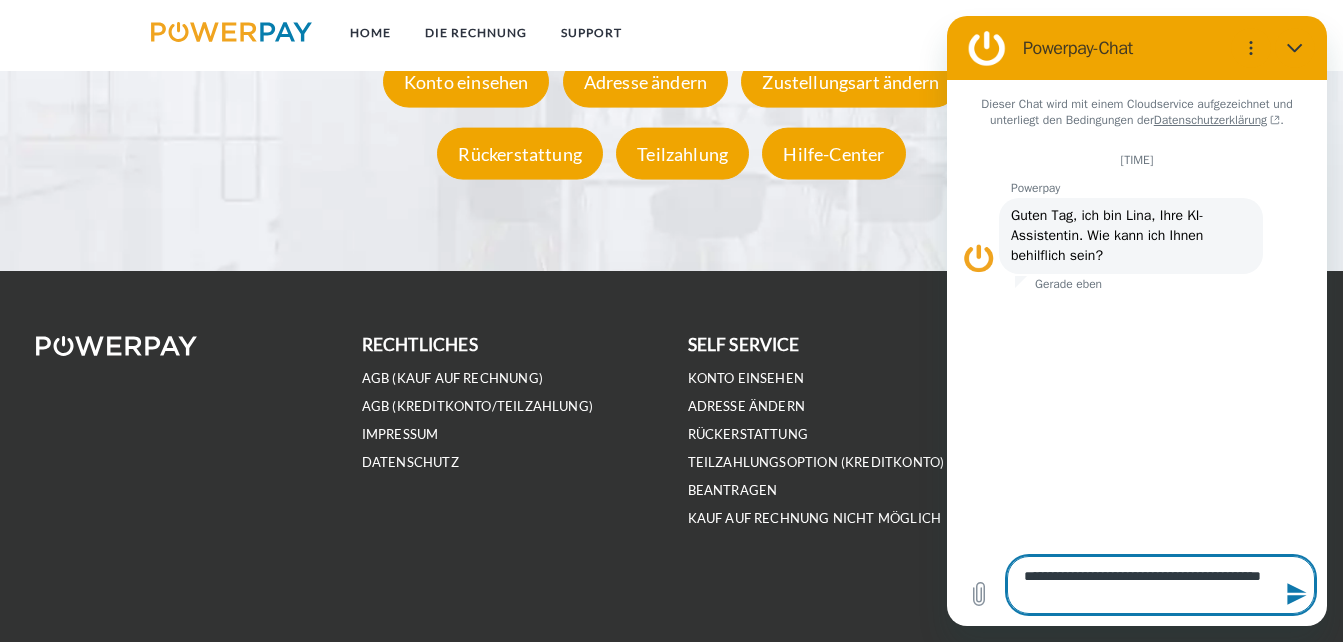 type on "**********" 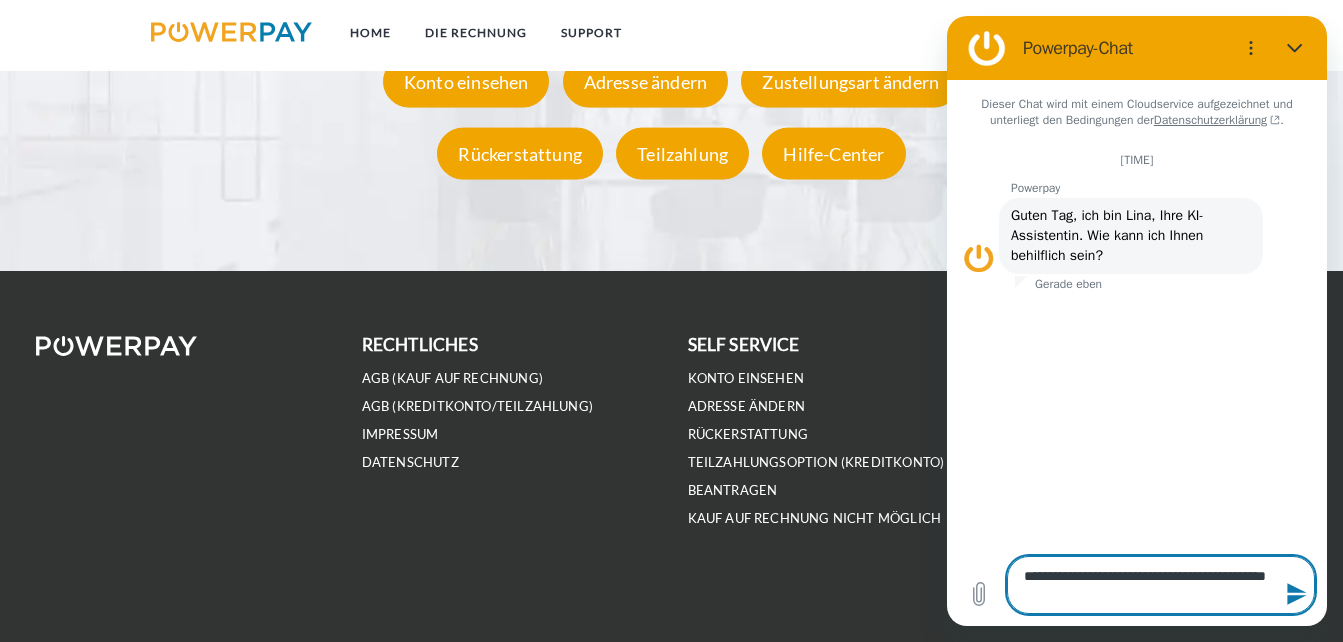 type on "**********" 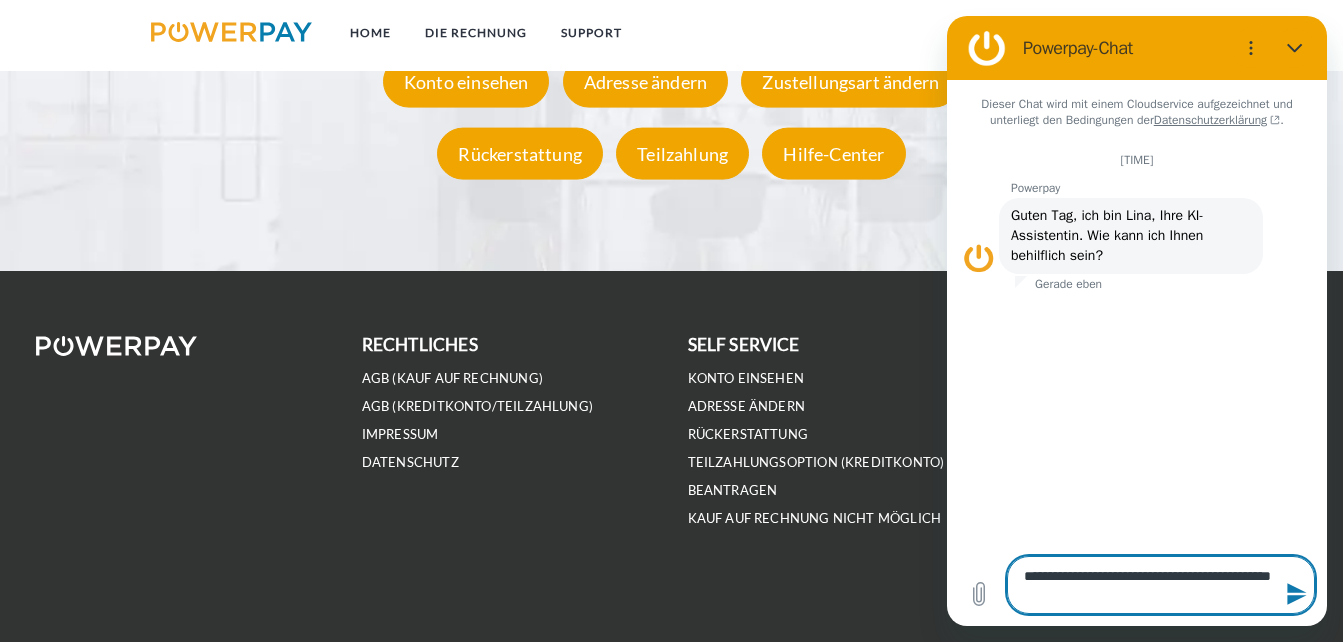 type on "**********" 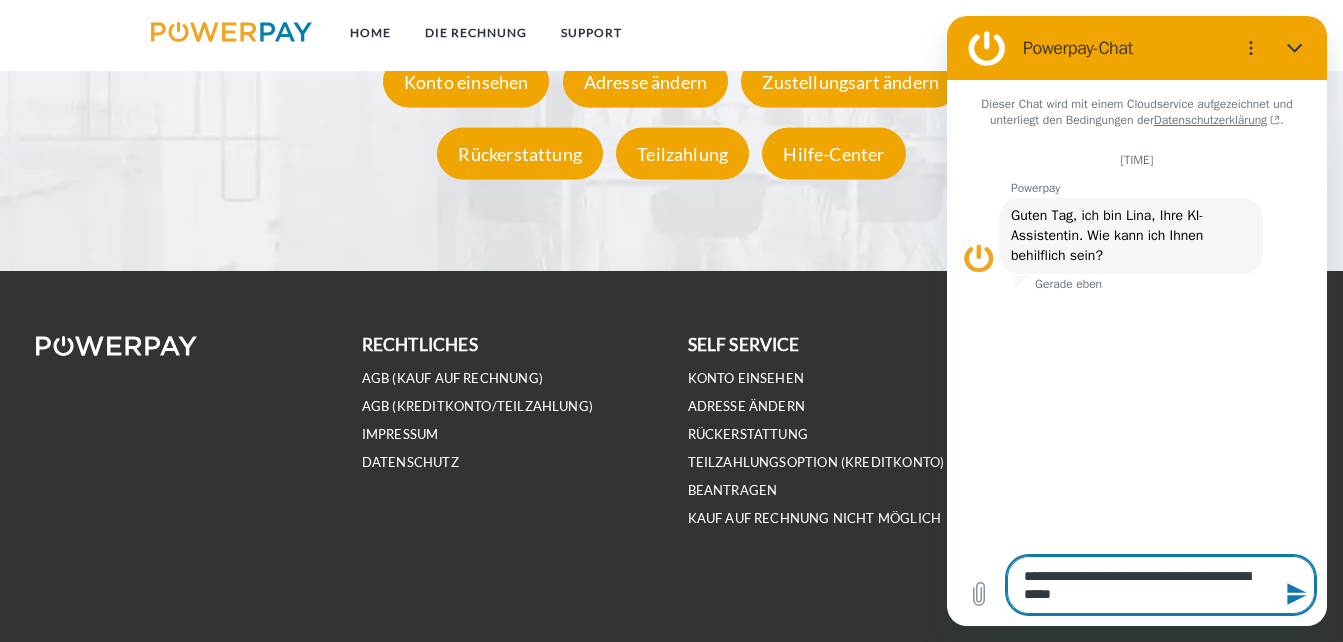 type on "**********" 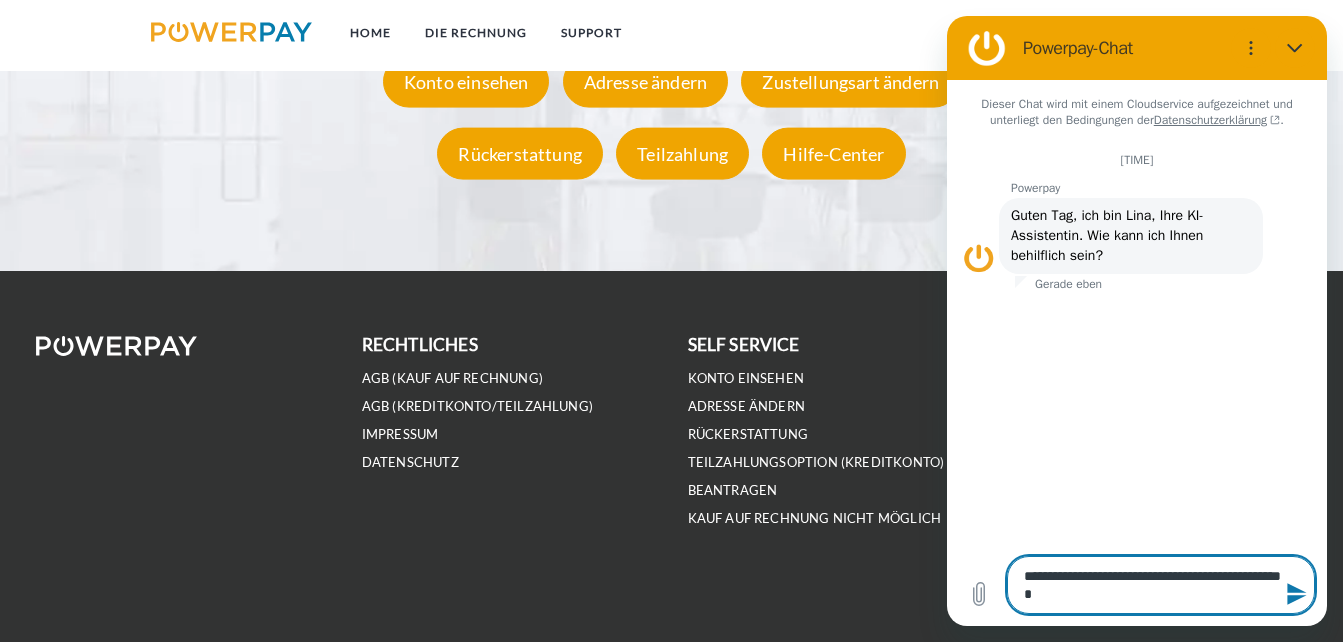 type on "**********" 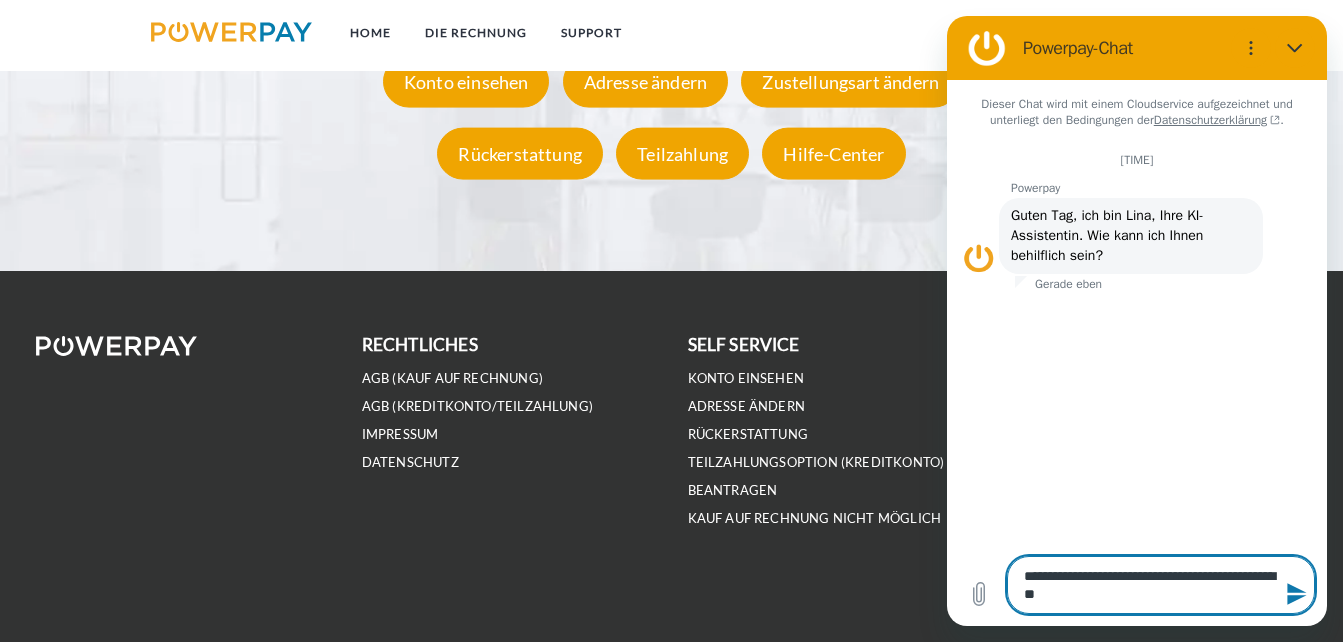 type on "**********" 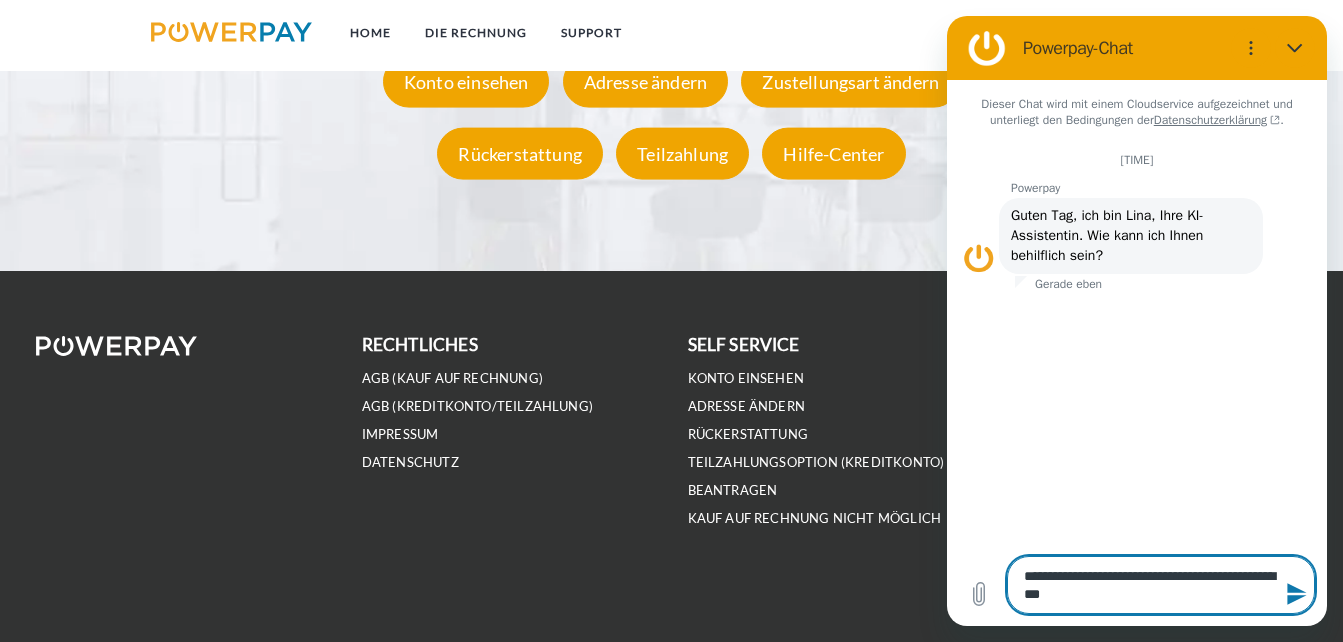 type on "**********" 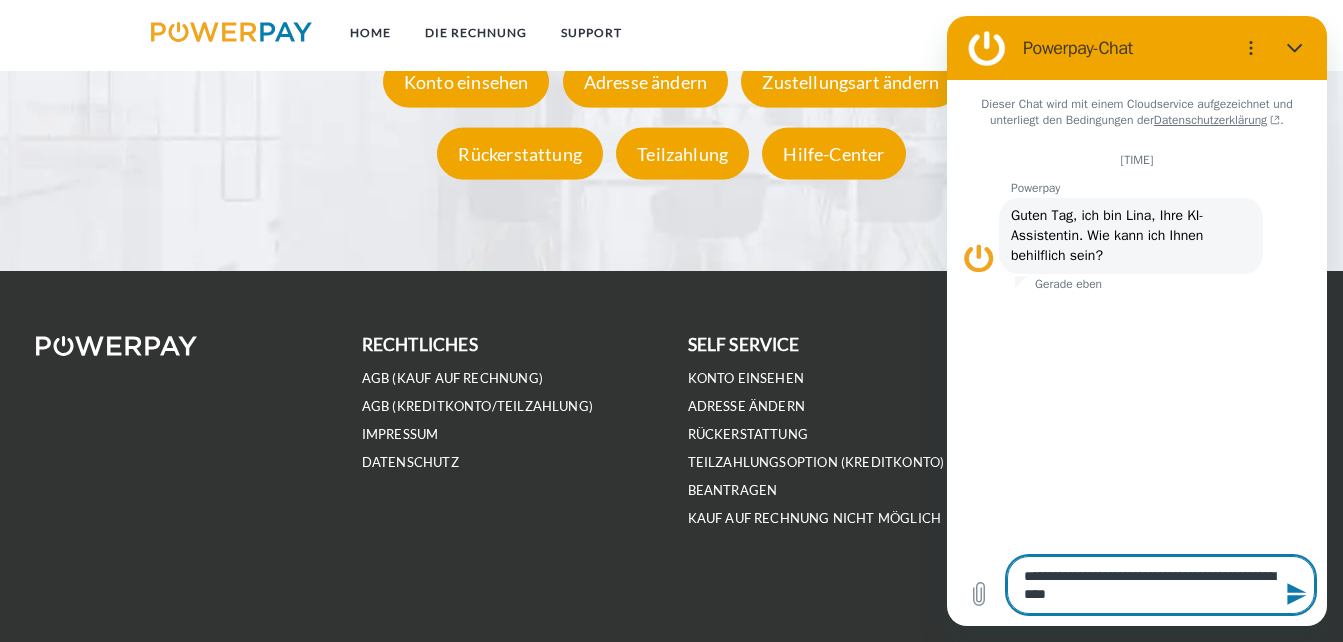 type on "**********" 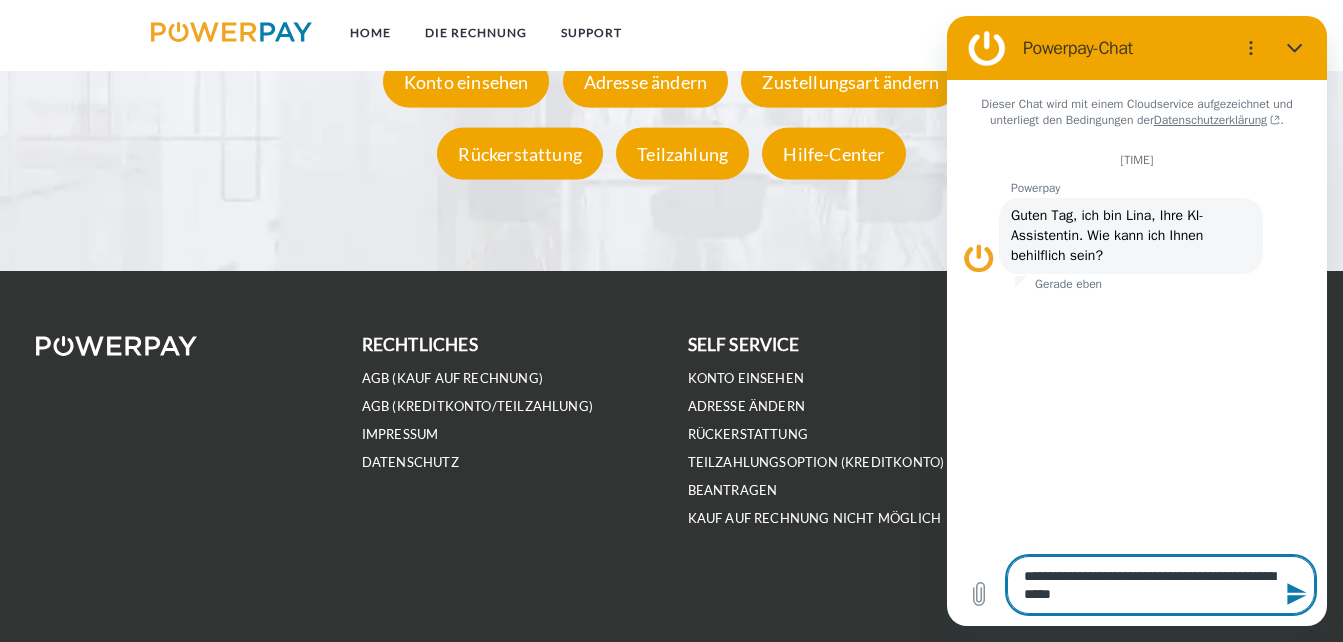 type on "**********" 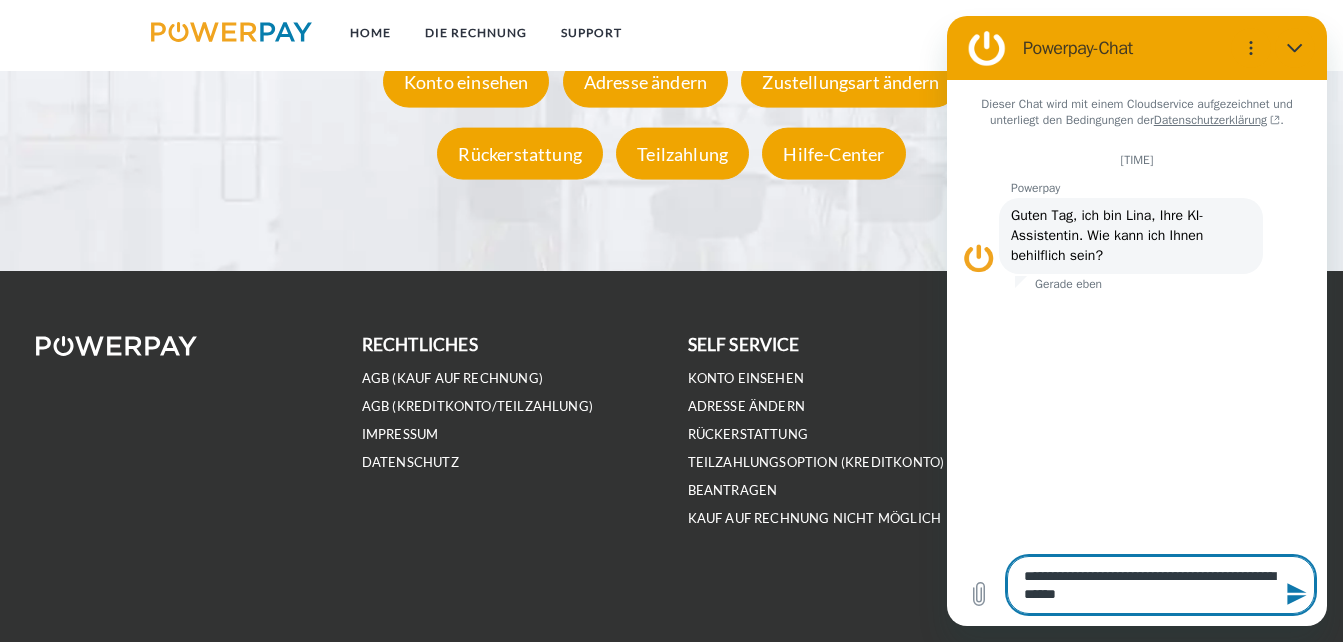 type on "**********" 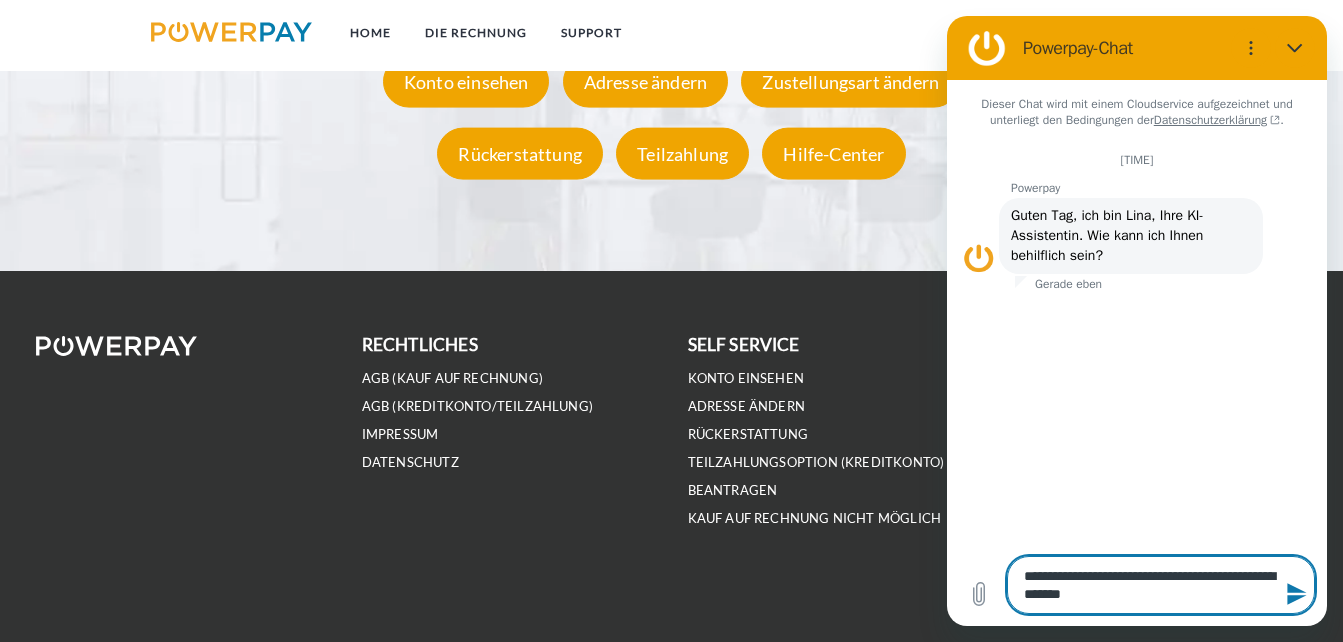type on "*" 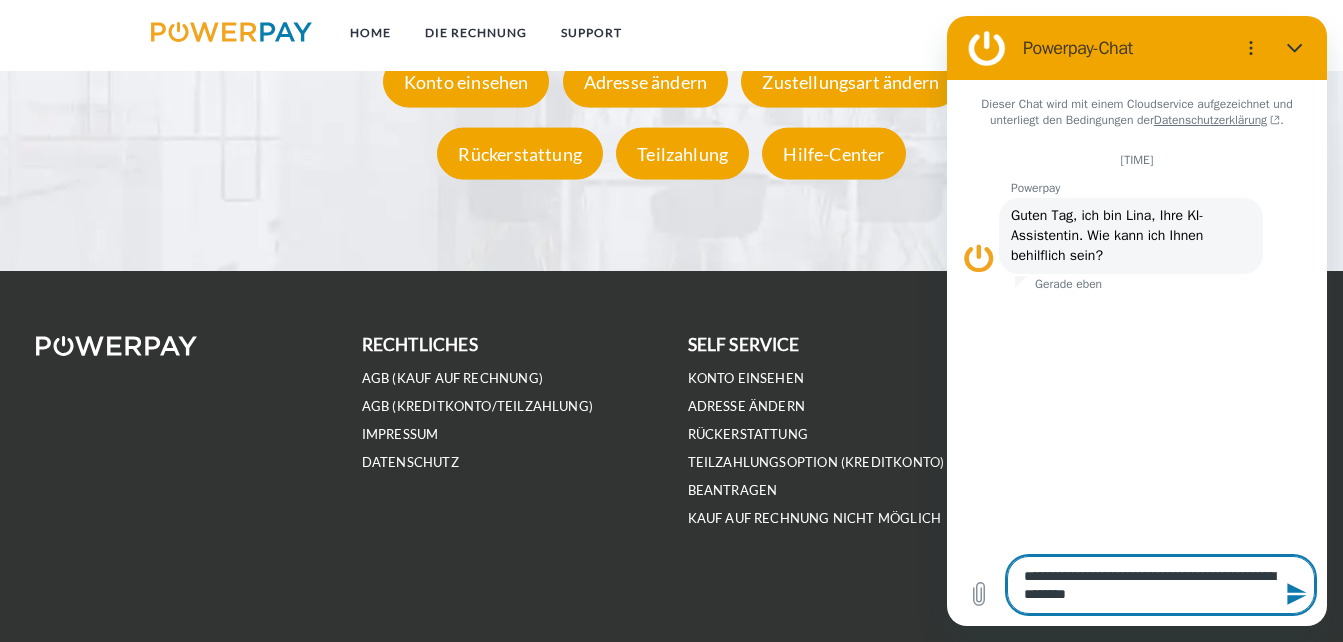 type on "**********" 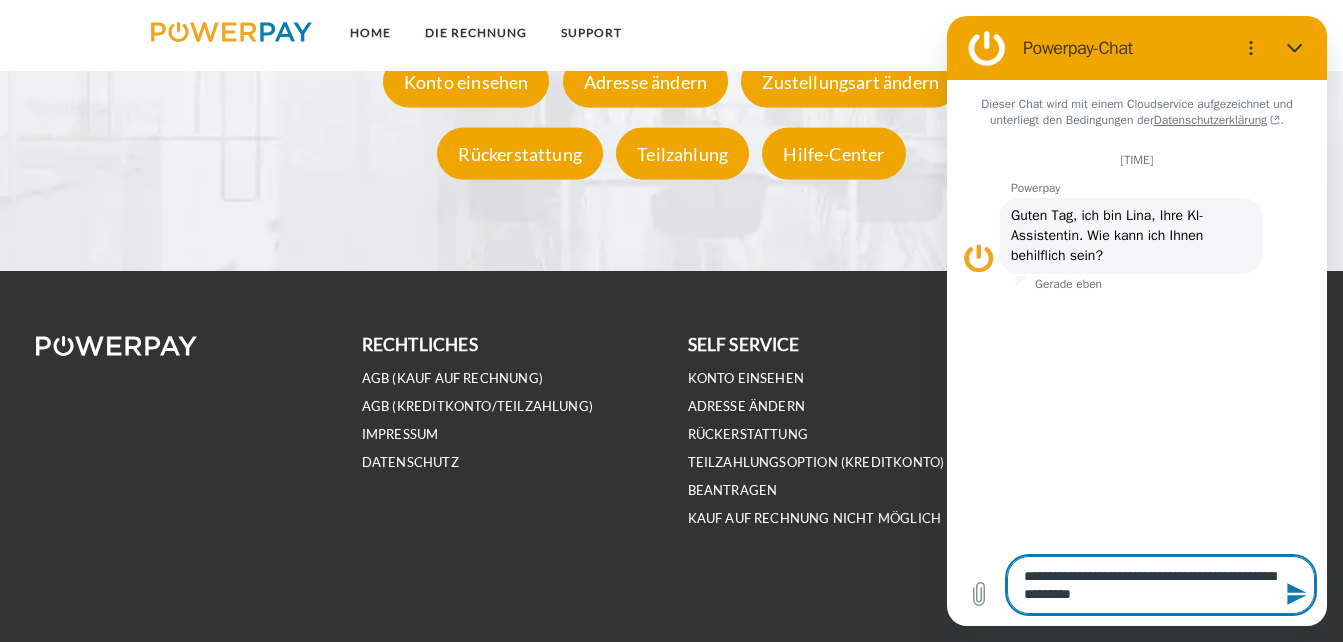 type on "**********" 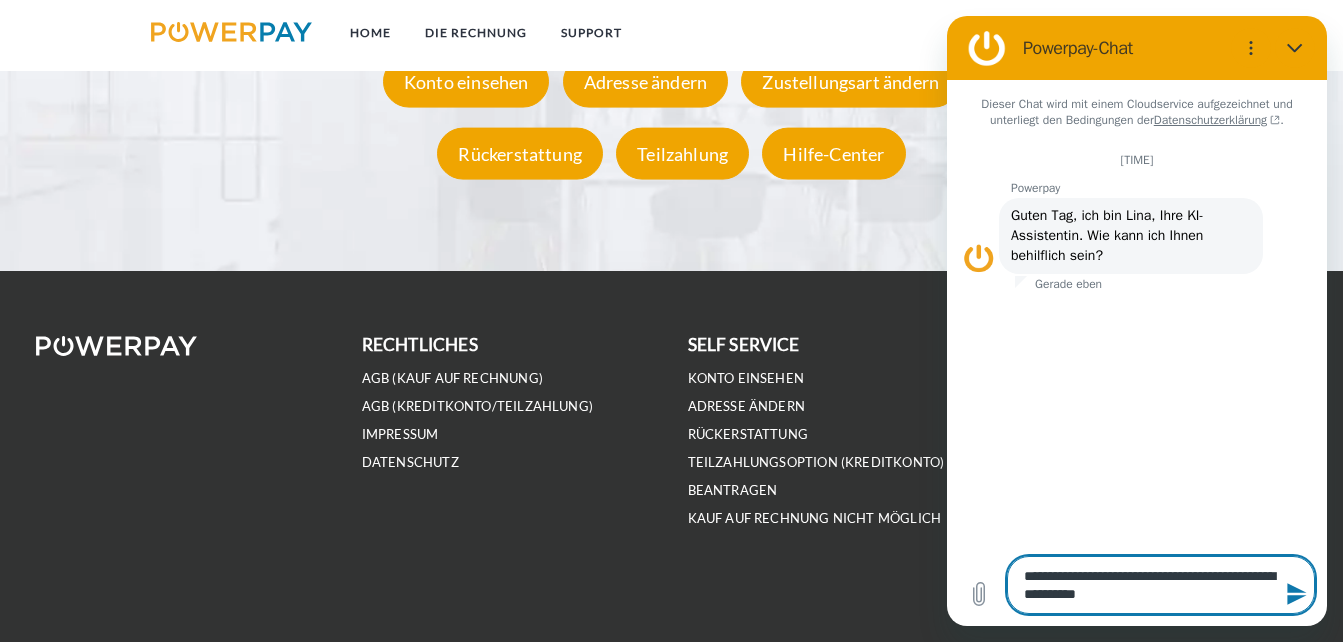 type on "**********" 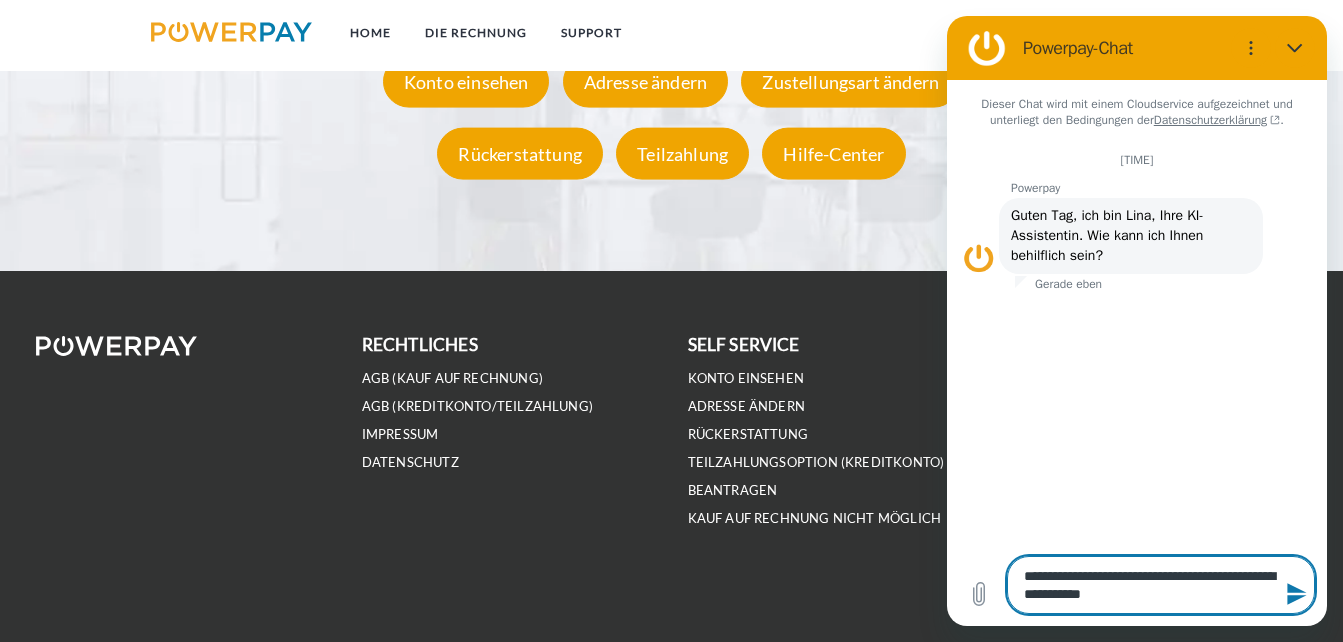 type on "**********" 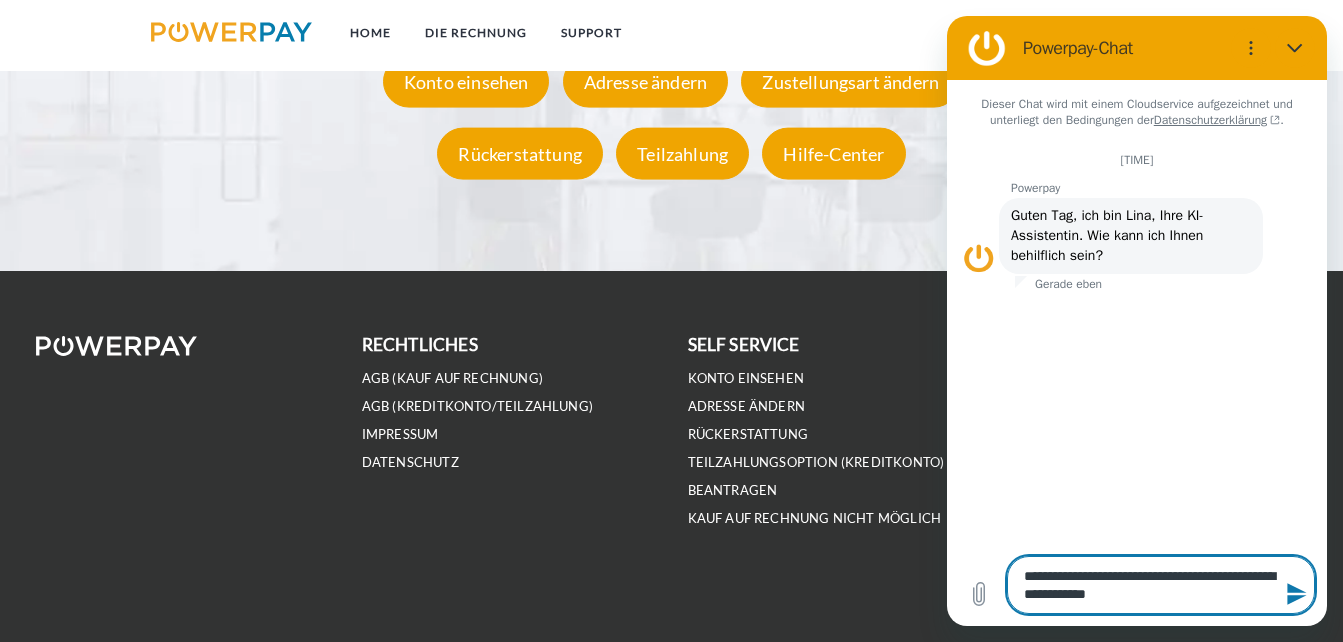type on "**********" 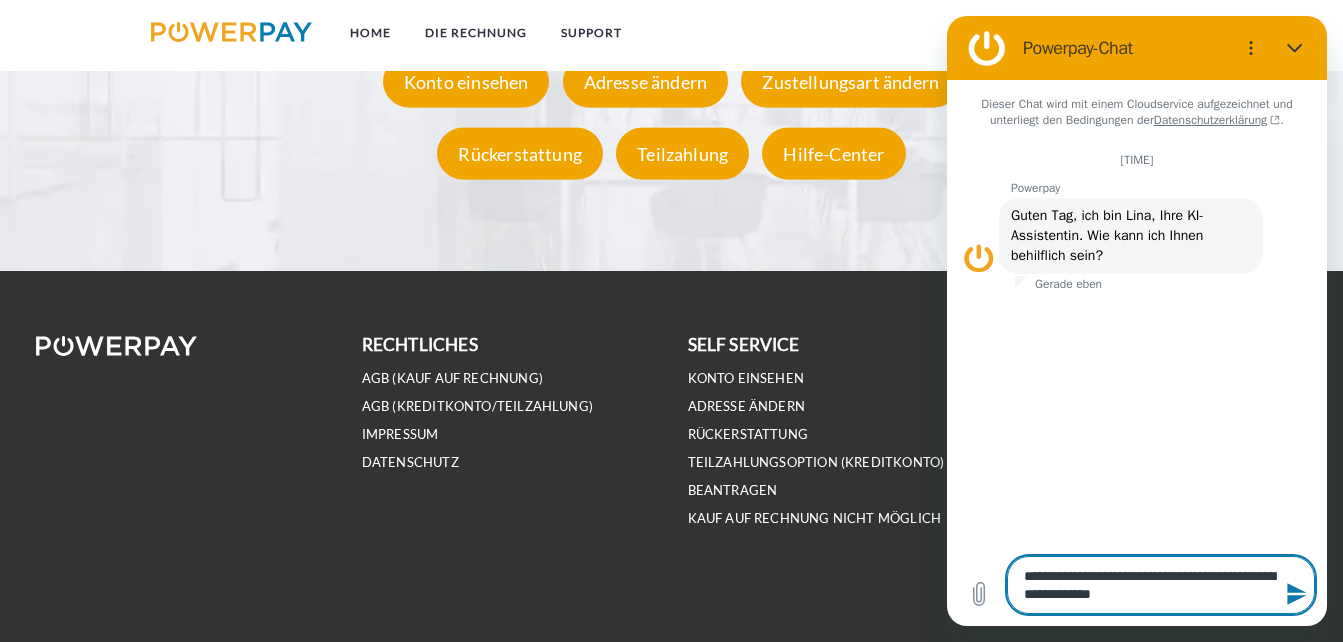 type on "**********" 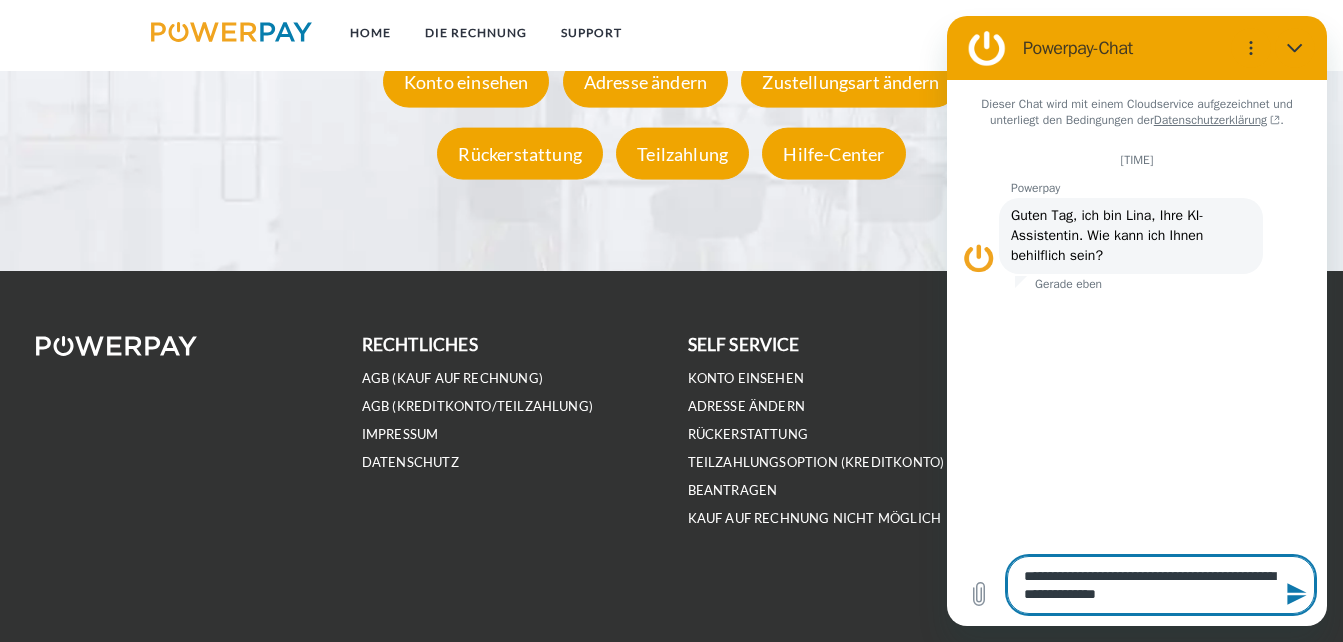type on "**********" 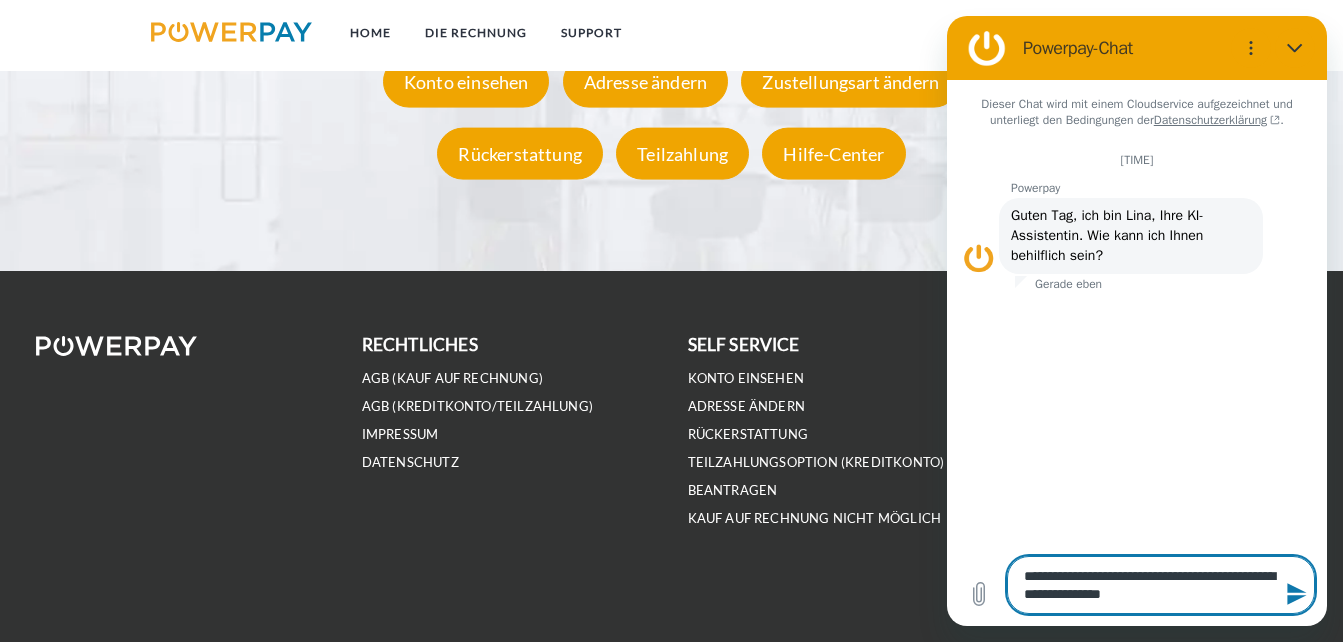 type on "**********" 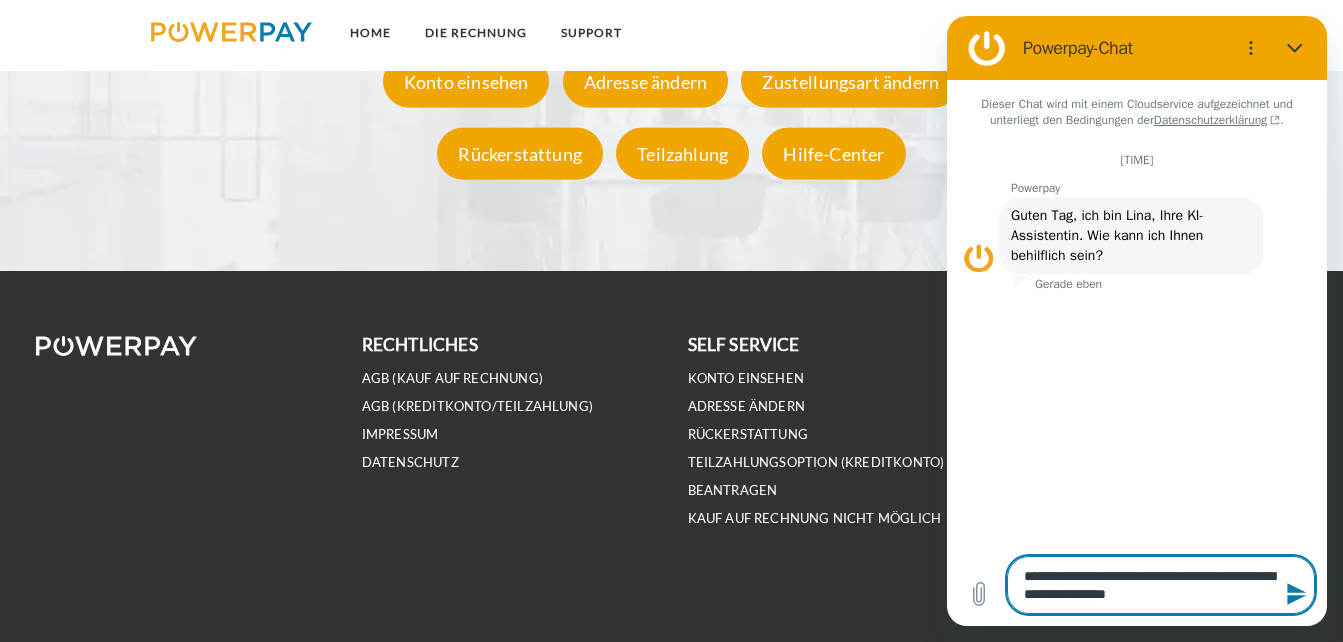 type on "**********" 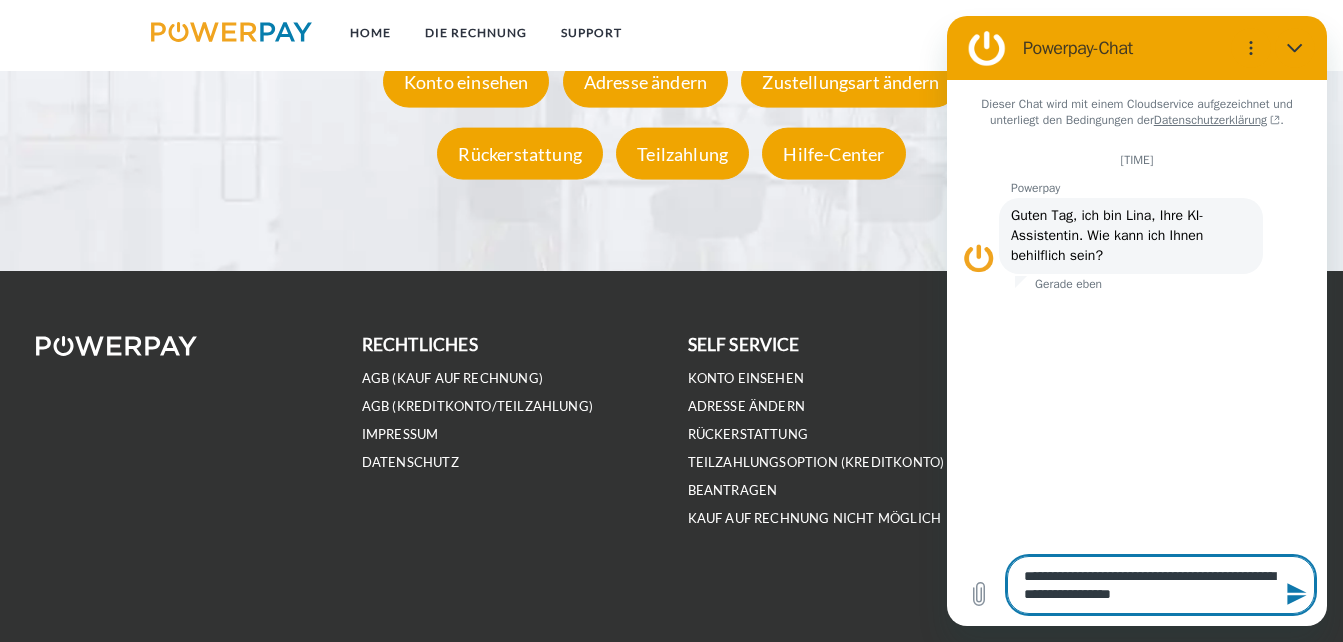 type on "**********" 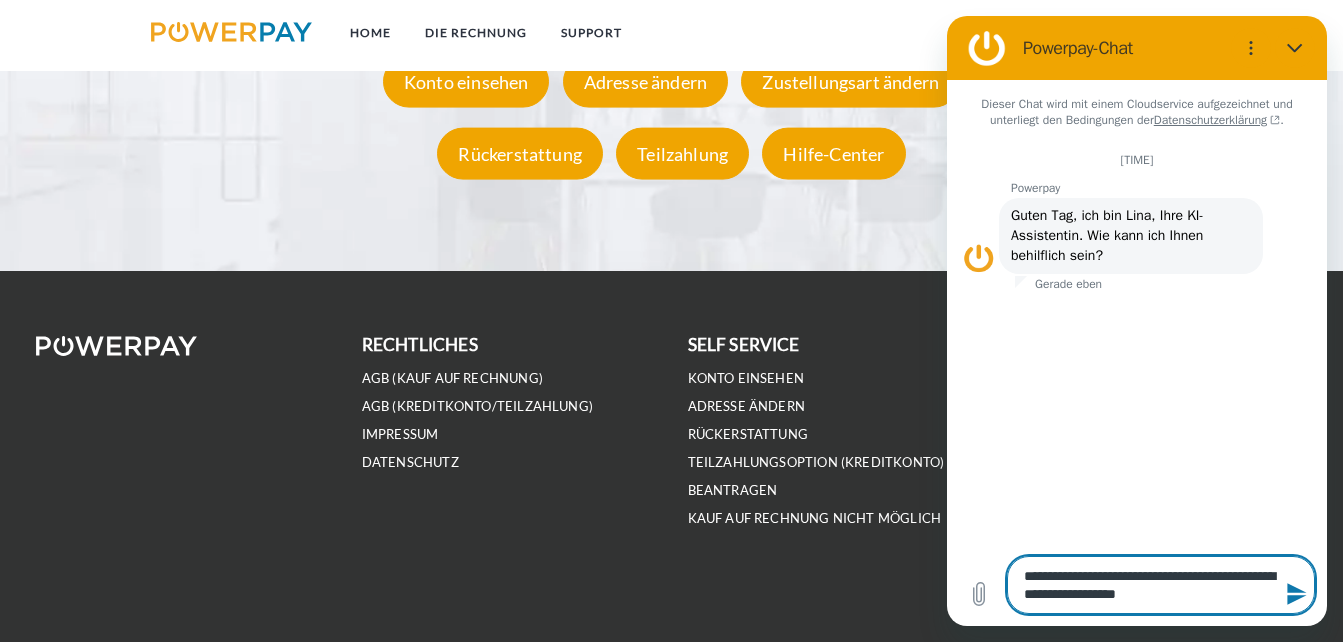type on "**********" 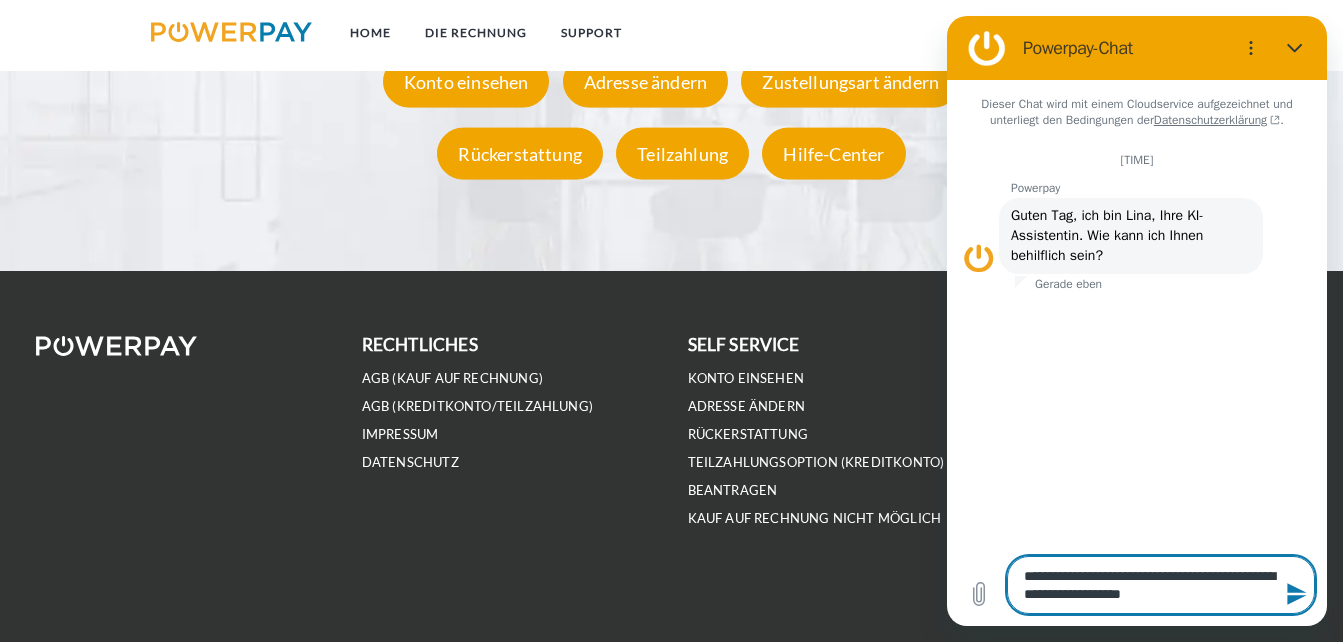 type on "**********" 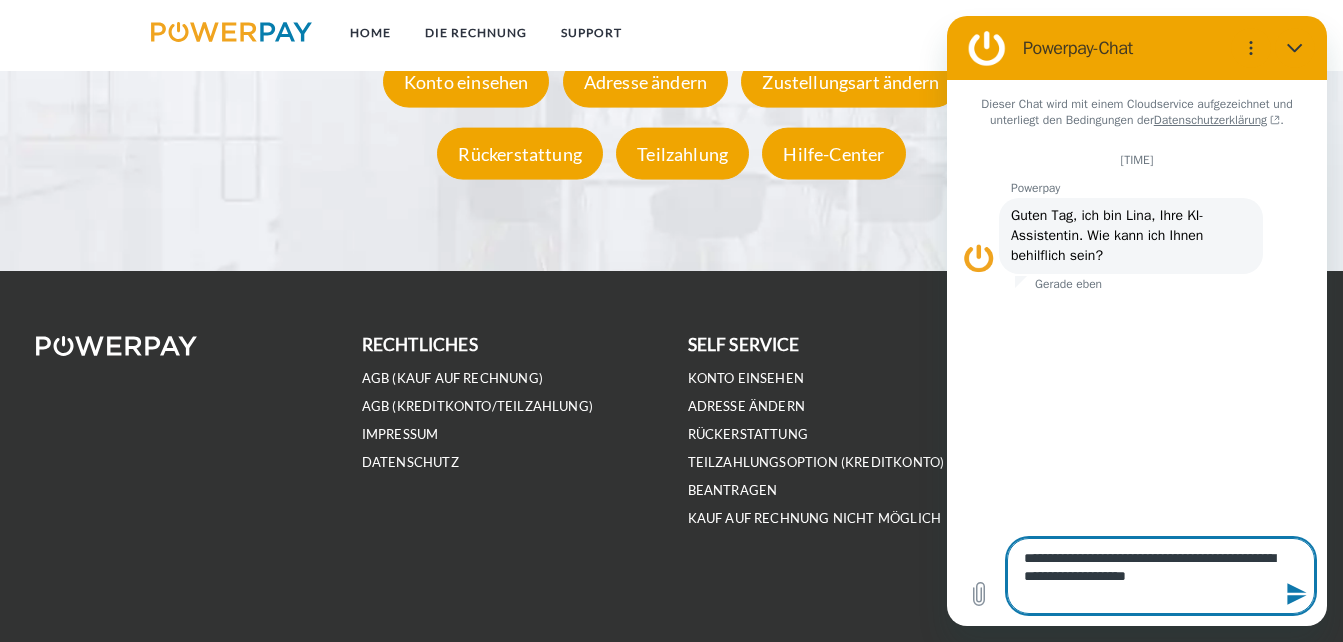 type on "**********" 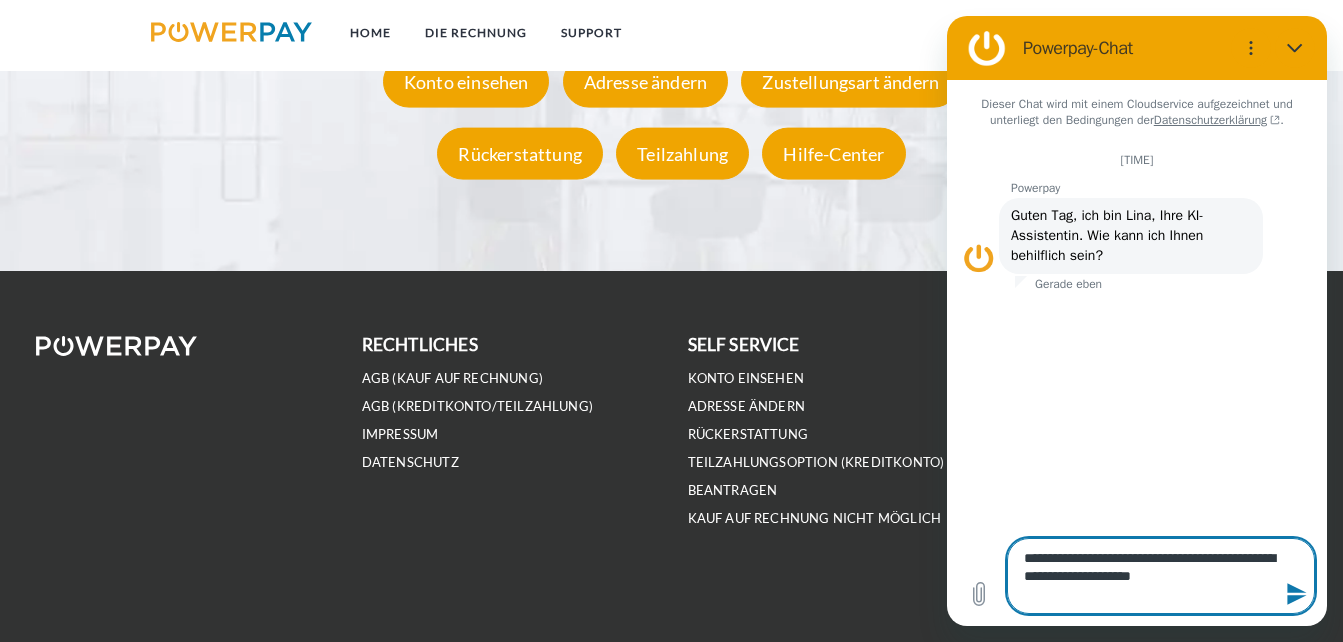 type on "**********" 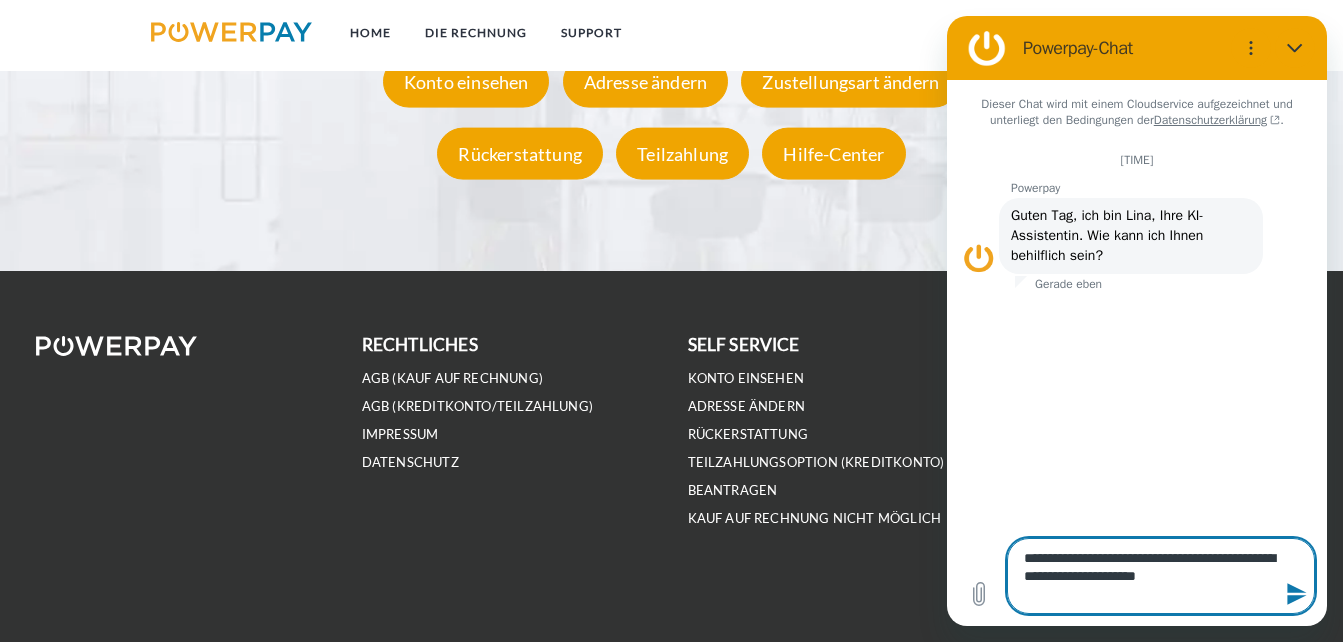 type on "**********" 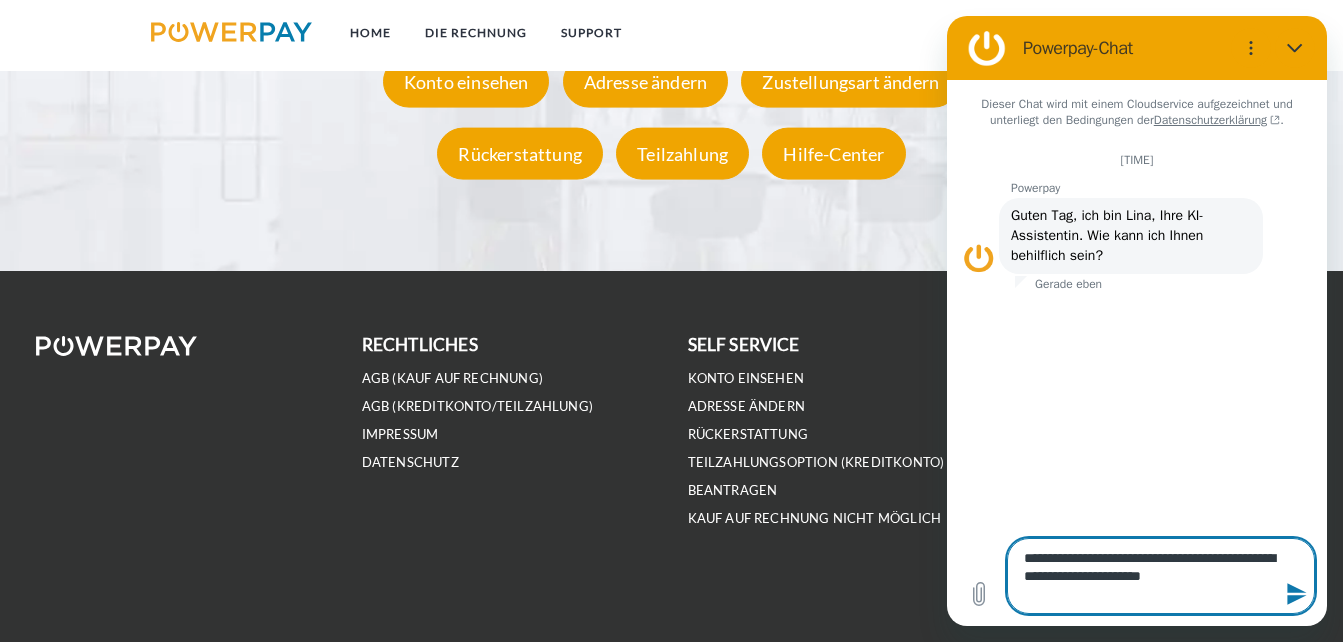 type on "**********" 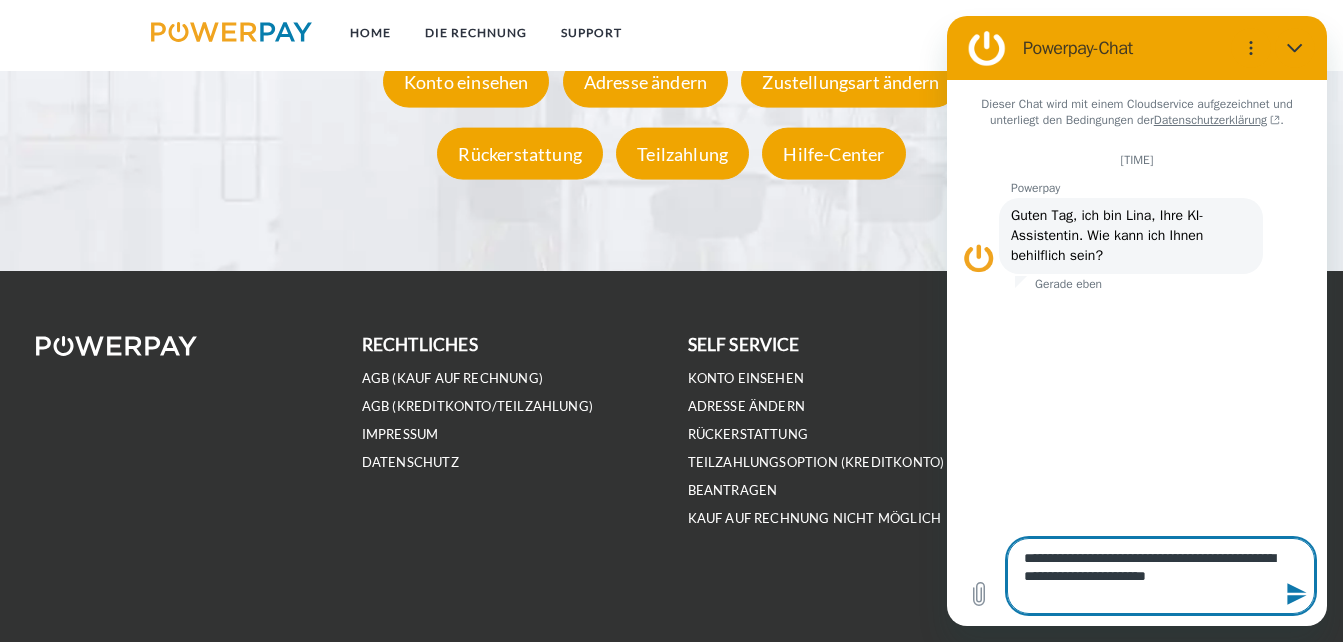 type on "**********" 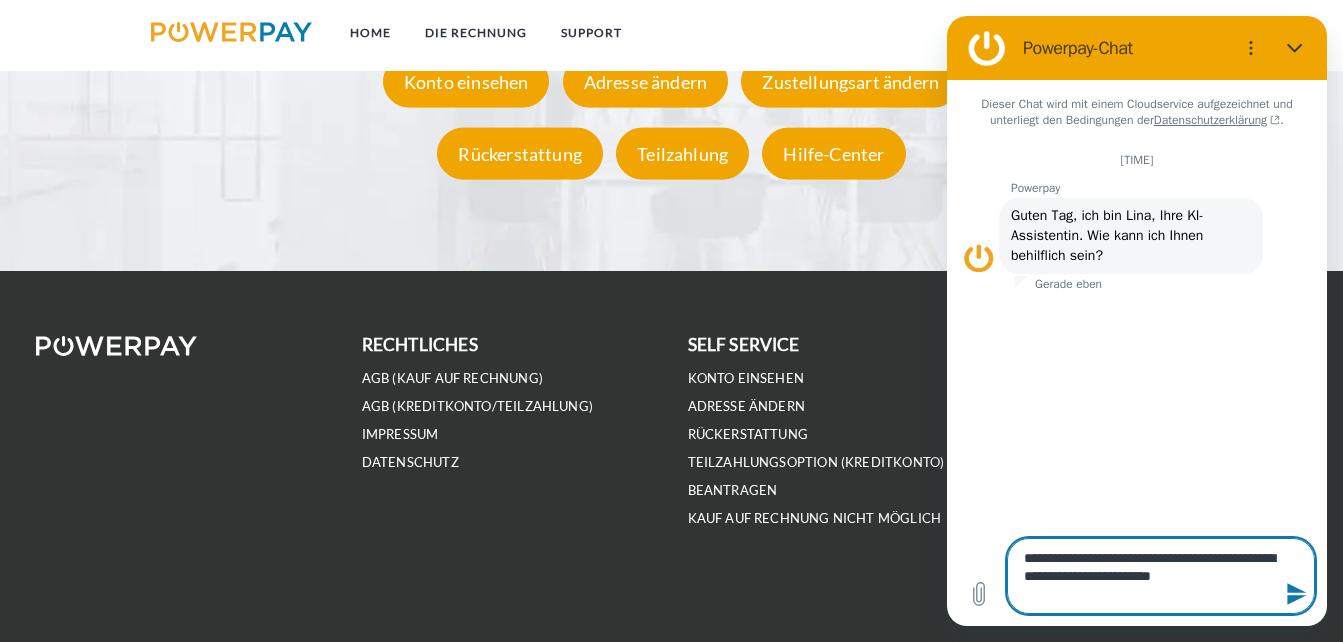 type on "**********" 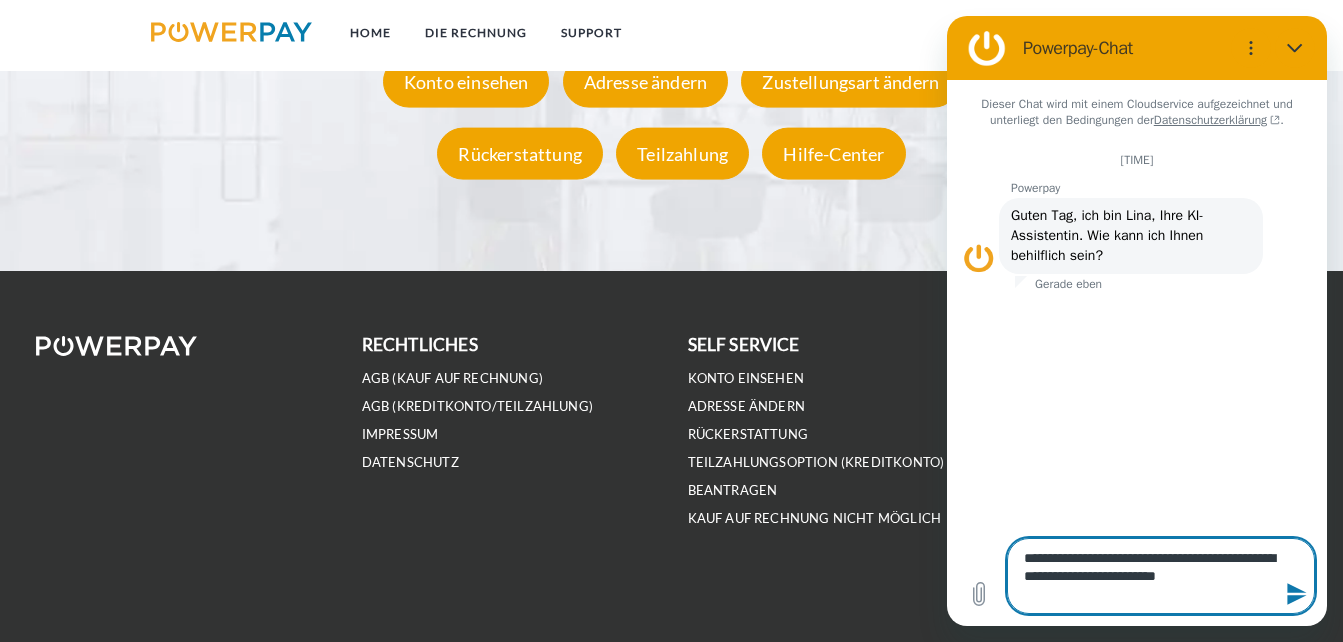 type on "**********" 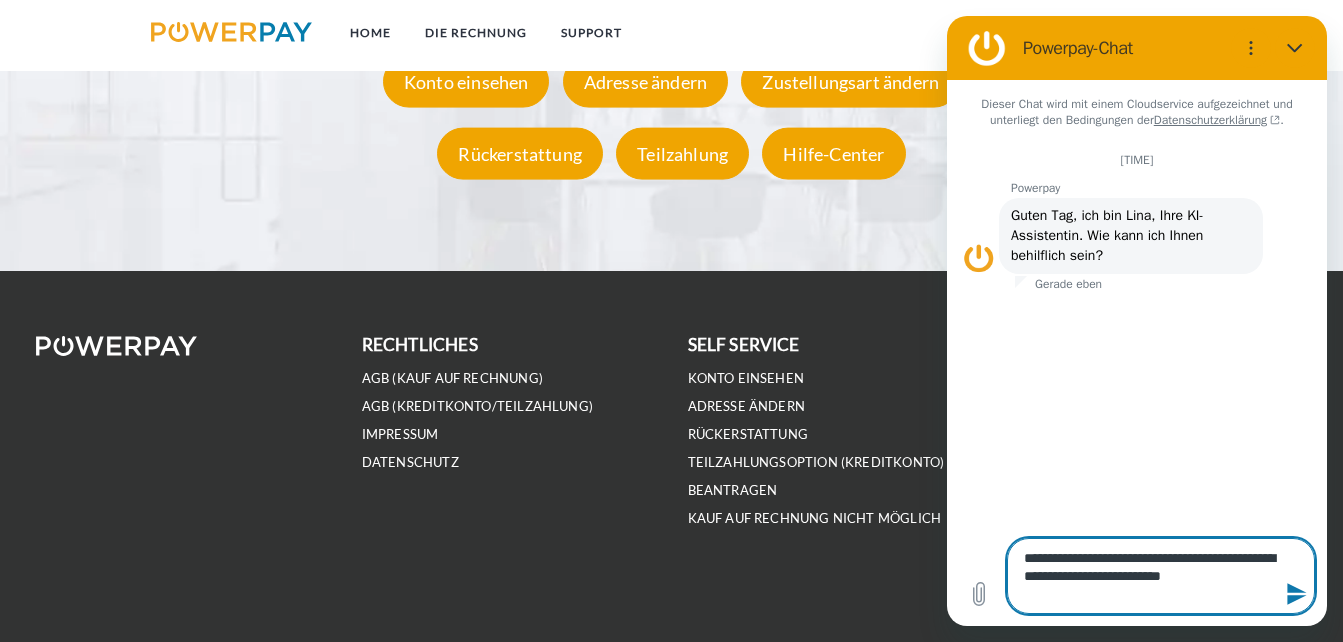 type on "**********" 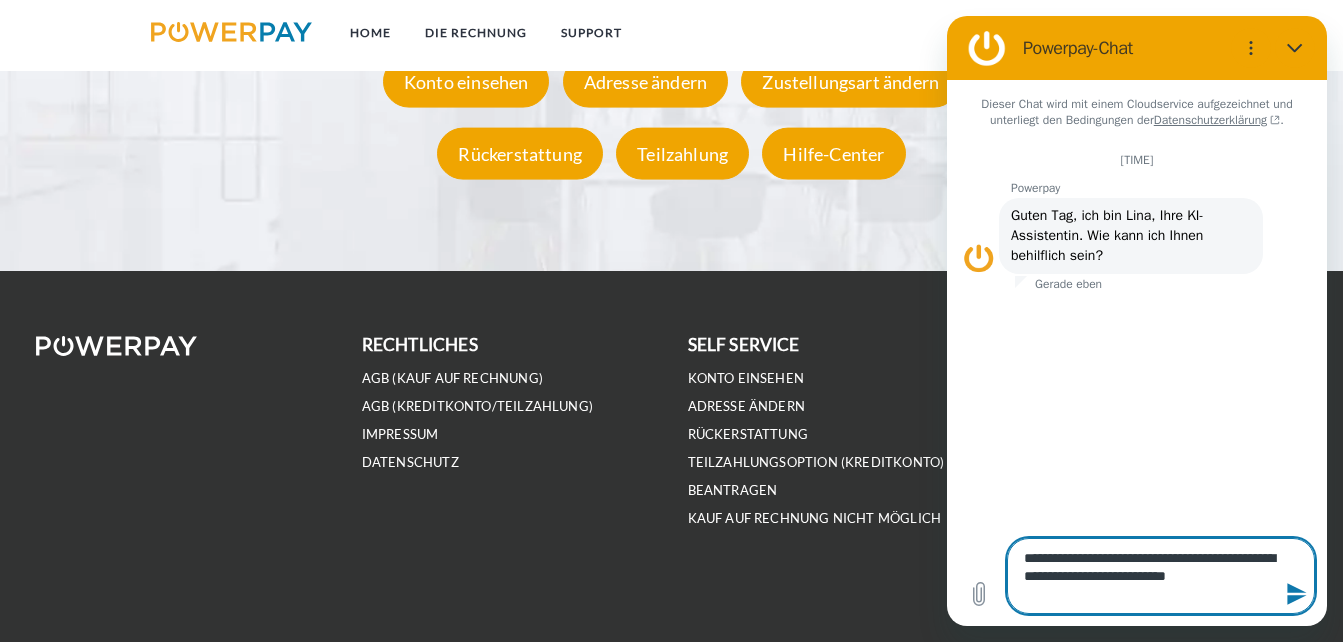 type on "**********" 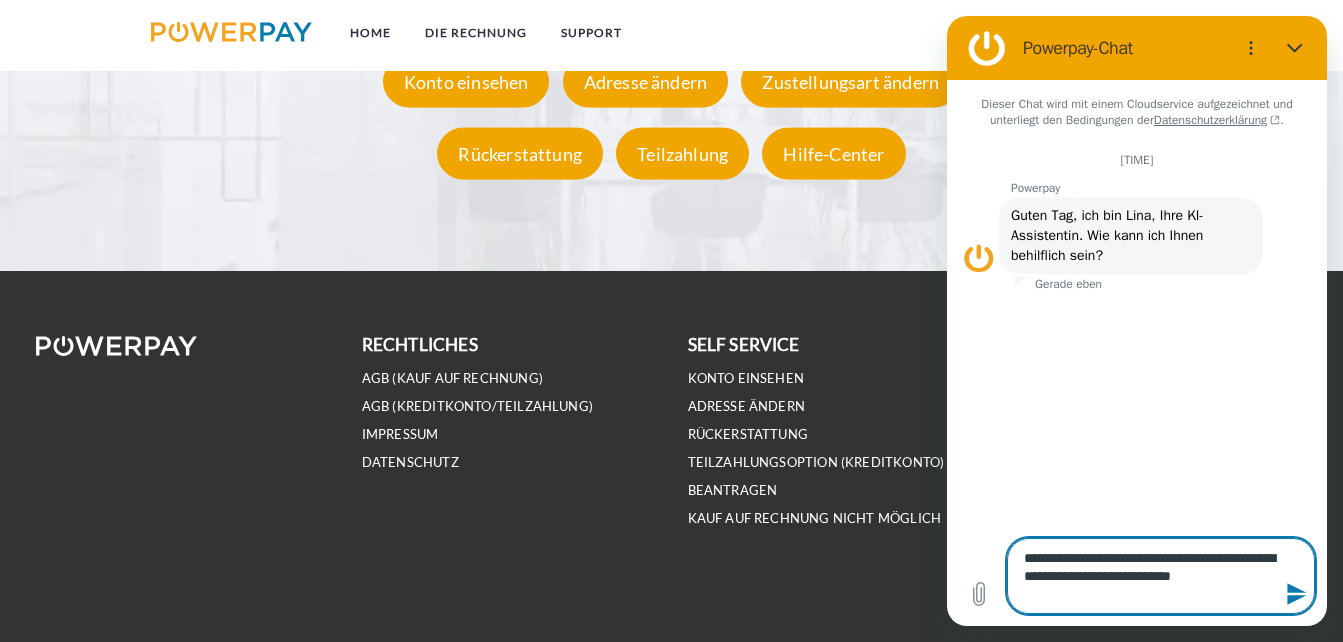type on "**********" 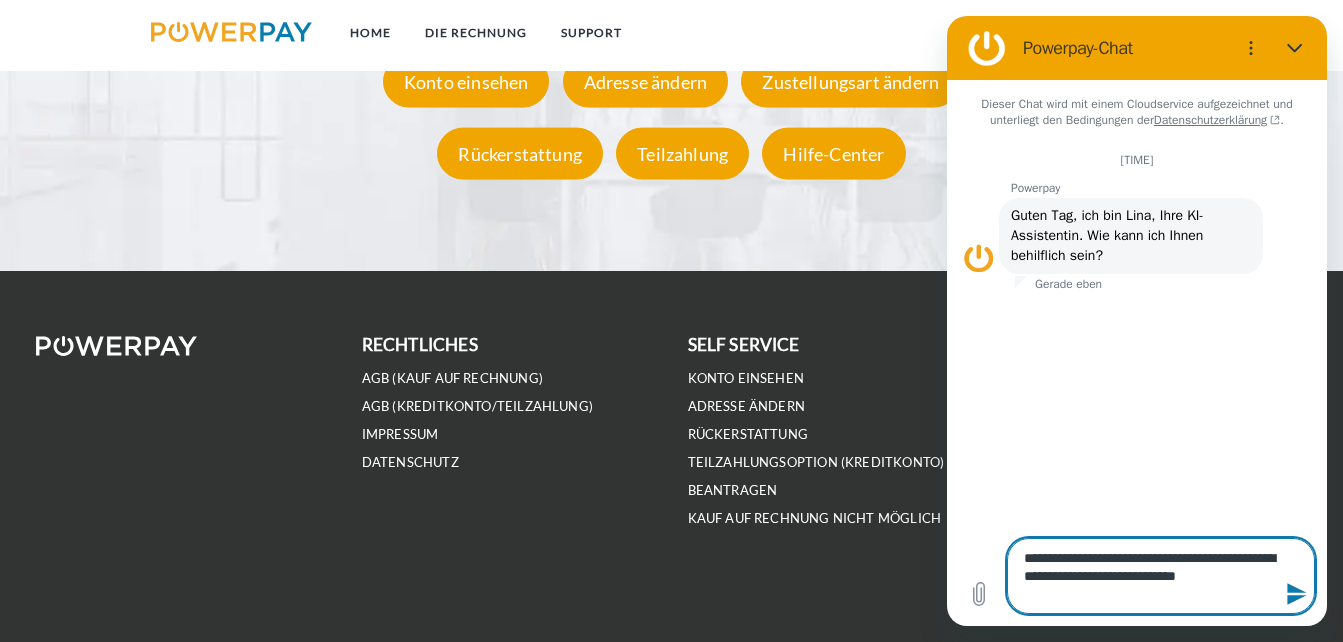 type on "**********" 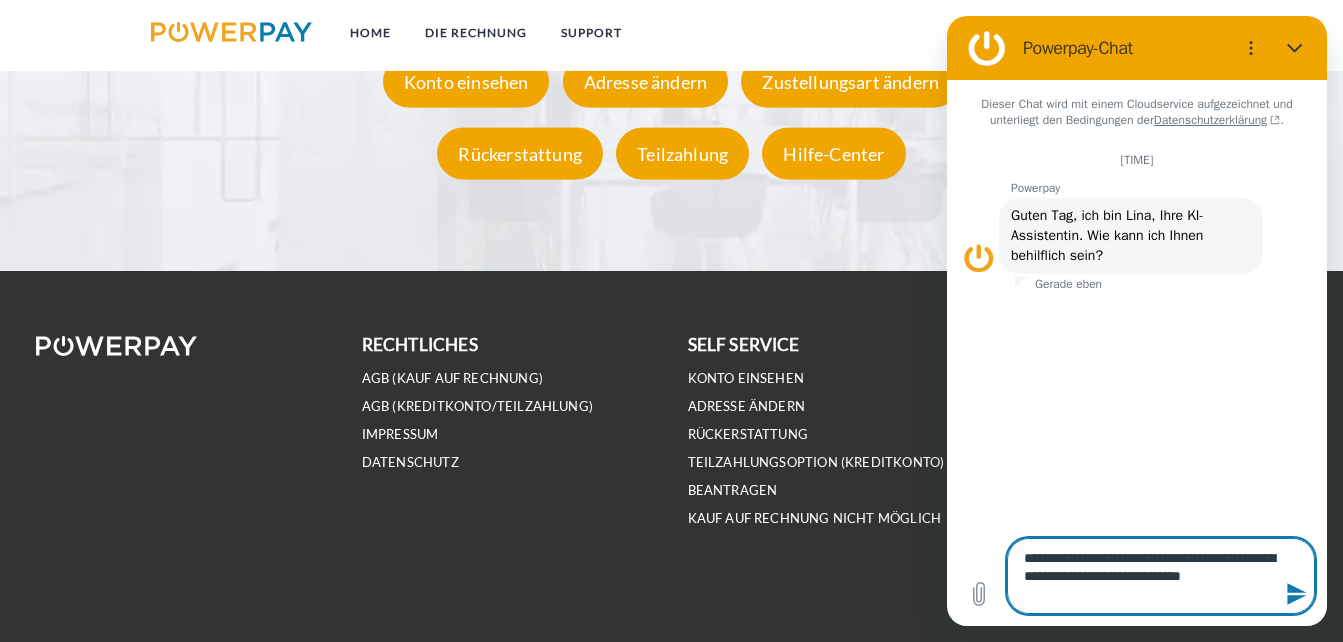 type on "**********" 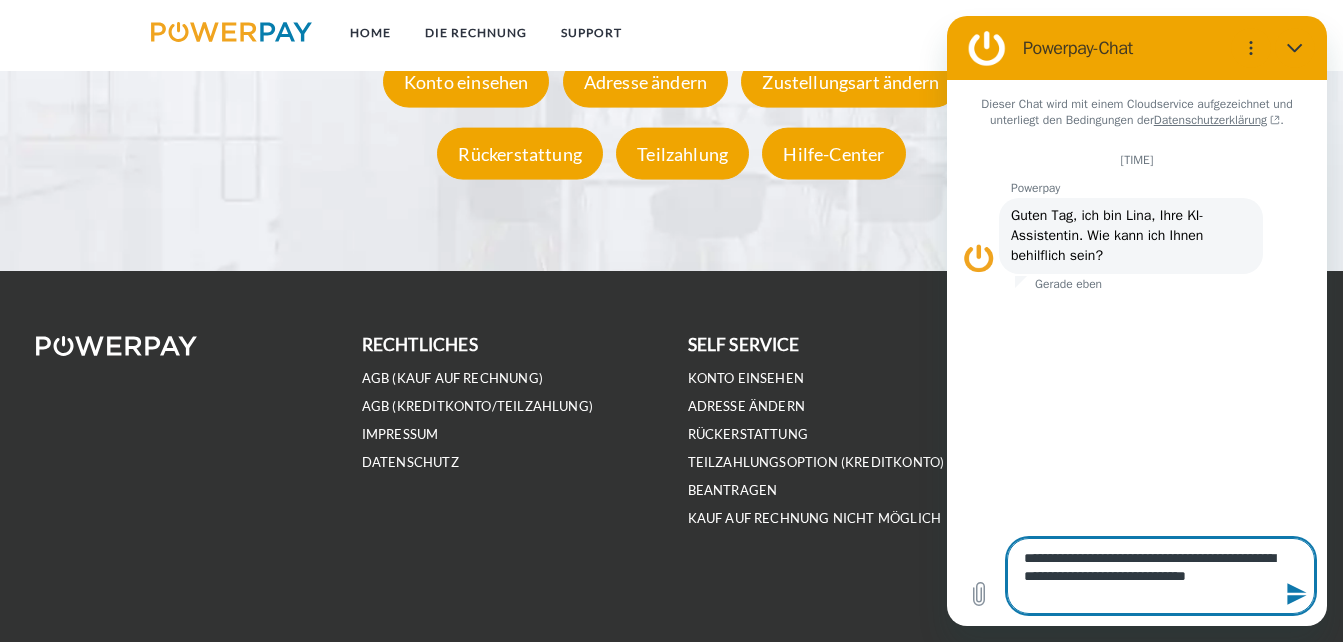 type 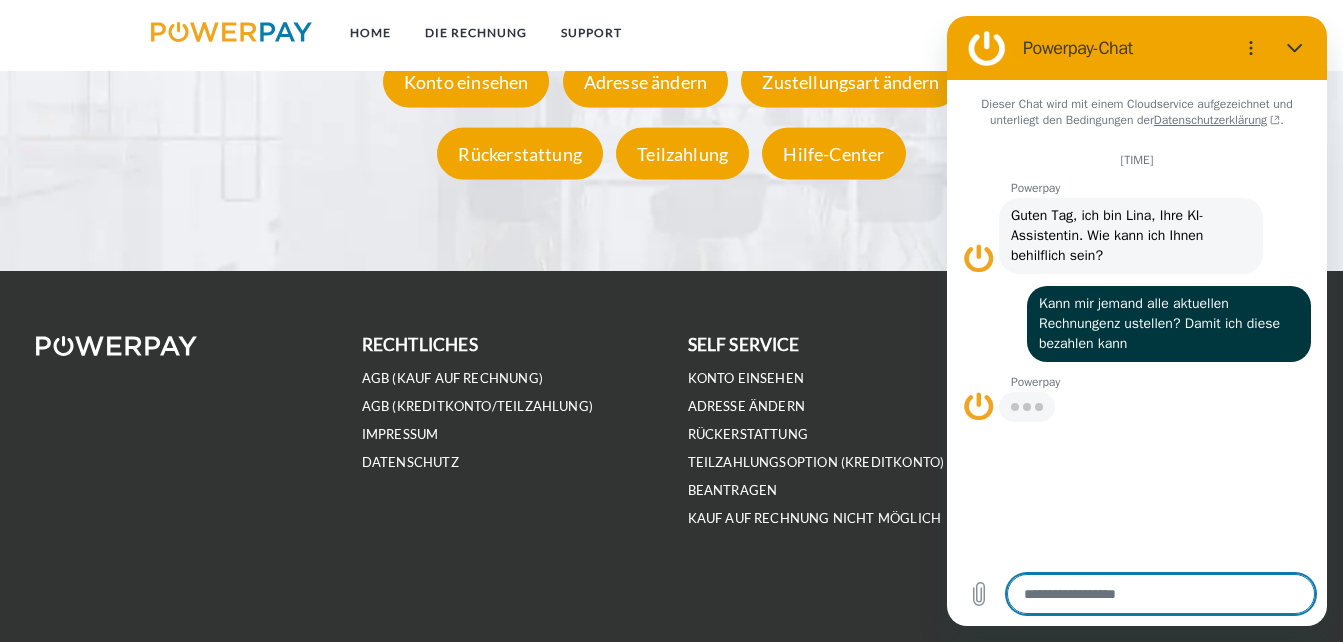 type on "*" 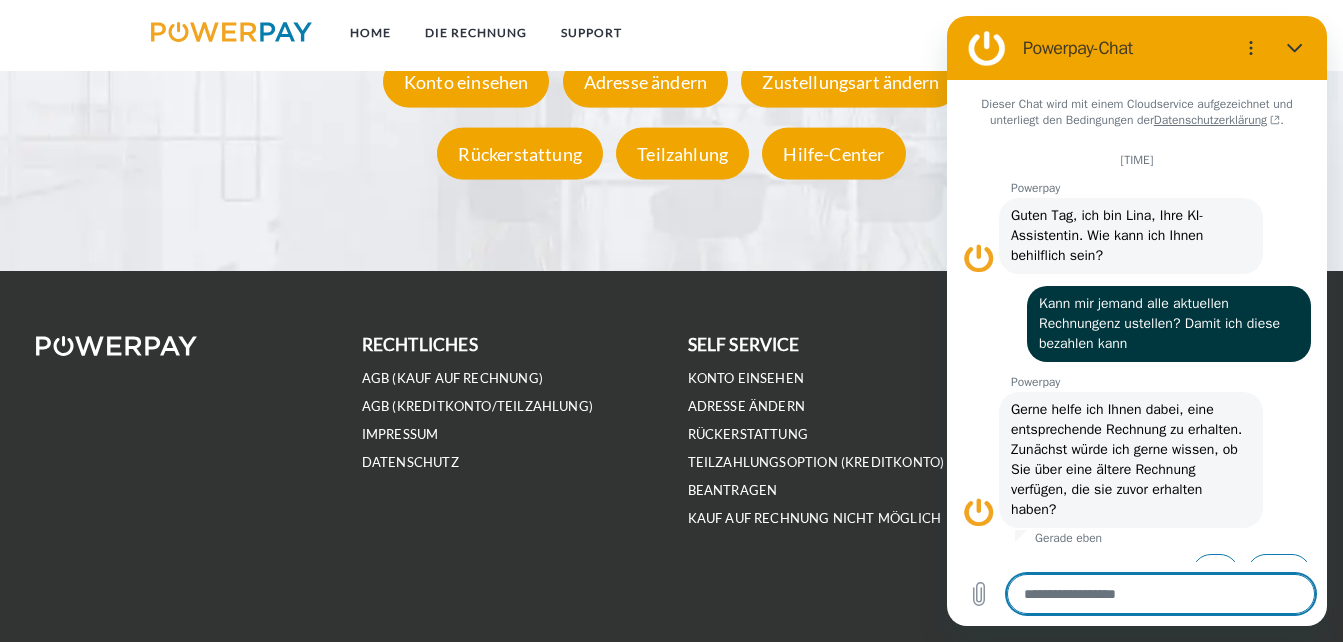scroll, scrollTop: 35, scrollLeft: 0, axis: vertical 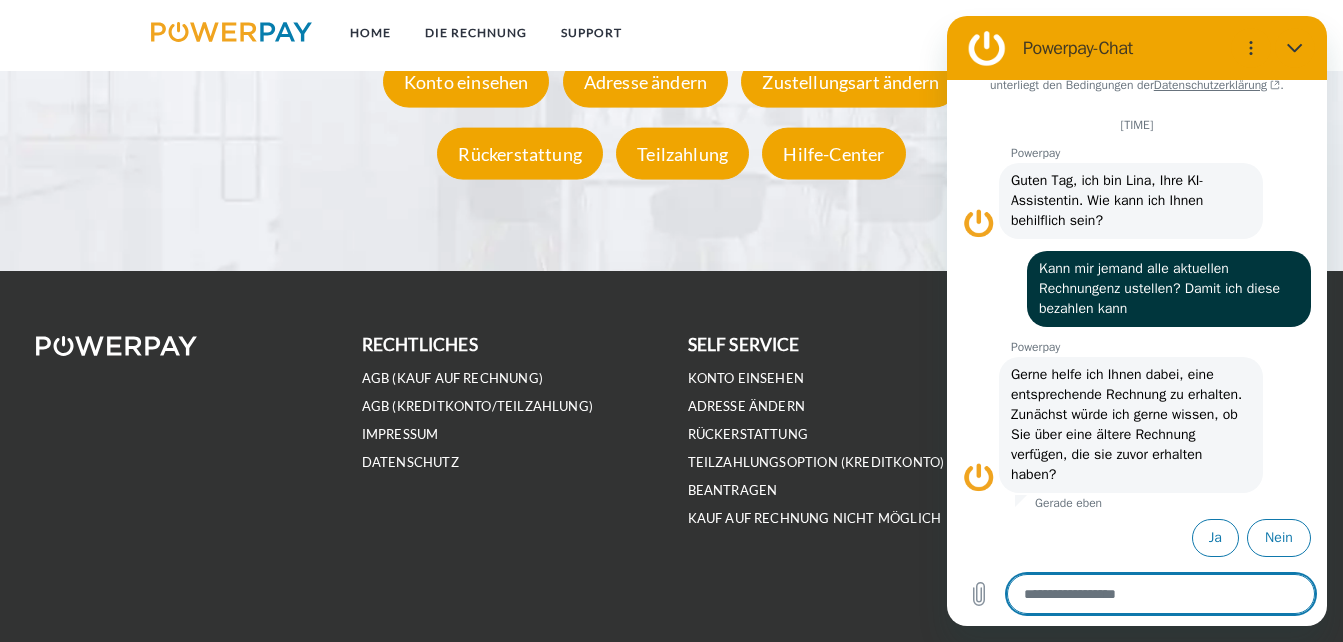 type on "*" 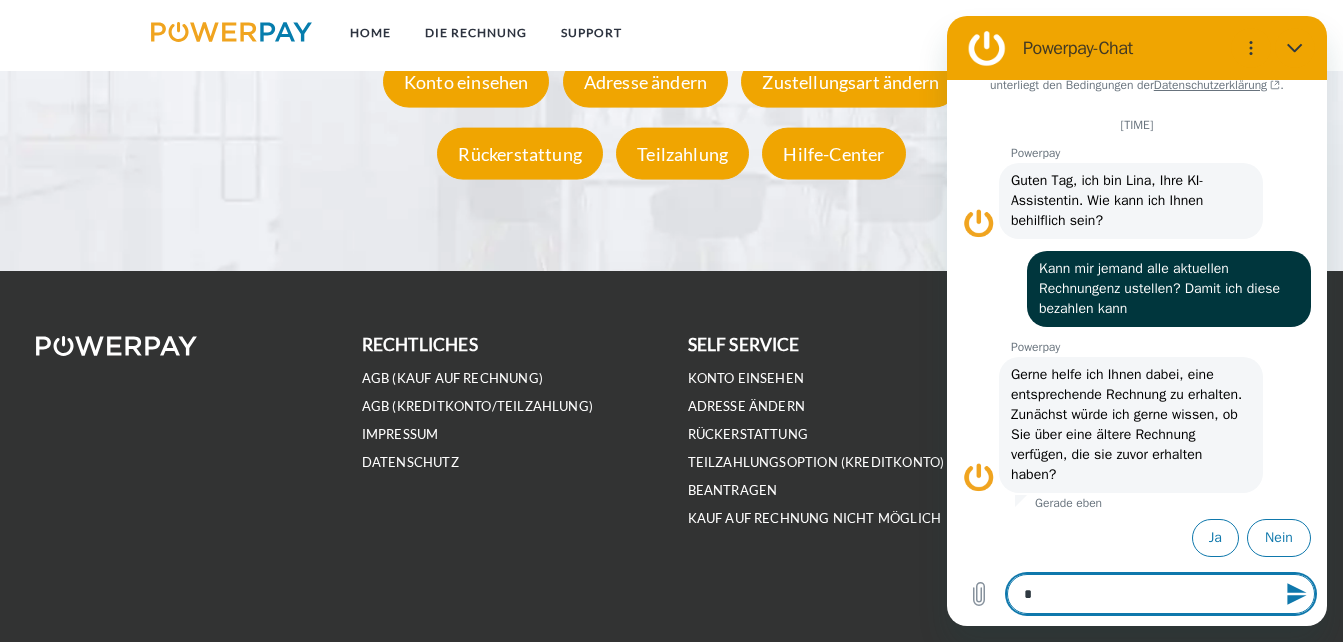 type on "**" 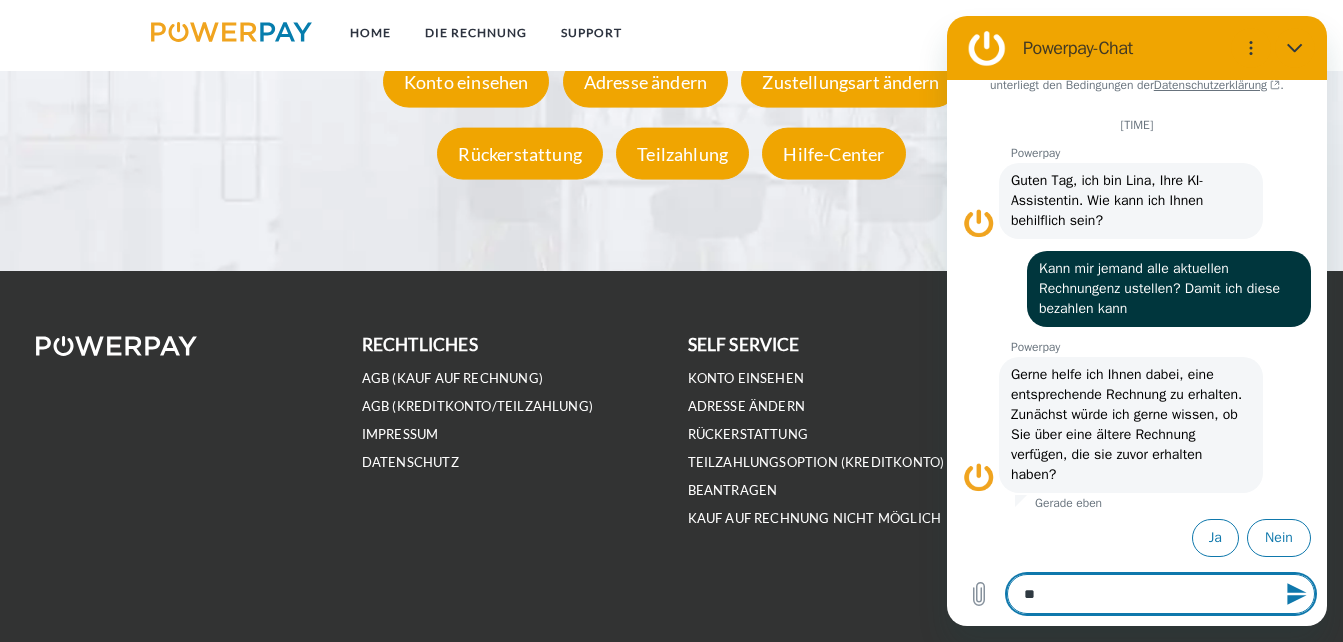 type on "*" 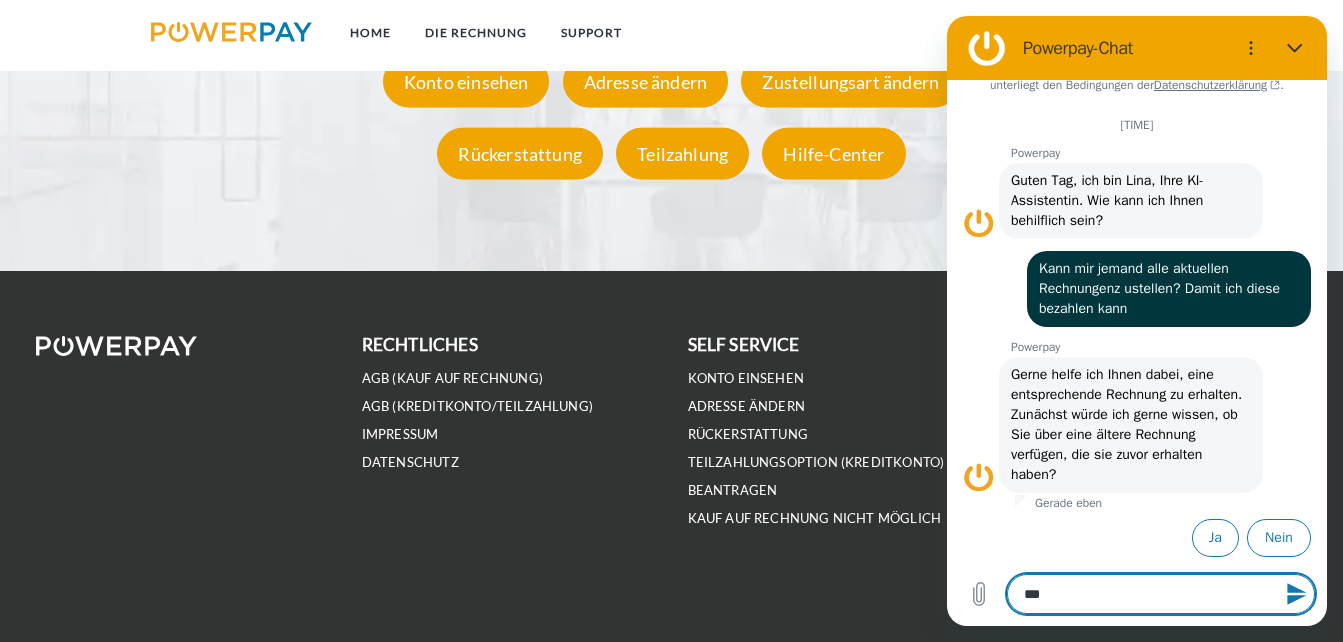 type on "***" 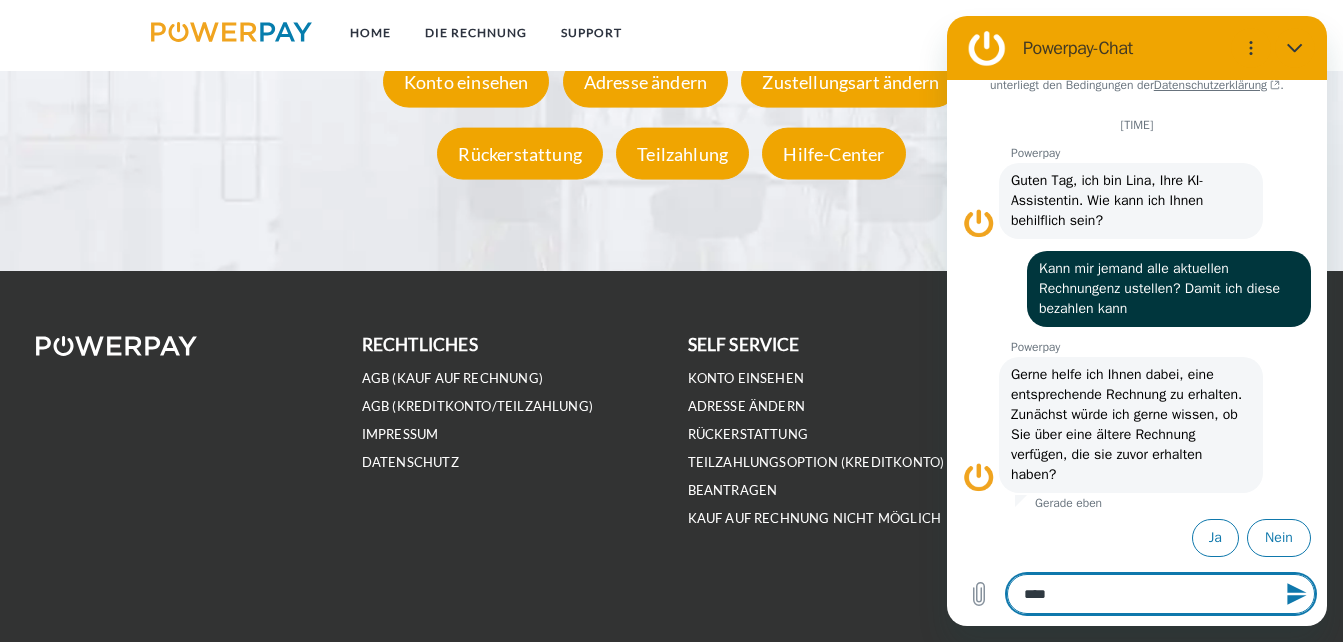 type on "*****" 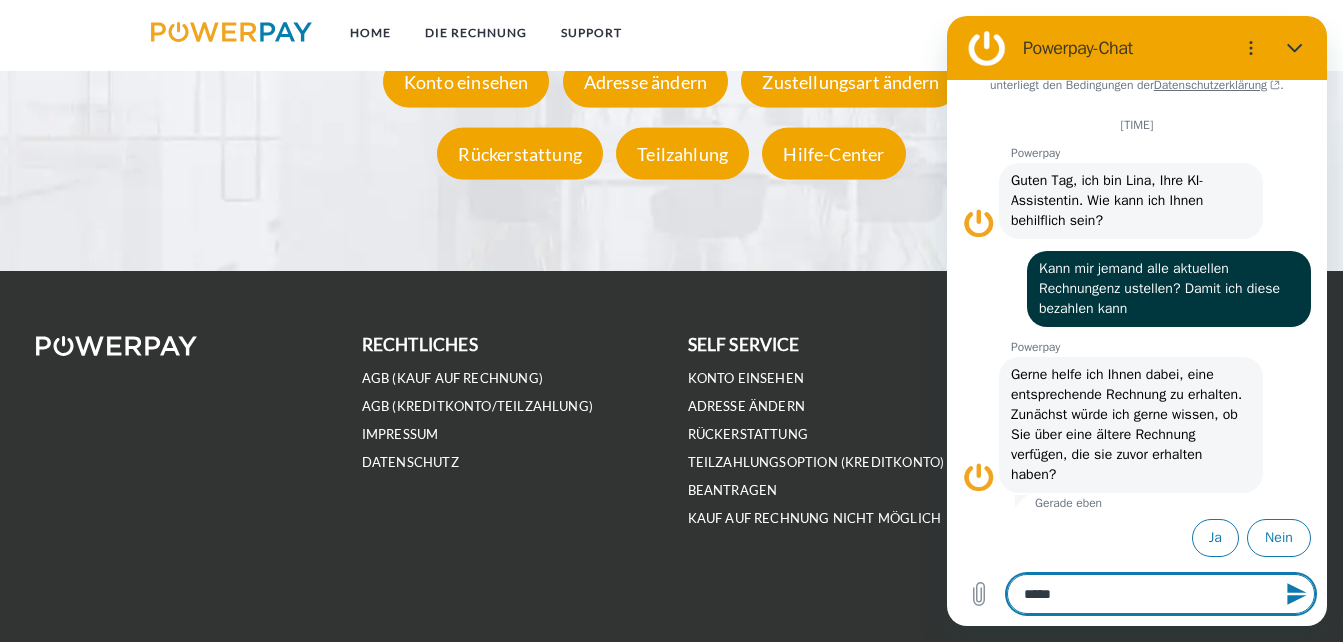 type on "******" 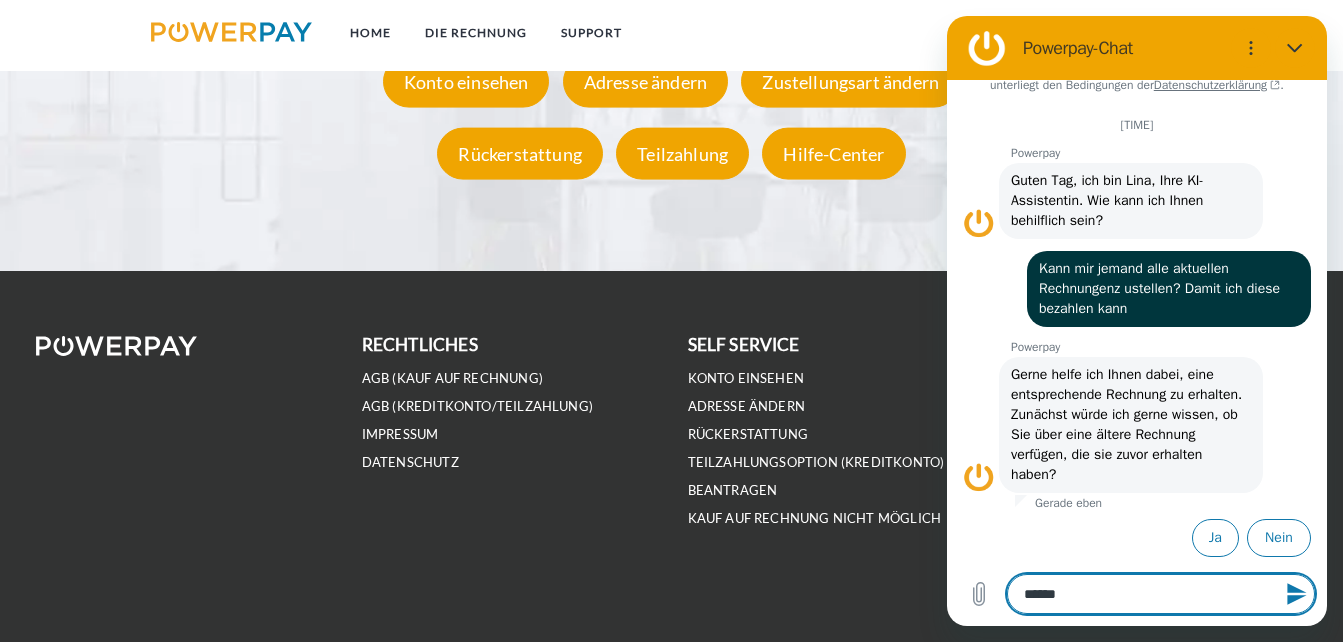 type on "*******" 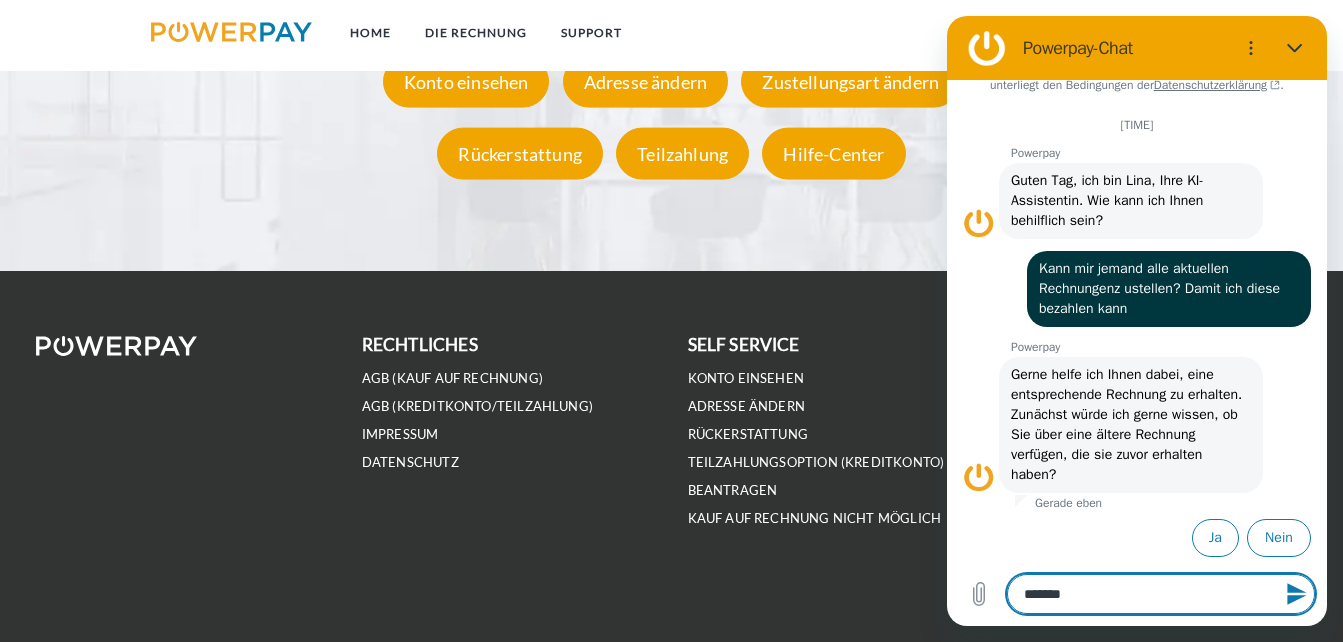 type on "********" 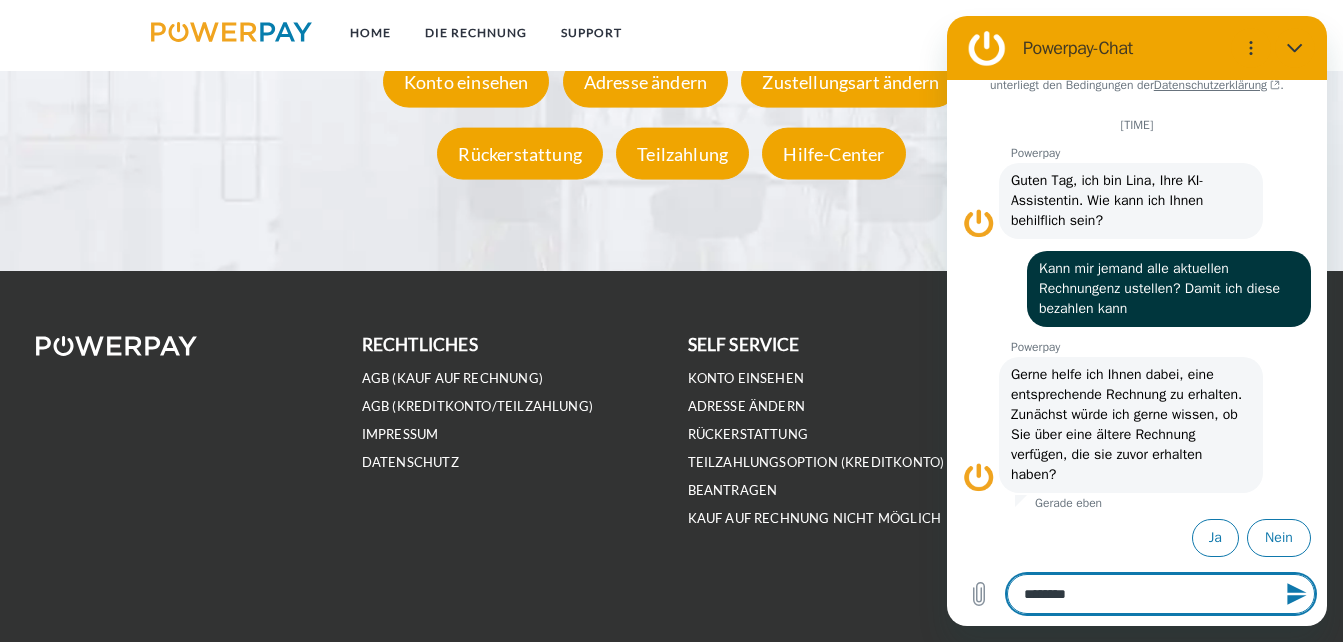 type on "********" 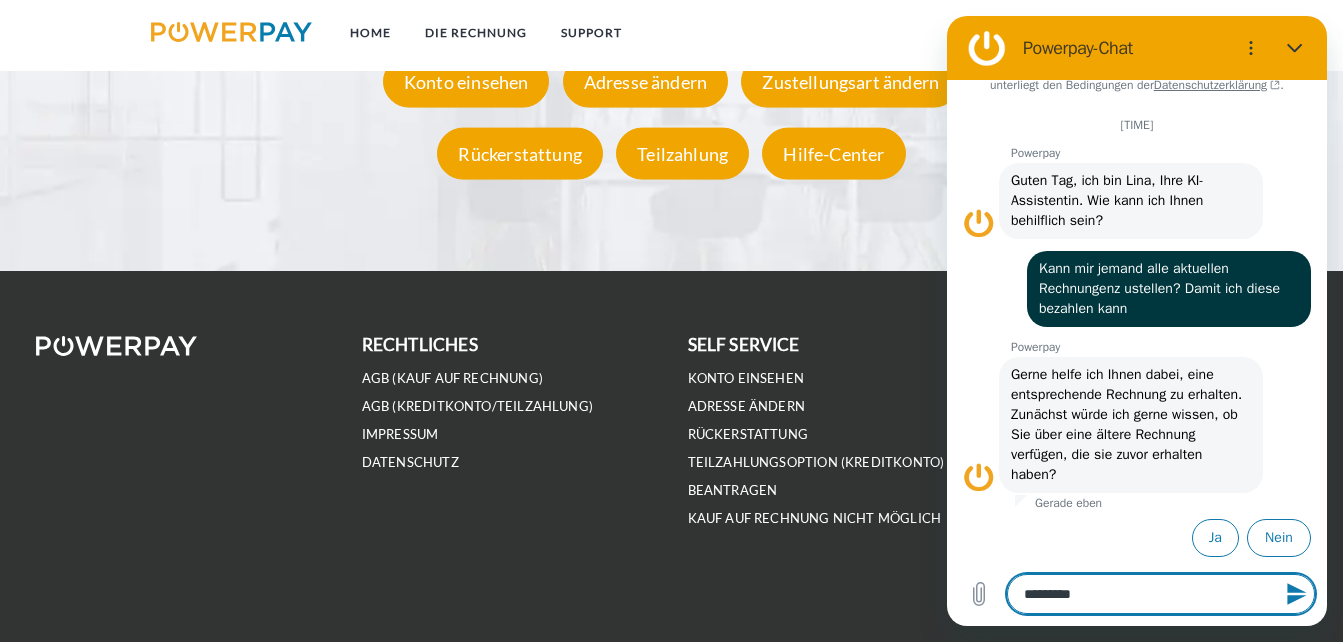 type on "**********" 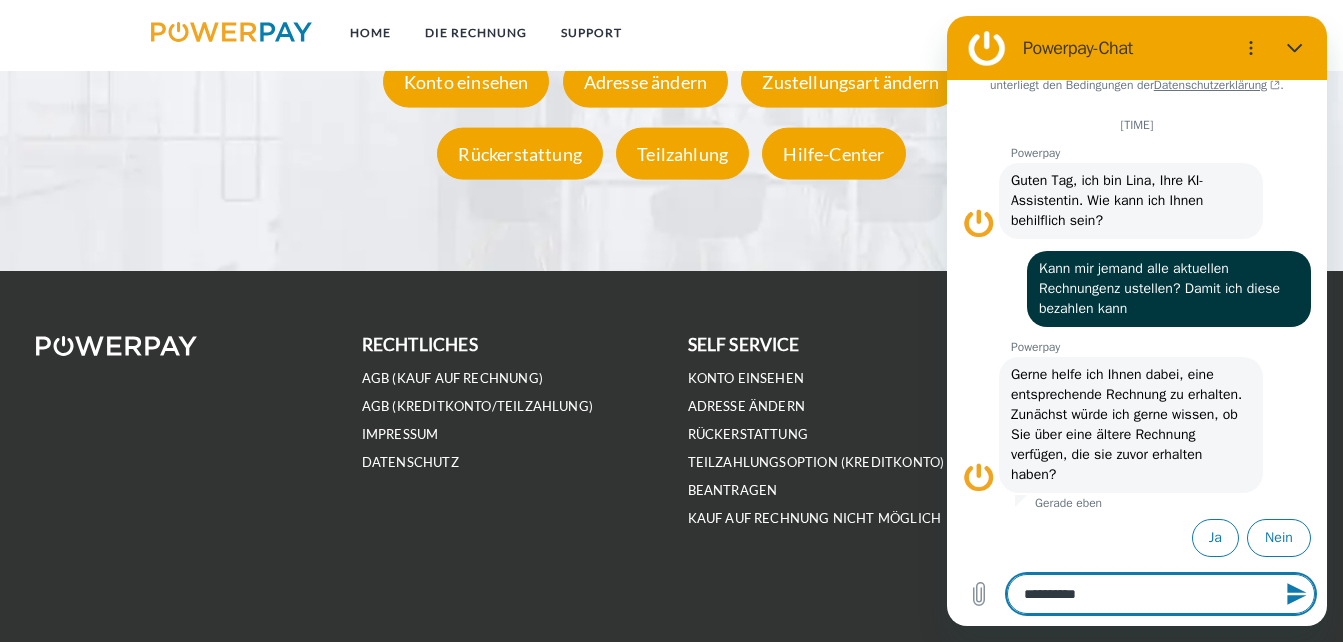 type on "**********" 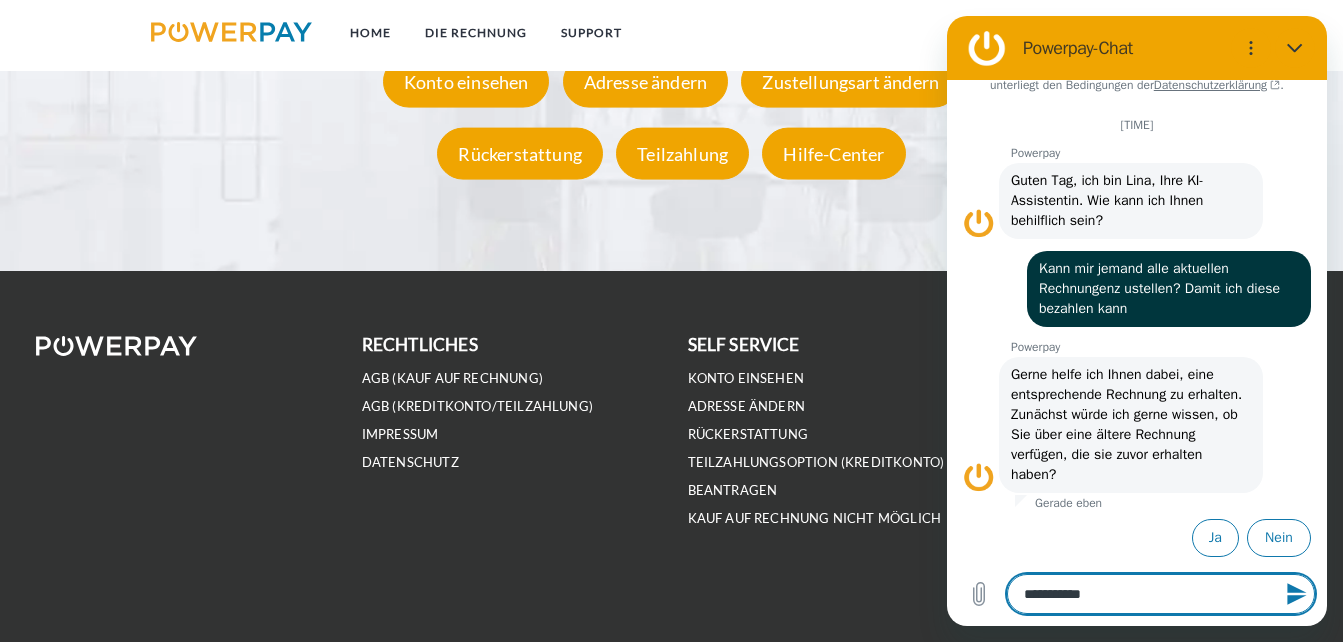 type on "**********" 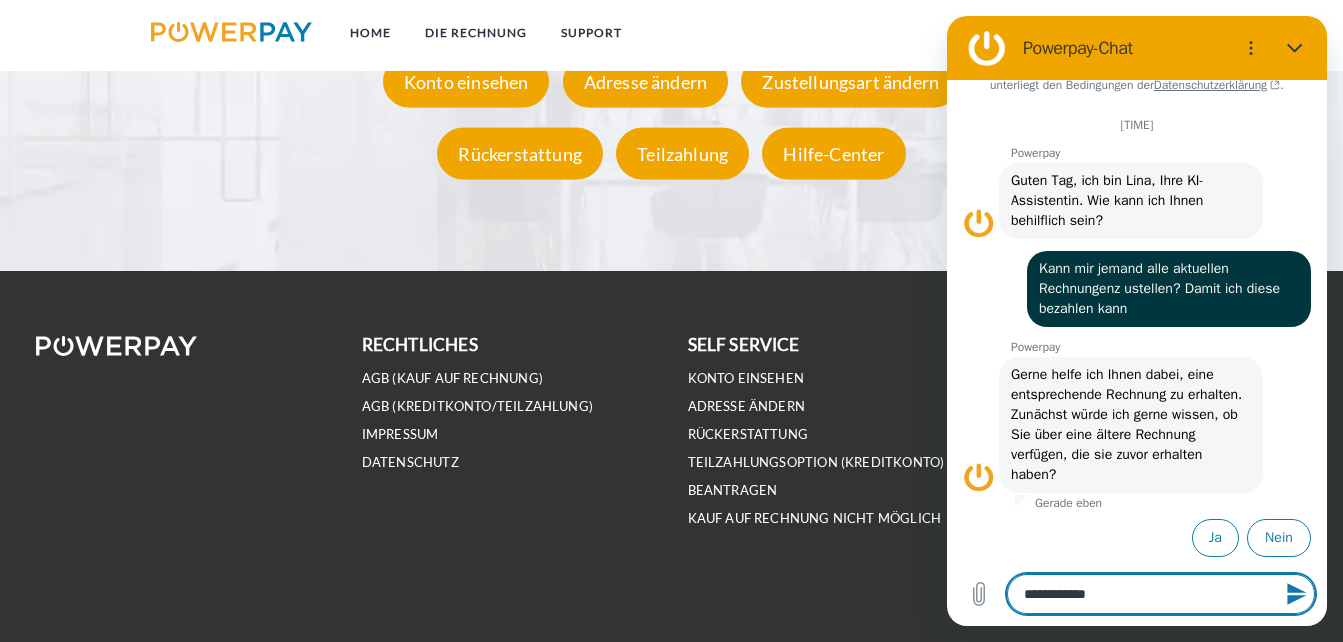 type on "*" 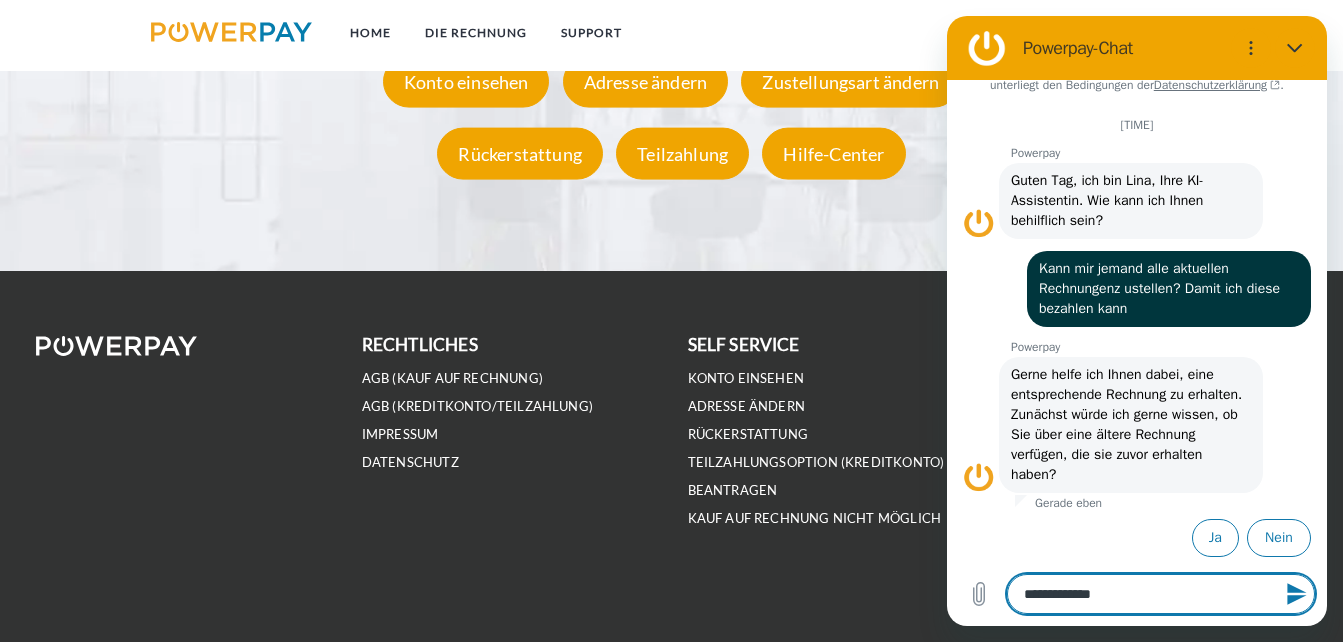 type on "**********" 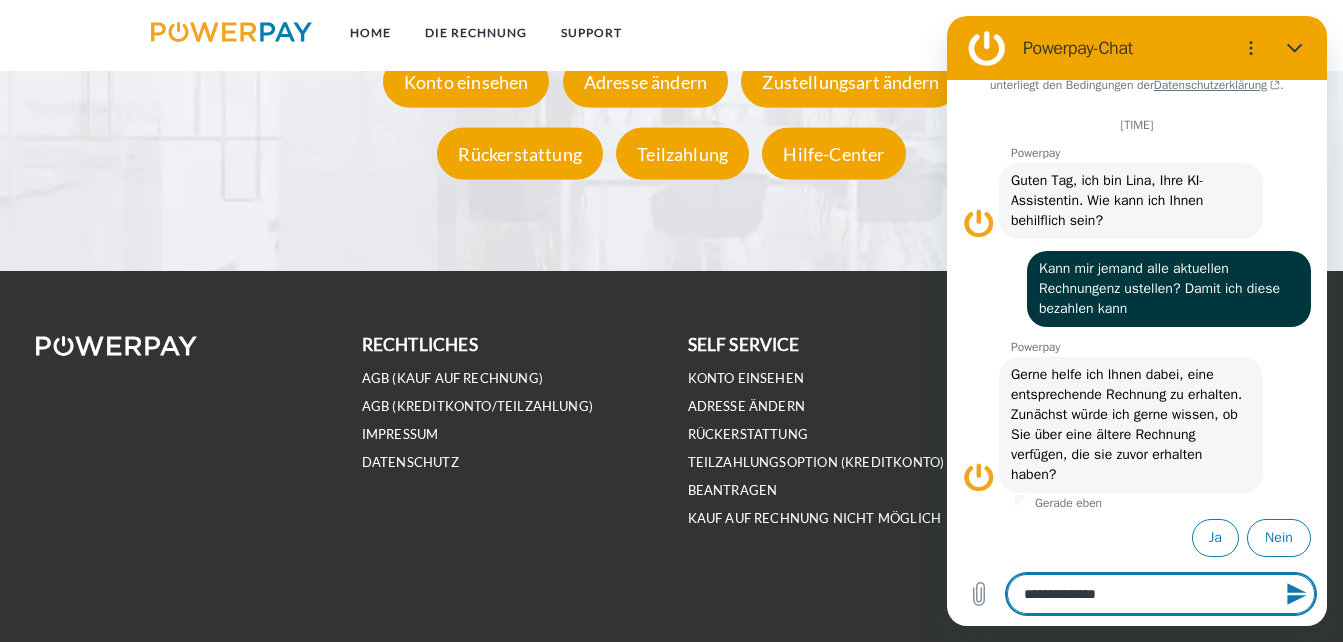 type on "**********" 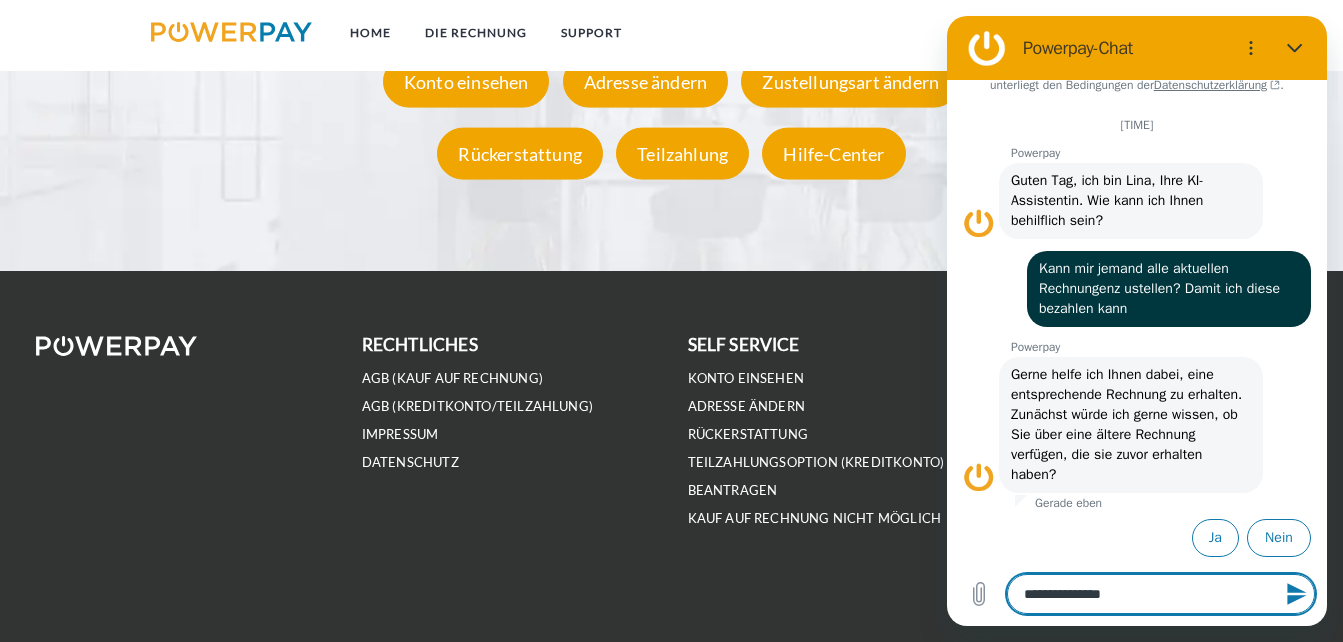 type on "**********" 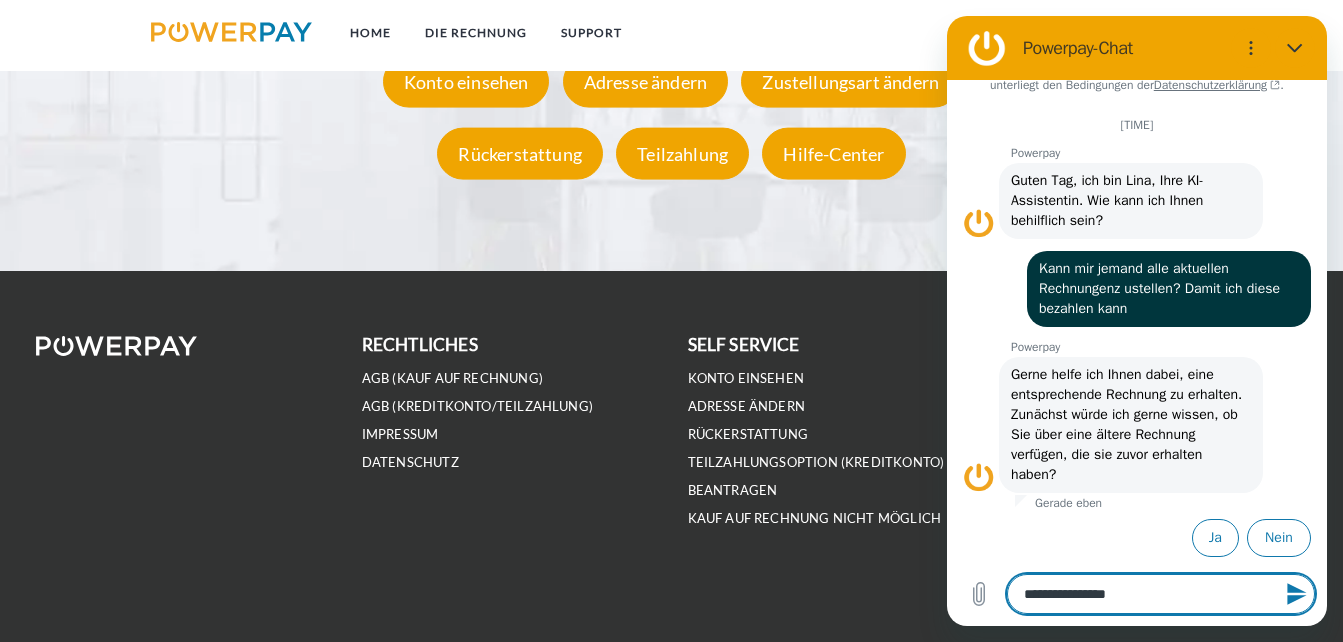 type on "**********" 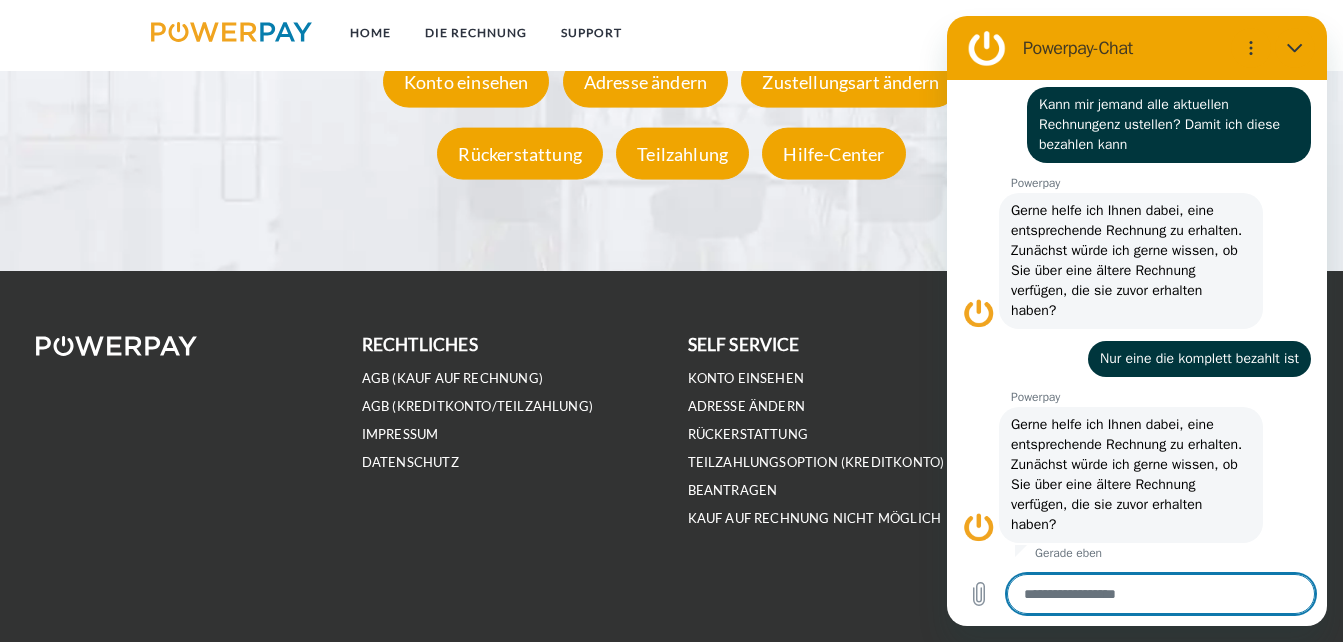 scroll, scrollTop: 249, scrollLeft: 0, axis: vertical 